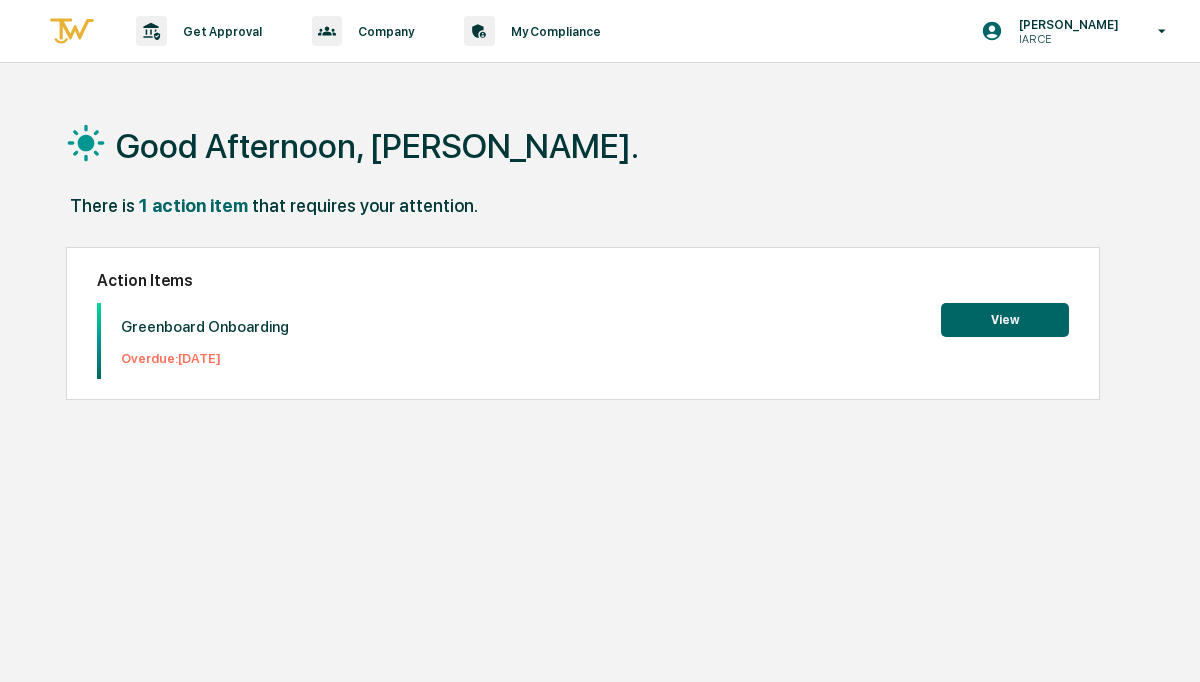 scroll, scrollTop: 0, scrollLeft: 0, axis: both 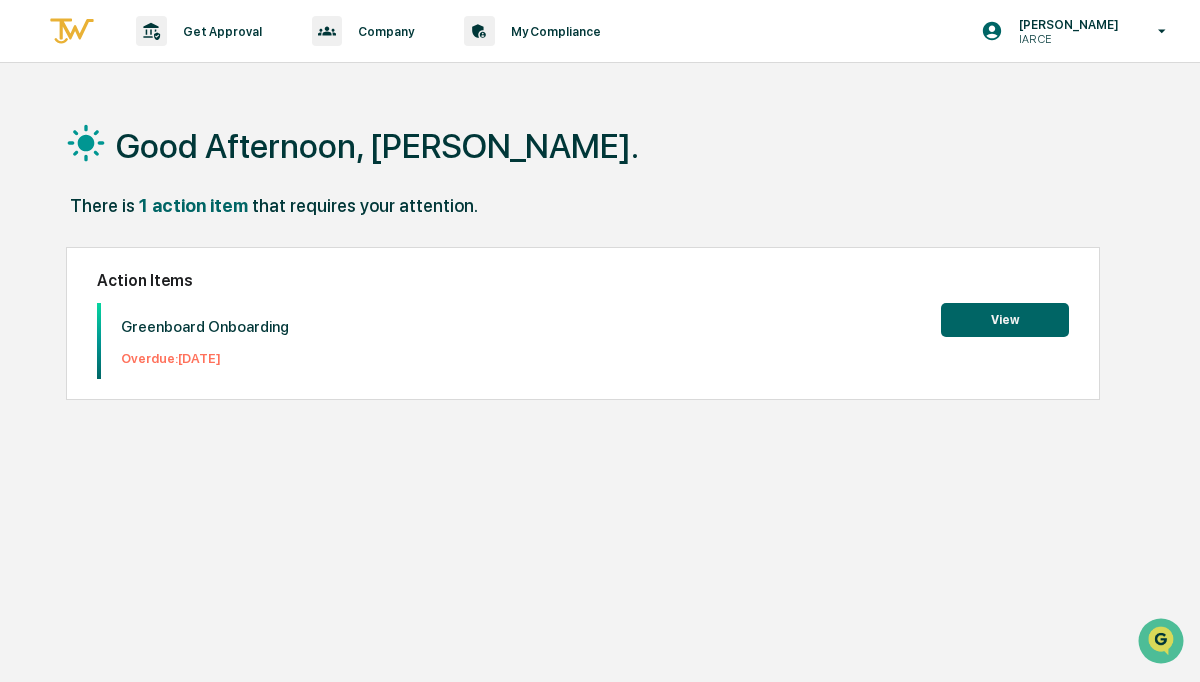 click on "View" at bounding box center (1005, 320) 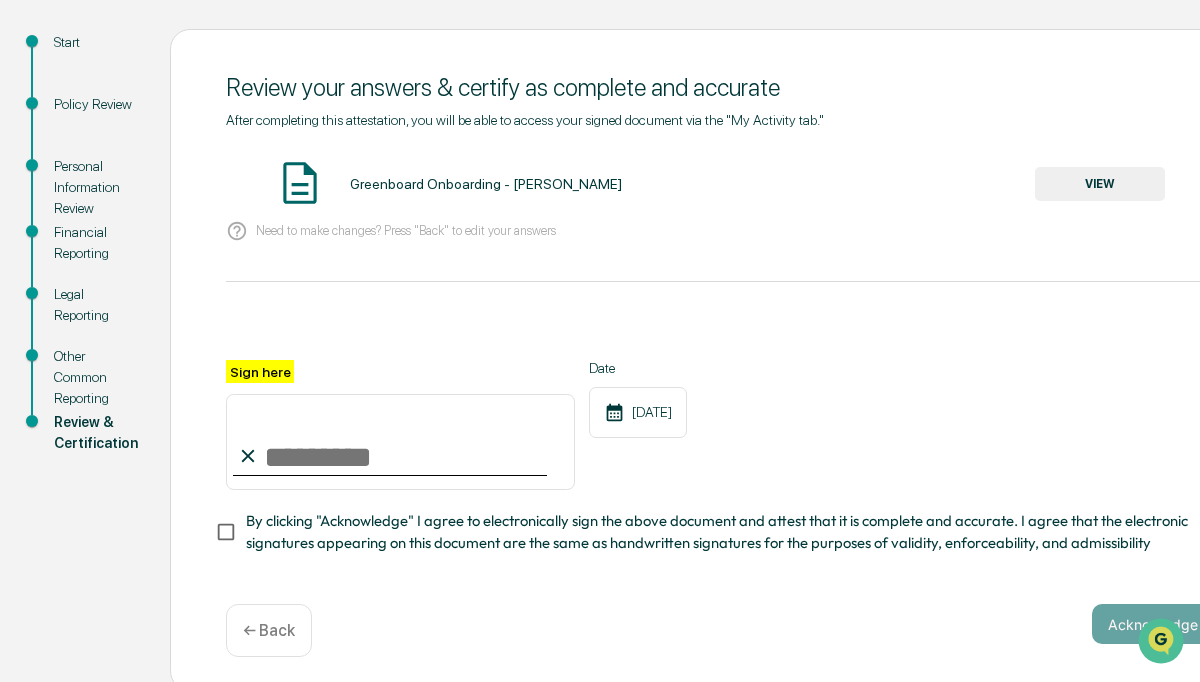 scroll, scrollTop: 217, scrollLeft: 0, axis: vertical 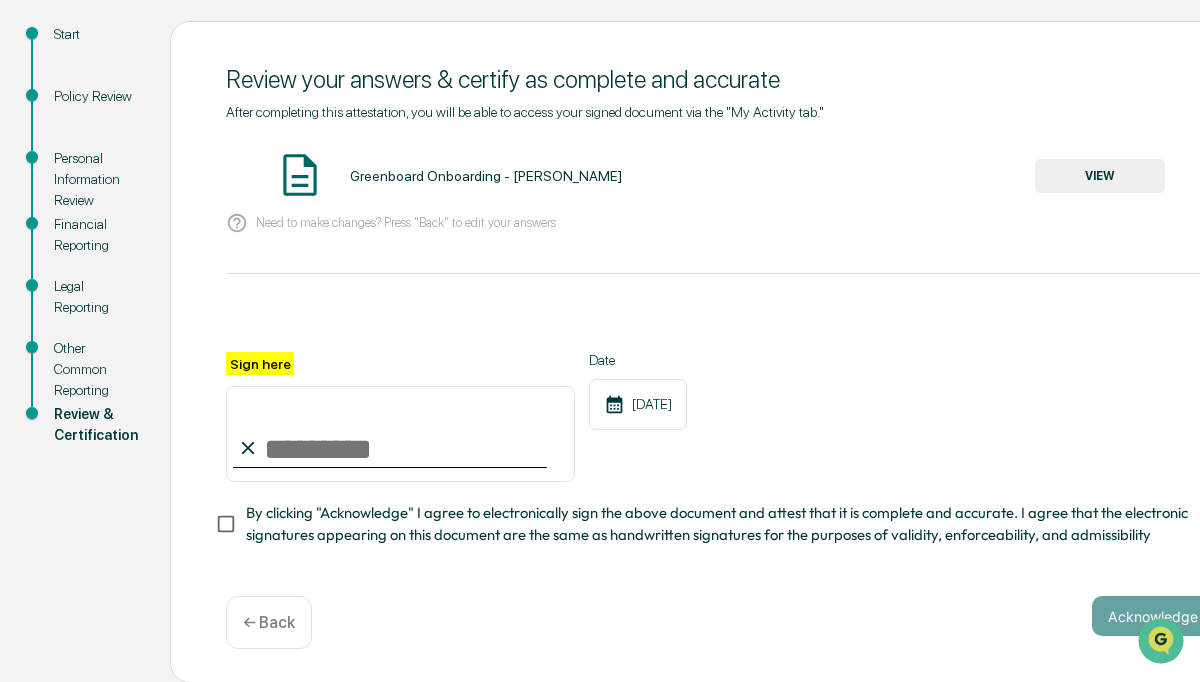 click on "← Back" at bounding box center (269, 622) 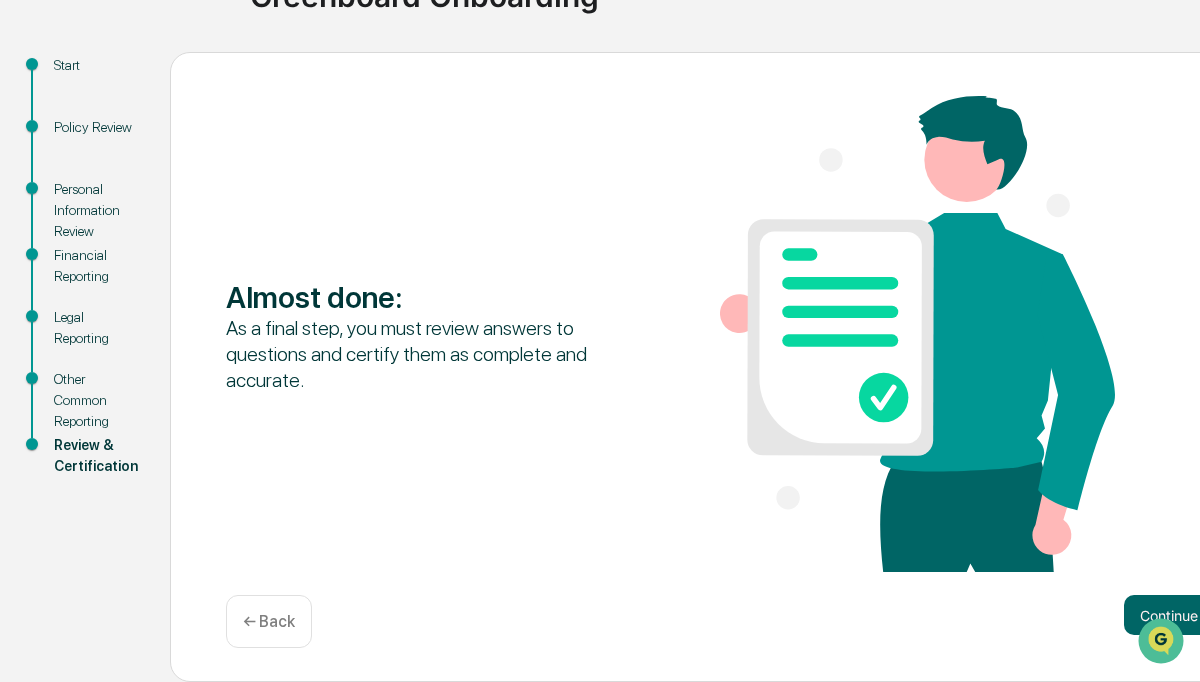 scroll, scrollTop: 187, scrollLeft: 0, axis: vertical 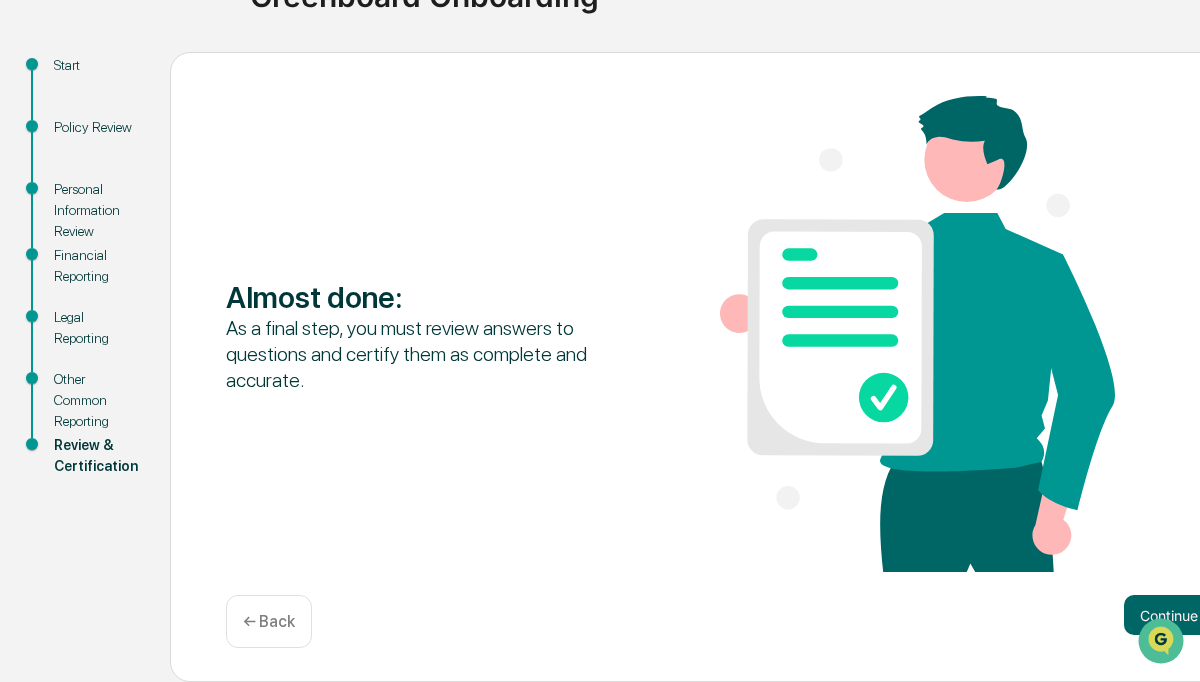 click on "← Back" at bounding box center [269, 621] 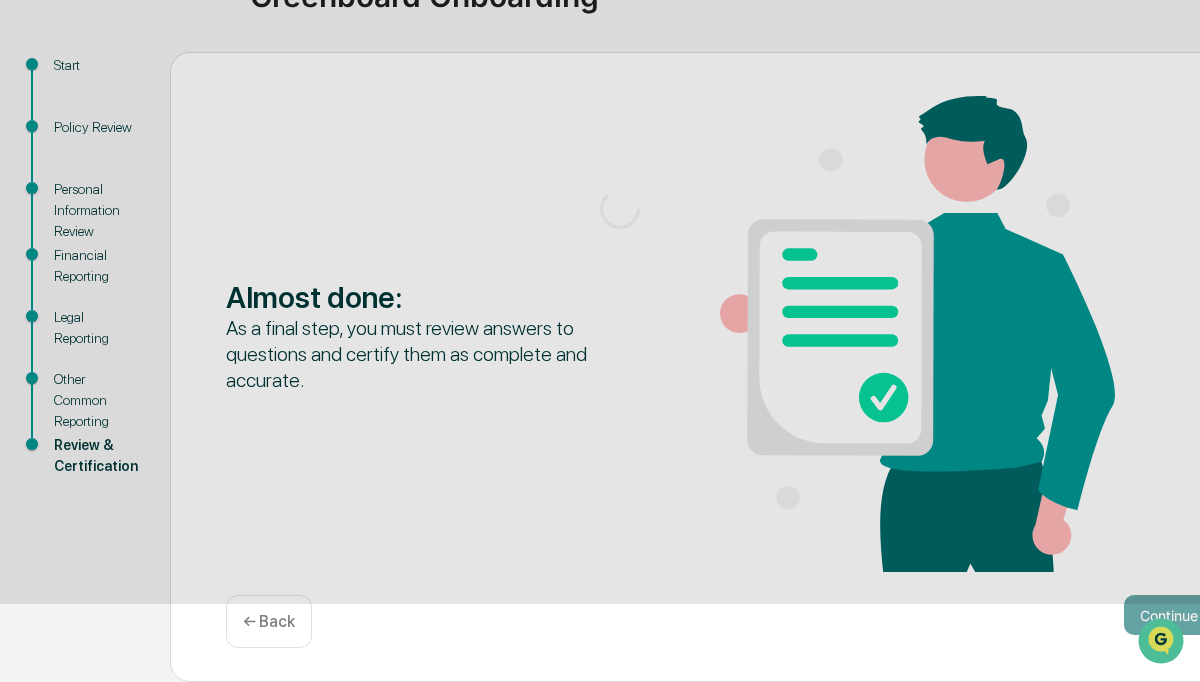 scroll, scrollTop: 124, scrollLeft: 0, axis: vertical 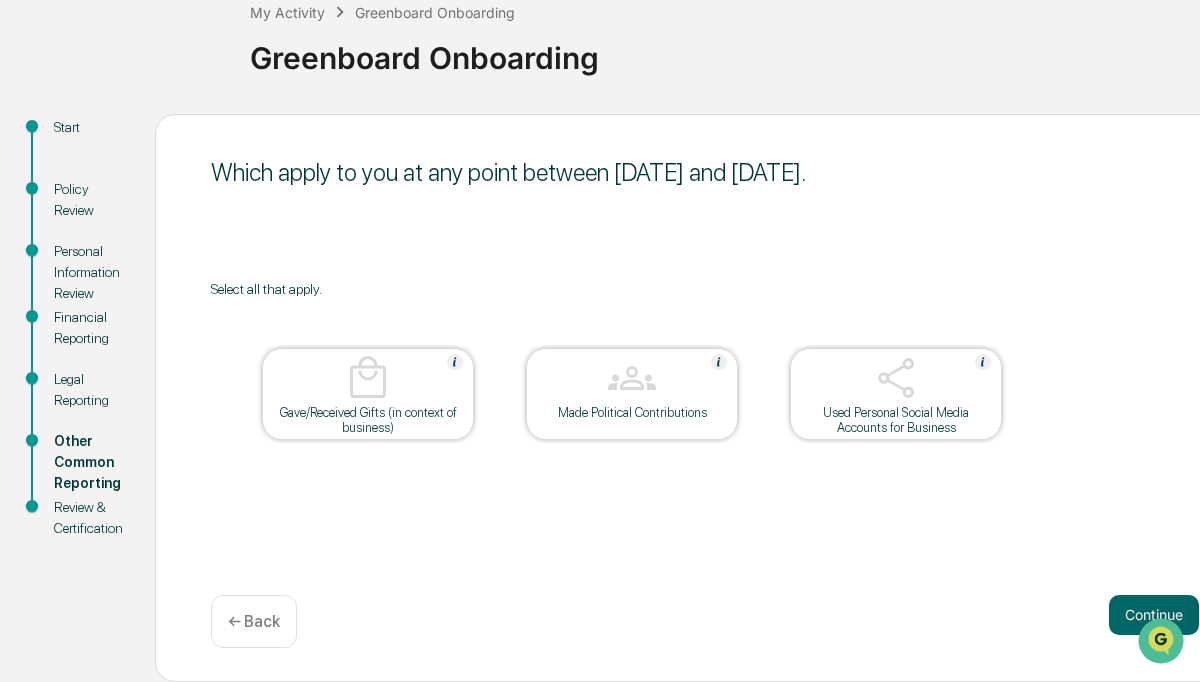 click on "← Back" at bounding box center [254, 621] 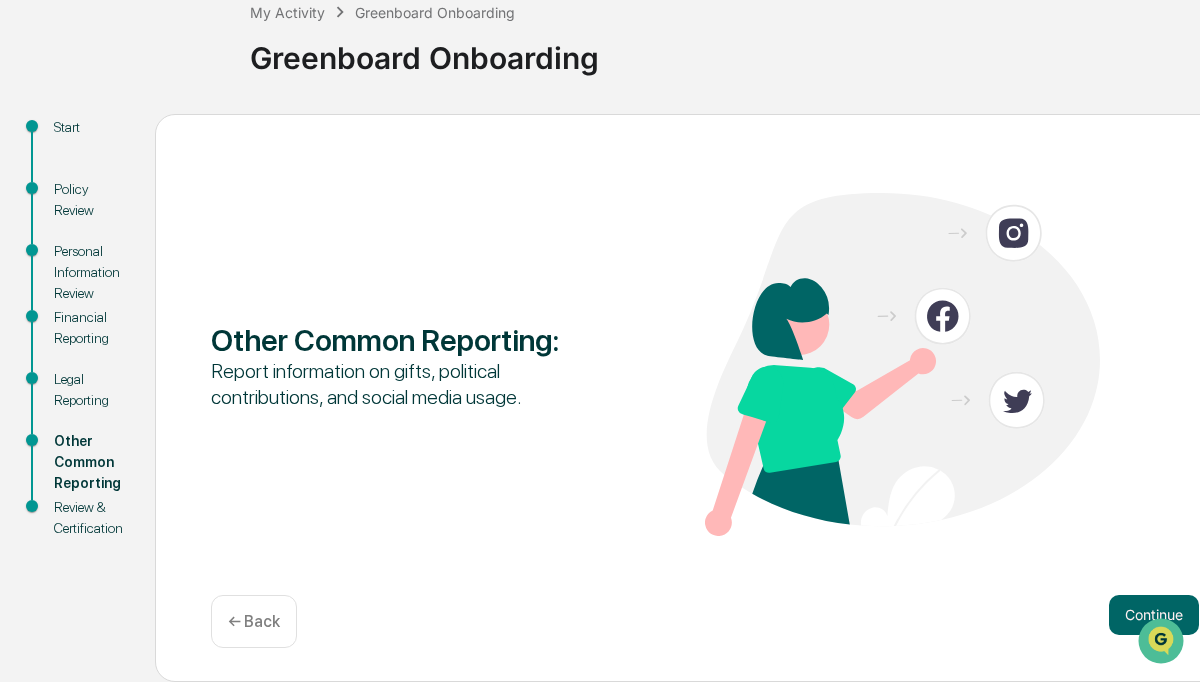 click on "← Back" at bounding box center [254, 621] 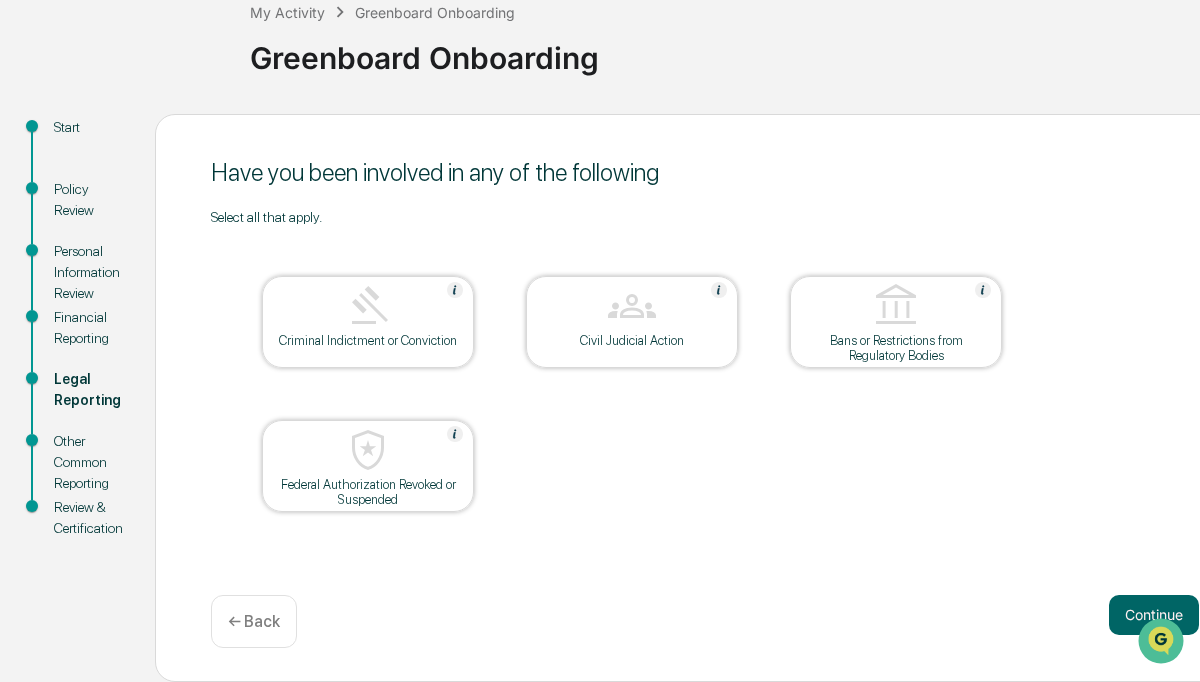 click on "← Back" at bounding box center [254, 621] 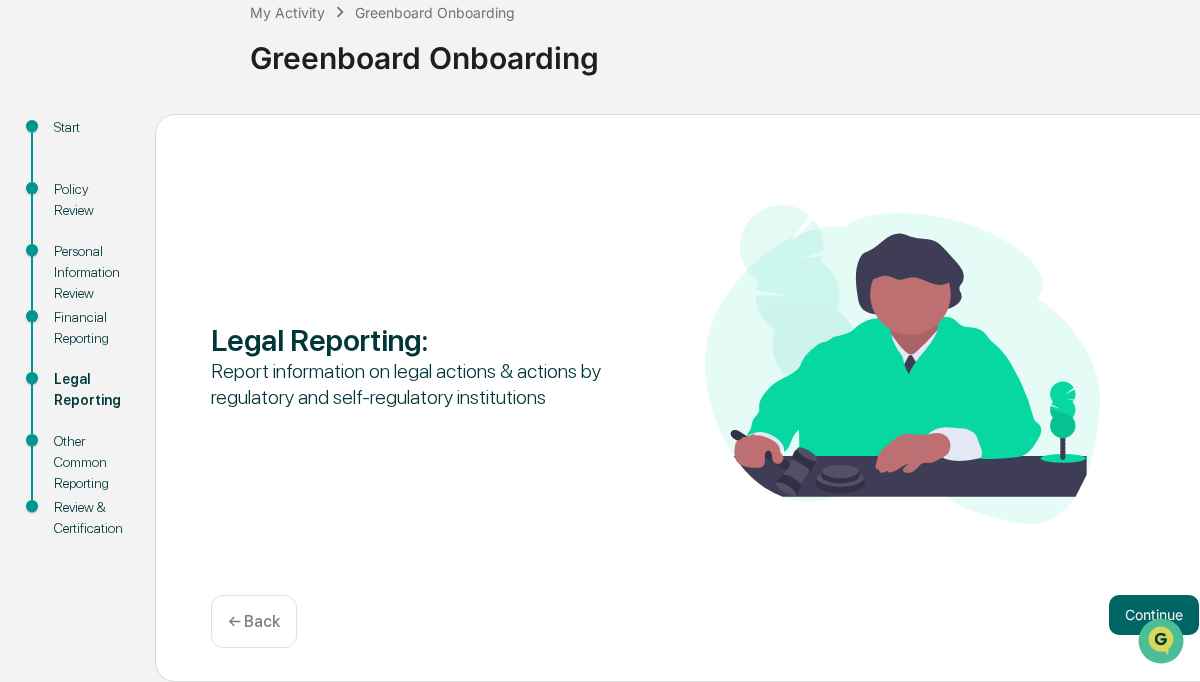 click on "← Back" at bounding box center [254, 621] 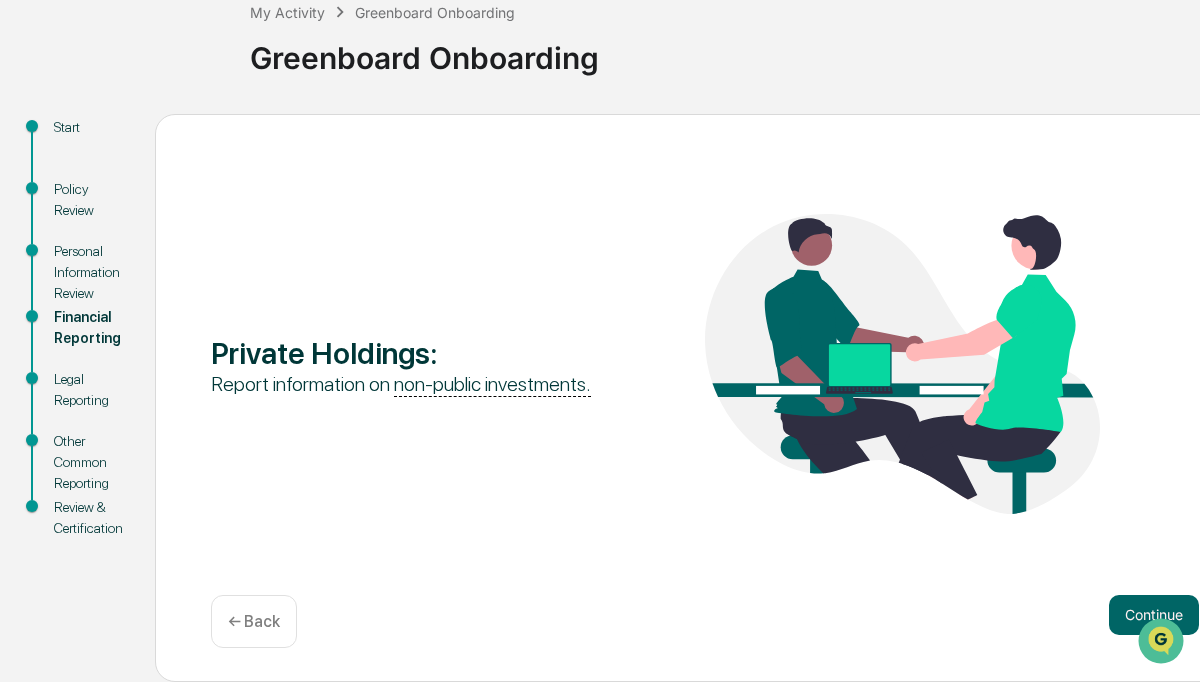click on "← Back" at bounding box center (254, 621) 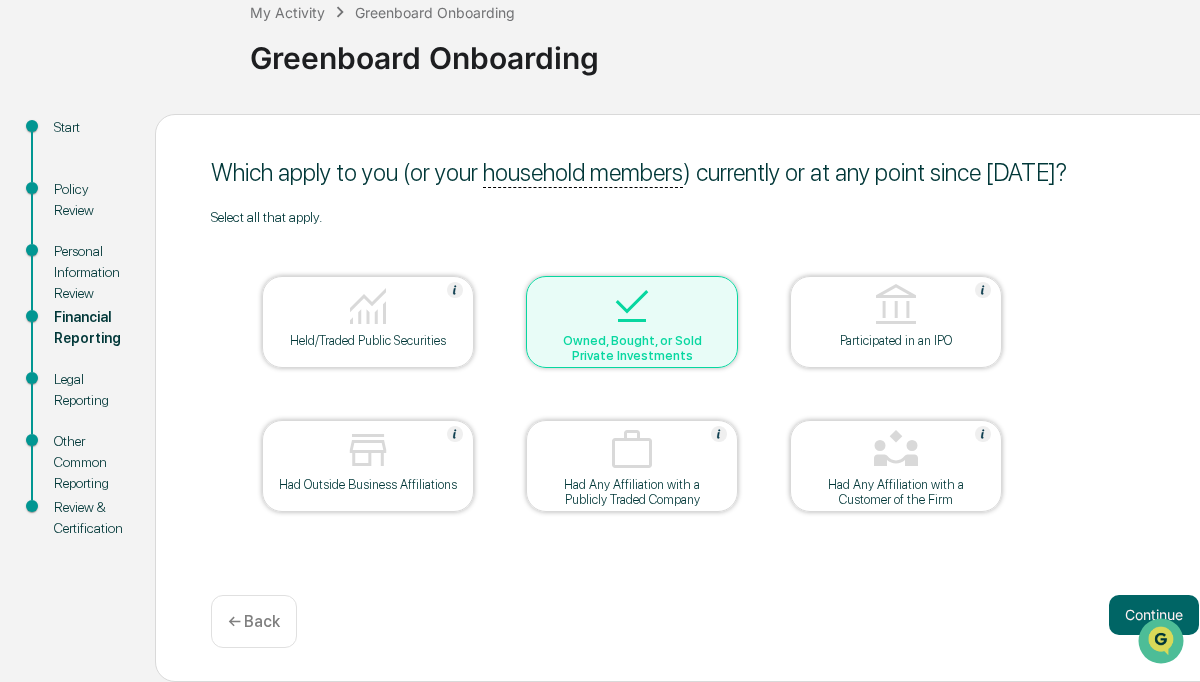 click at bounding box center [368, 450] 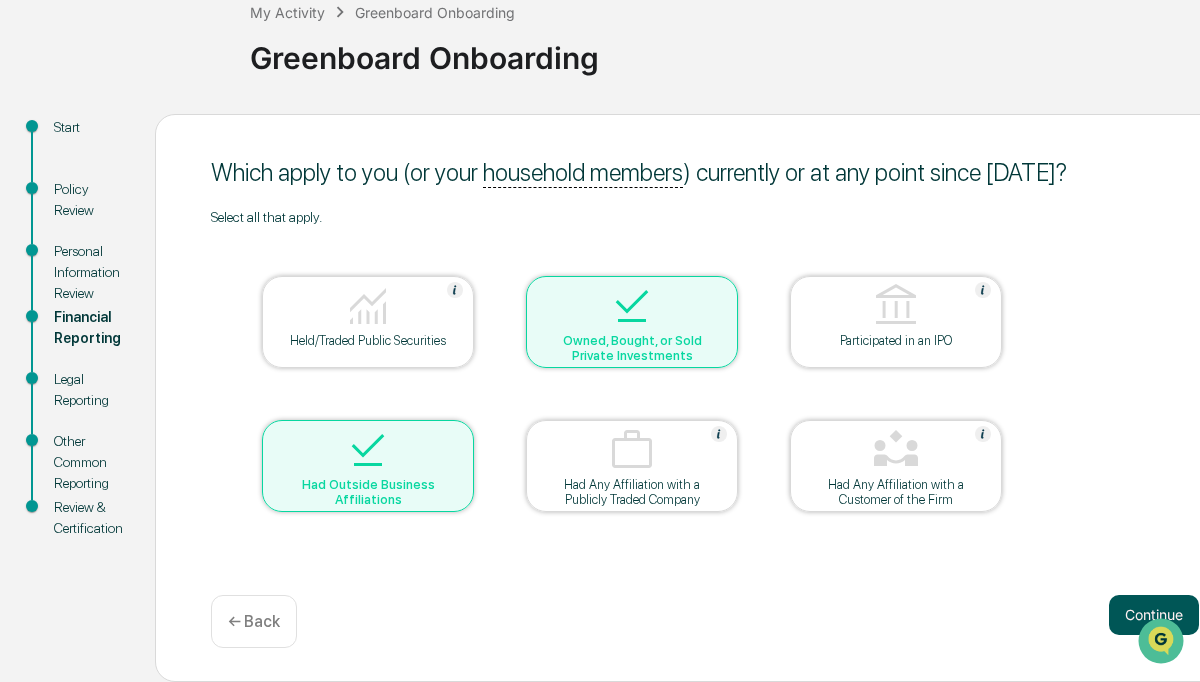 click on "Continue" at bounding box center (1154, 615) 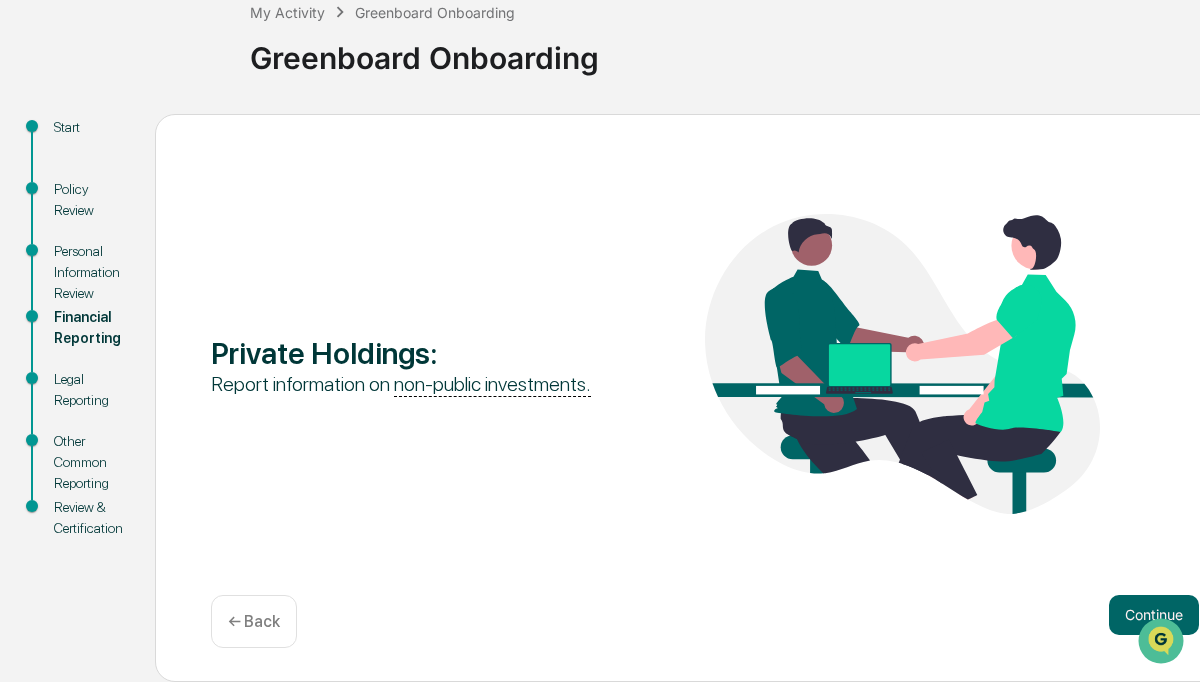 click on "Continue" at bounding box center (1154, 615) 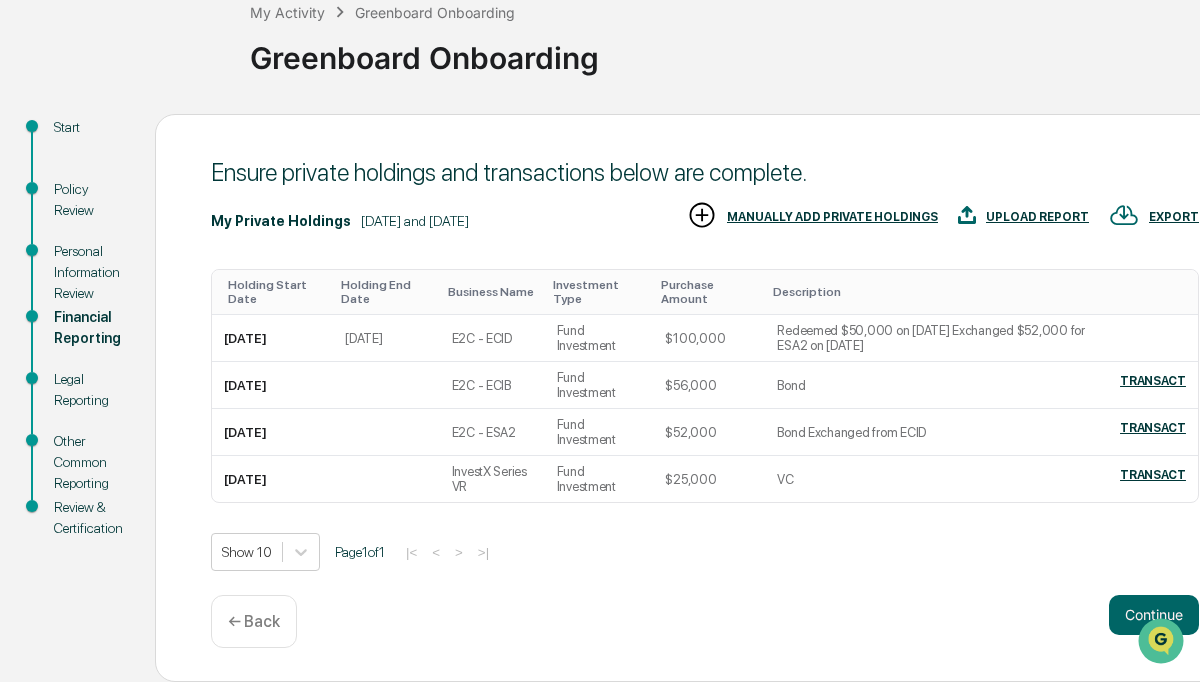click at bounding box center [1163, 643] 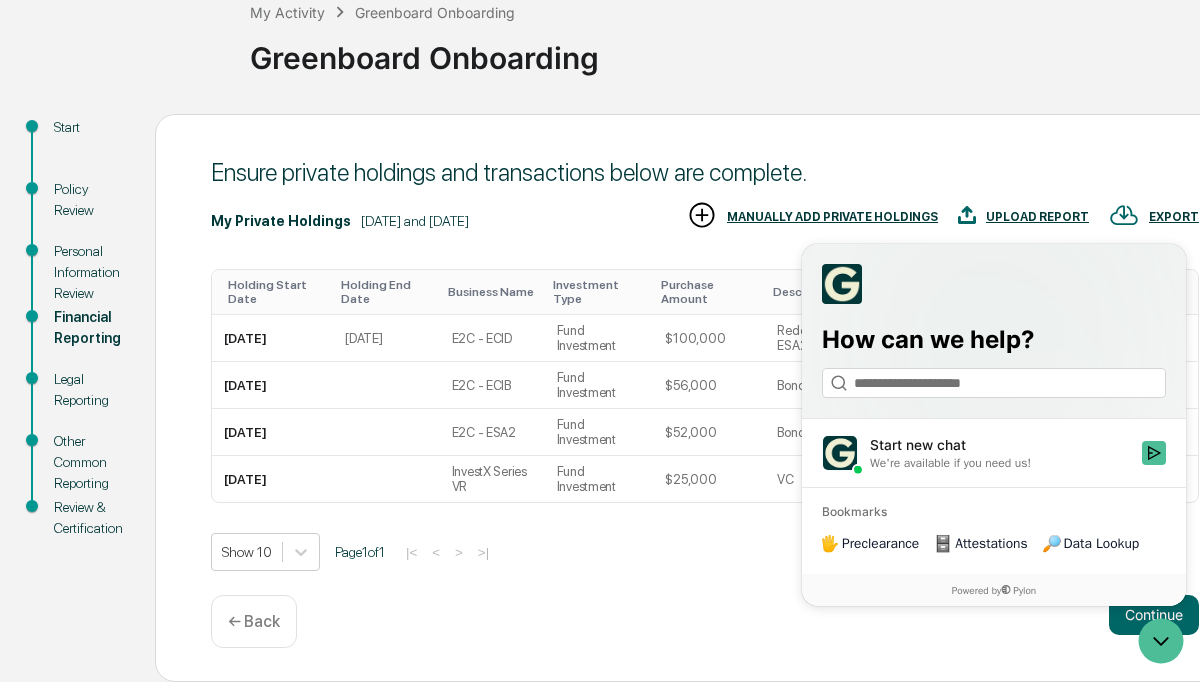 click on "Ensure private holdings and transactions below are complete. My Private Holdings [DATE] and [DATE] EXPORT UPLOAD REPORT MANUALLY ADD PRIVATE HOLDINGS Holding Start Date Holding End Date Business Name Investment Type Purchase Amount Description [DATE]     [DATE]     E2C - ECID Fund Investment $100,000 Redeemed $50,000 on [DATE]
Exchanged $52,000 for ESA2  on 6.18.24 [DATE]         E2C - ECIB Fund Investment $56,000 Bond TRANSACT [DATE]         E2C - ESA2 Fund Investment $52,000 Bond
Exchanged from ECID TRANSACT [DATE]         InvestX  Series VR Fund Investment $25,000 VC TRANSACT Show 10 Page  1  of  1   |<   <   >   >|   Continue ← Back" at bounding box center (705, 398) 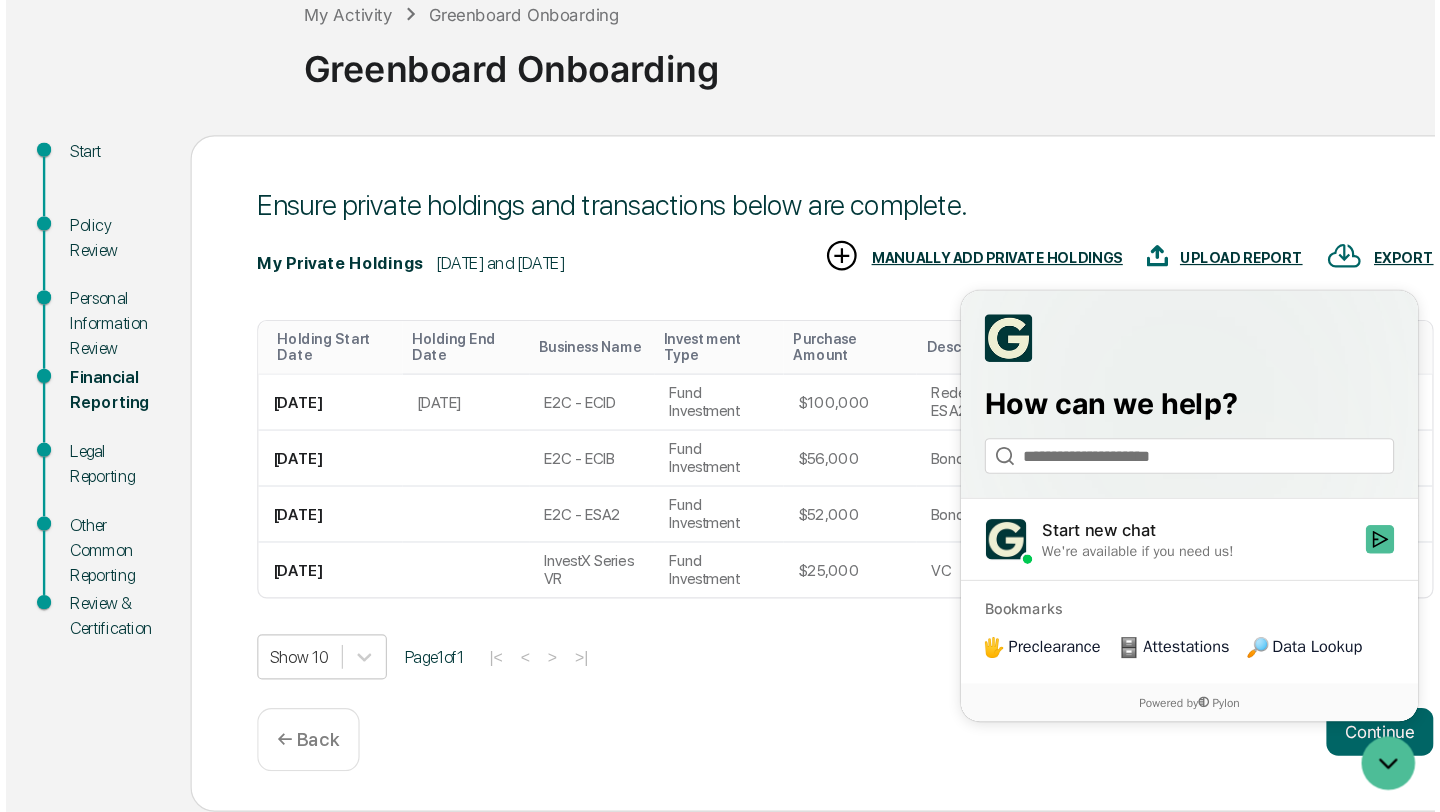 scroll, scrollTop: 0, scrollLeft: 0, axis: both 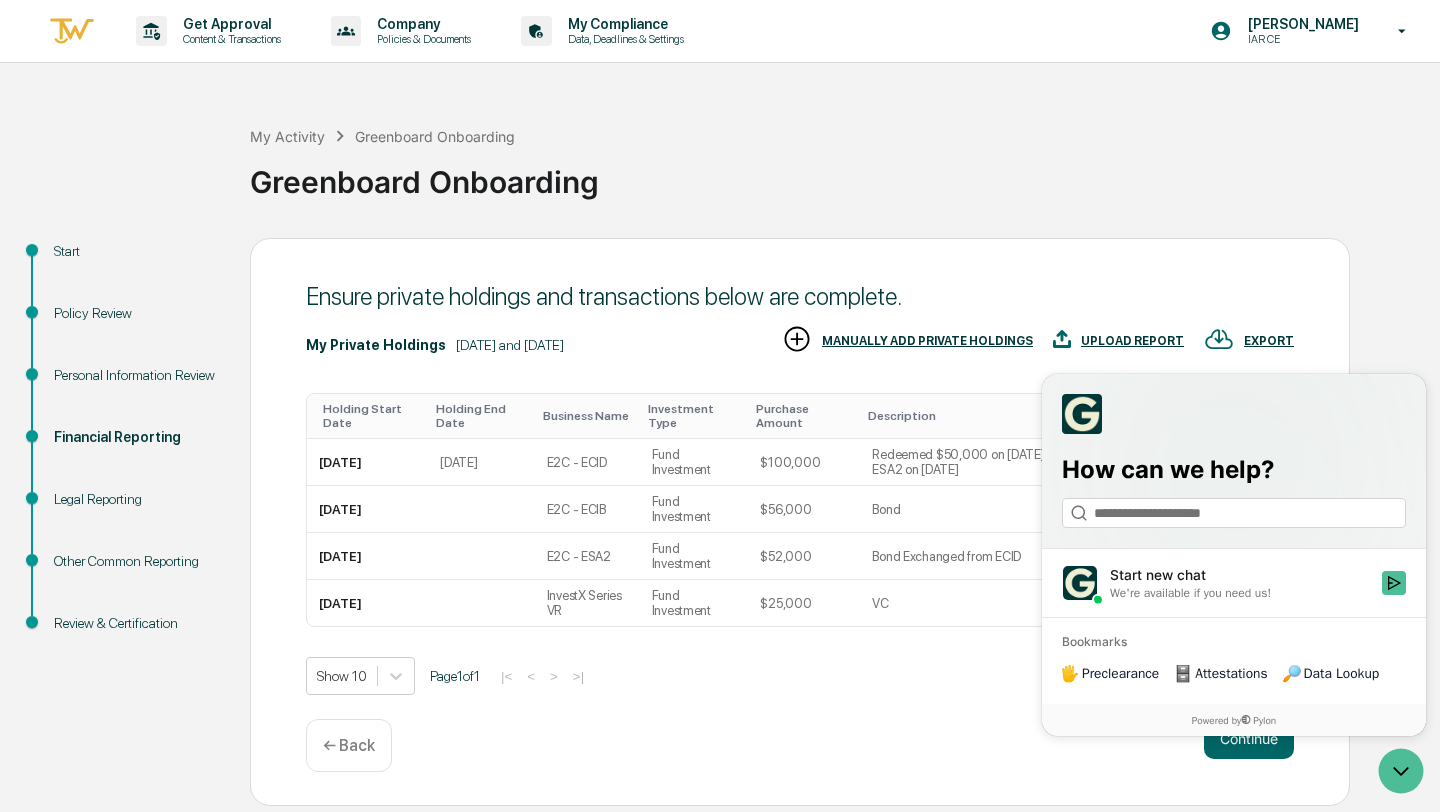 click on "Ensure private holdings and transactions below are complete. My Private Holdings [DATE] and [DATE] EXPORT UPLOAD REPORT MANUALLY ADD PRIVATE HOLDINGS Holding Start Date Holding End Date Business Name Investment Type Purchase Amount Description [DATE]     [DATE]     E2C - ECID Fund Investment $100,000 Redeemed $50,000 on [DATE]
Exchanged $52,000 for ESA2  on 6.18.24 [DATE]         E2C - ECIB Fund Investment $56,000 Bond TRANSACT [DATE]         E2C - ESA2 Fund Investment $52,000 Bond
Exchanged from ECID TRANSACT [DATE]         InvestX  Series VR Fund Investment $25,000 VC TRANSACT Show 10 Page  1  of  1   |<   <   >   >|   Continue ← Back" at bounding box center [800, 522] 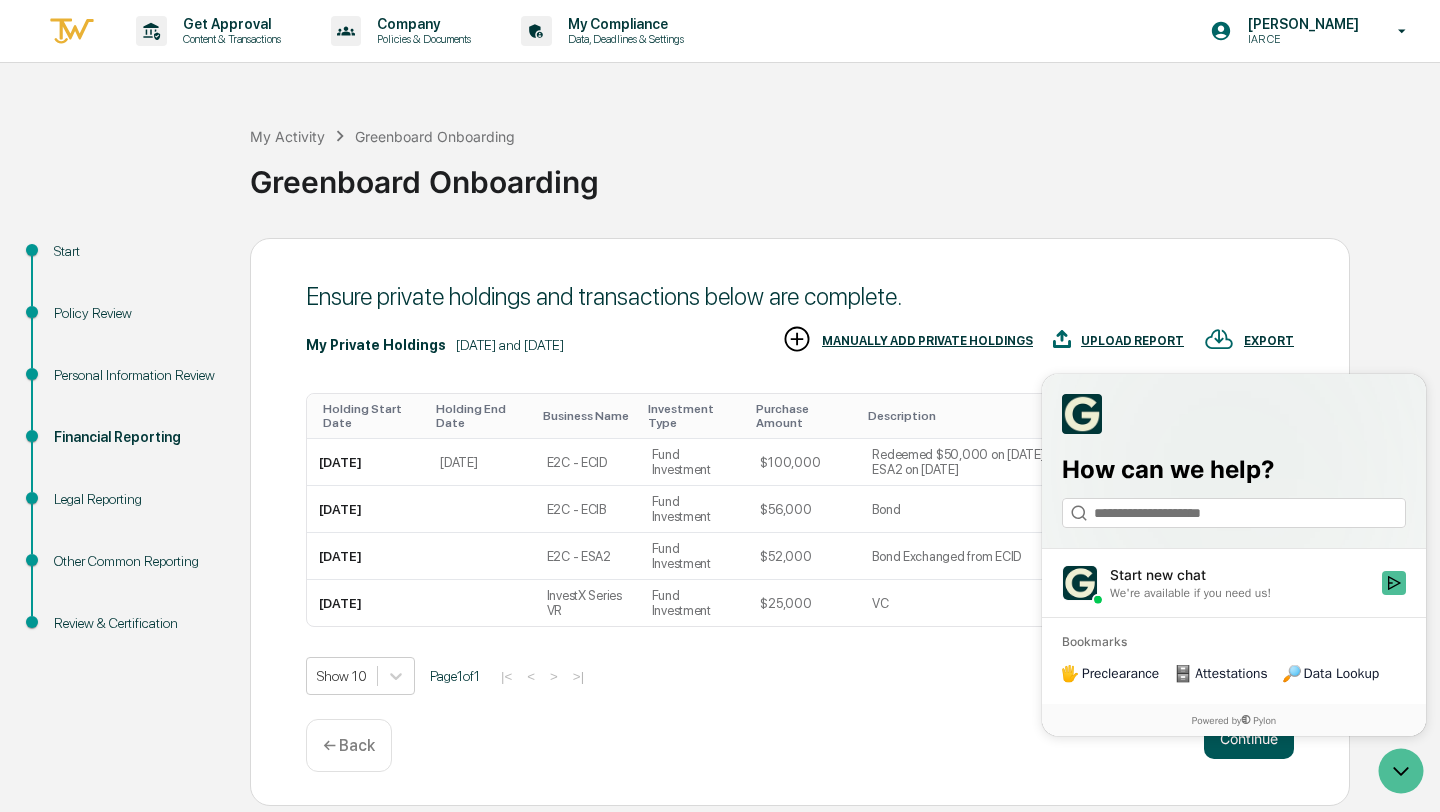 click on "Continue" at bounding box center [1249, 739] 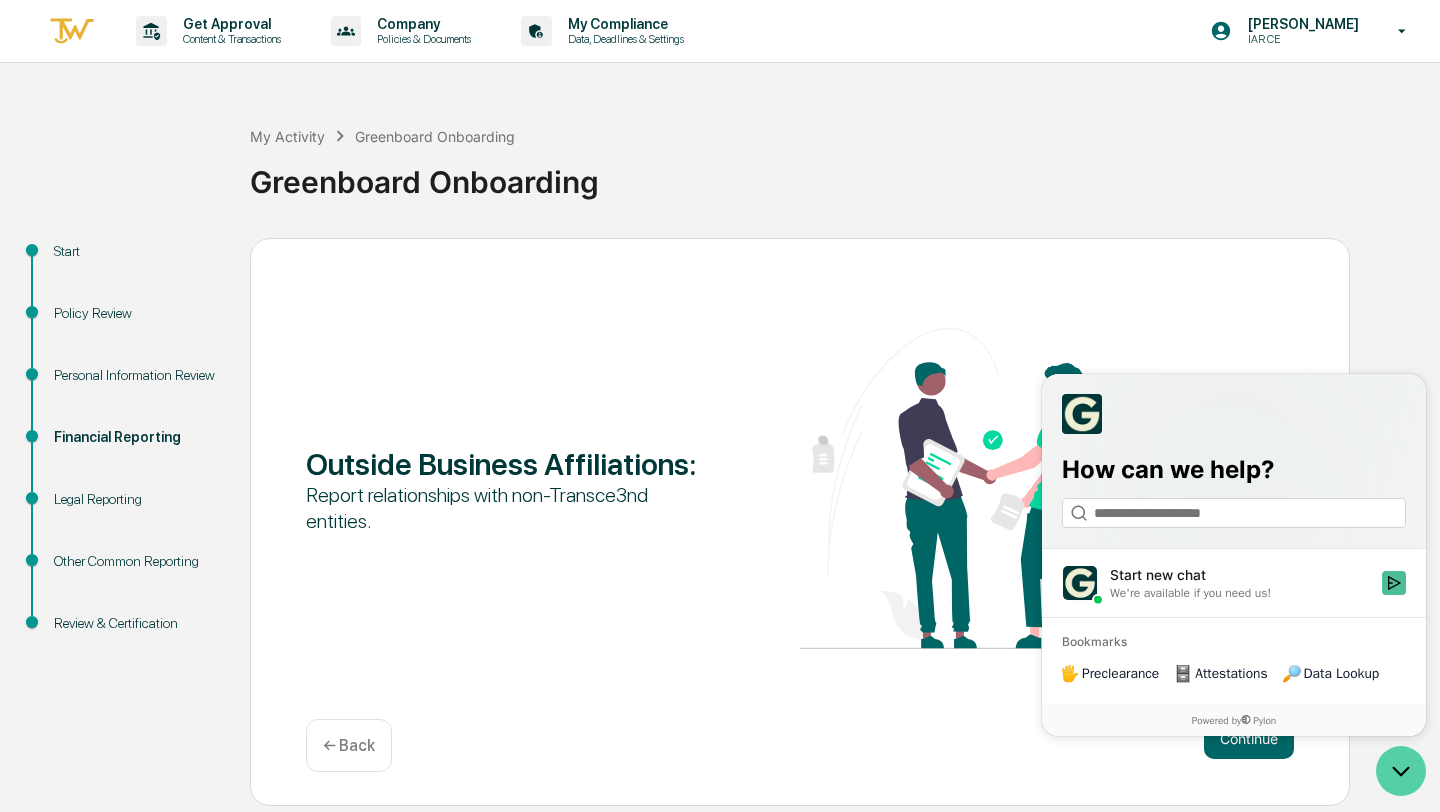 click 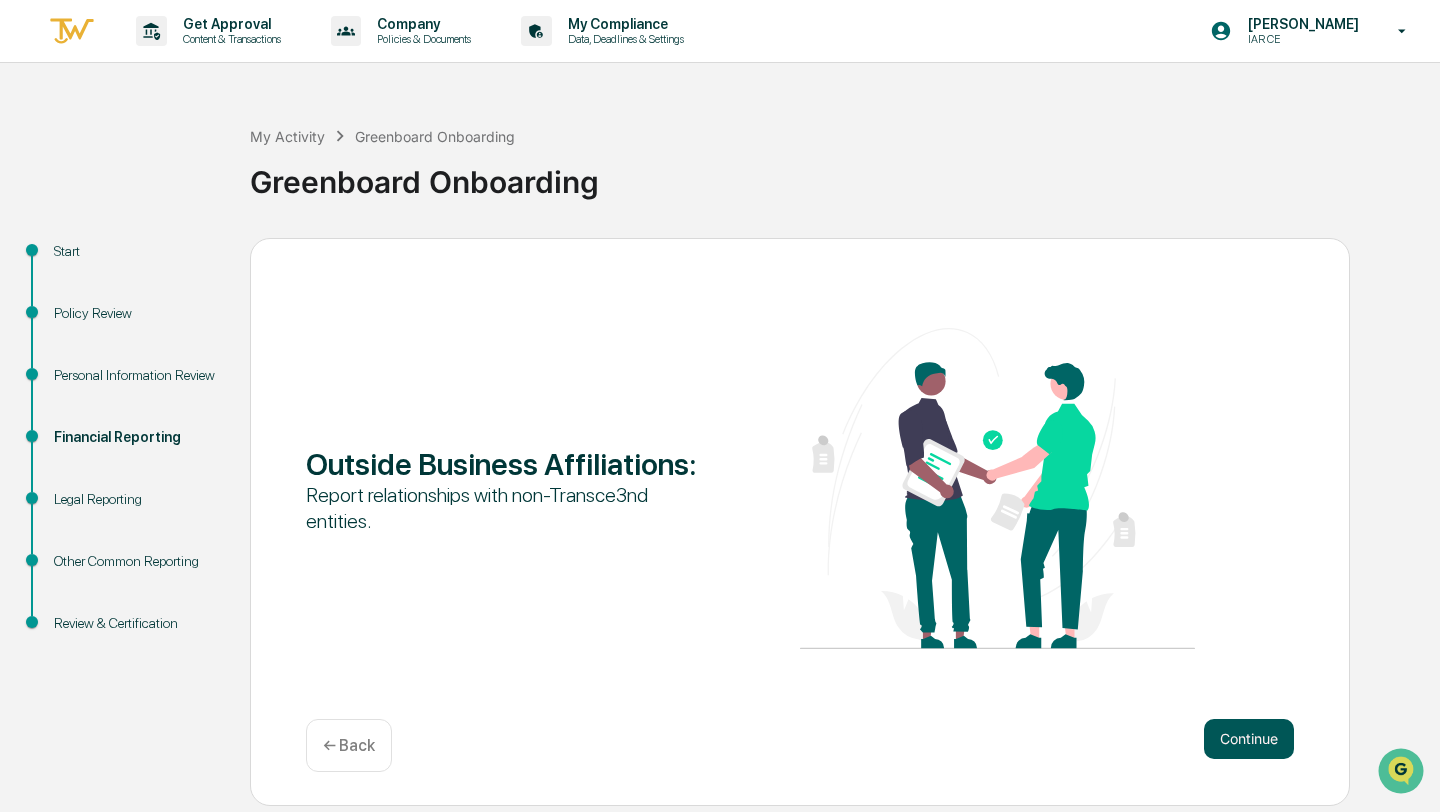 click on "Continue" at bounding box center (1249, 739) 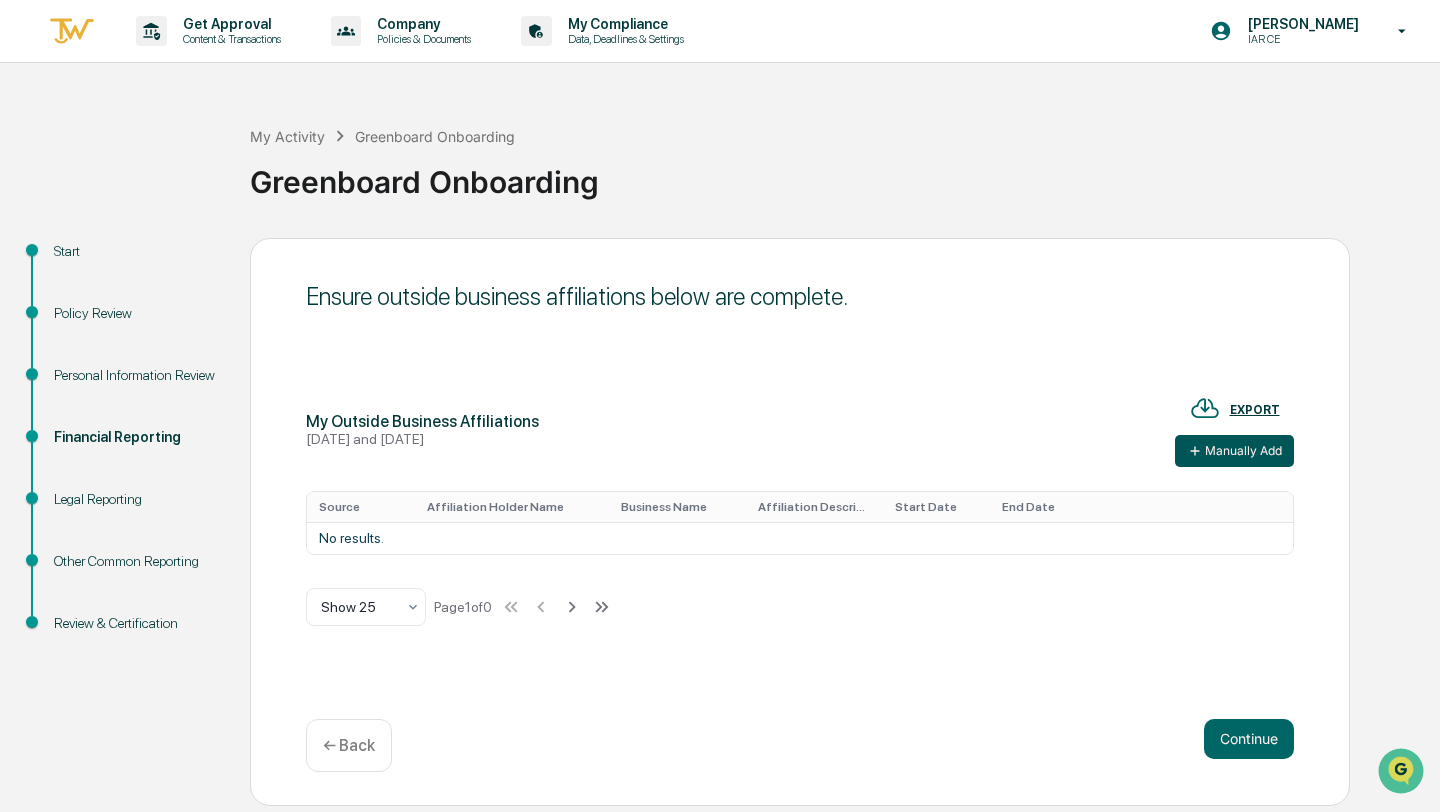 click on "Manually Add" at bounding box center [1234, 451] 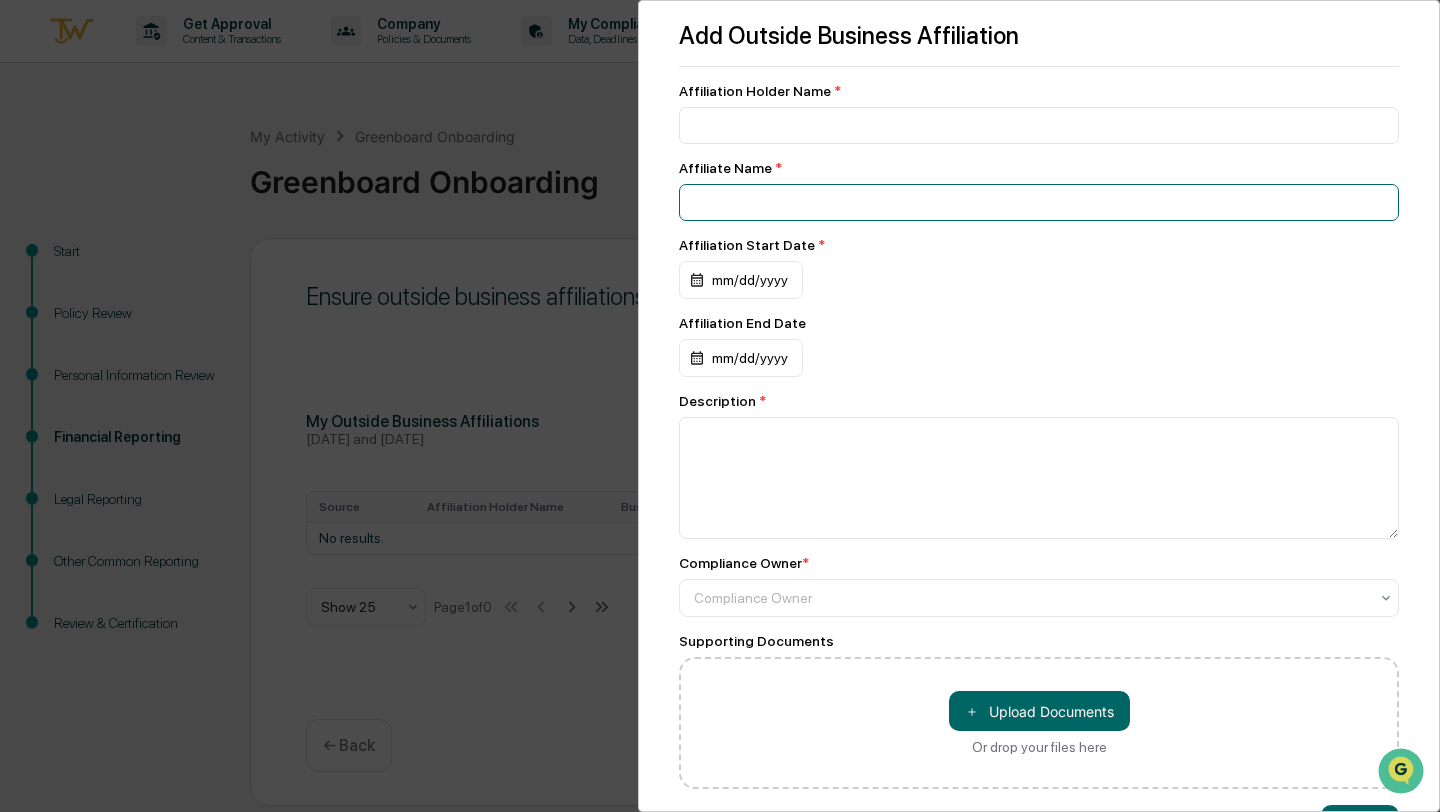 click at bounding box center (1039, 125) 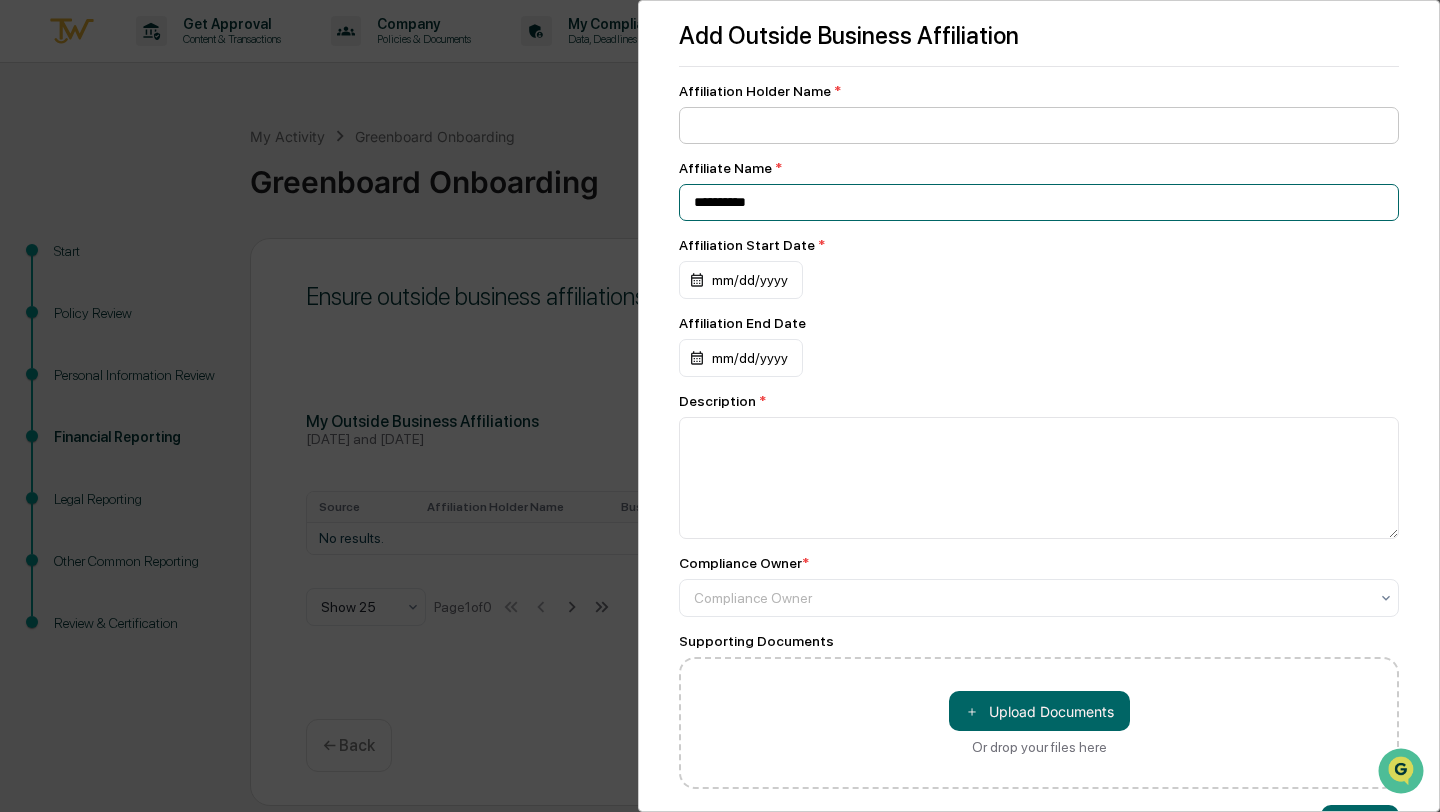 type on "**********" 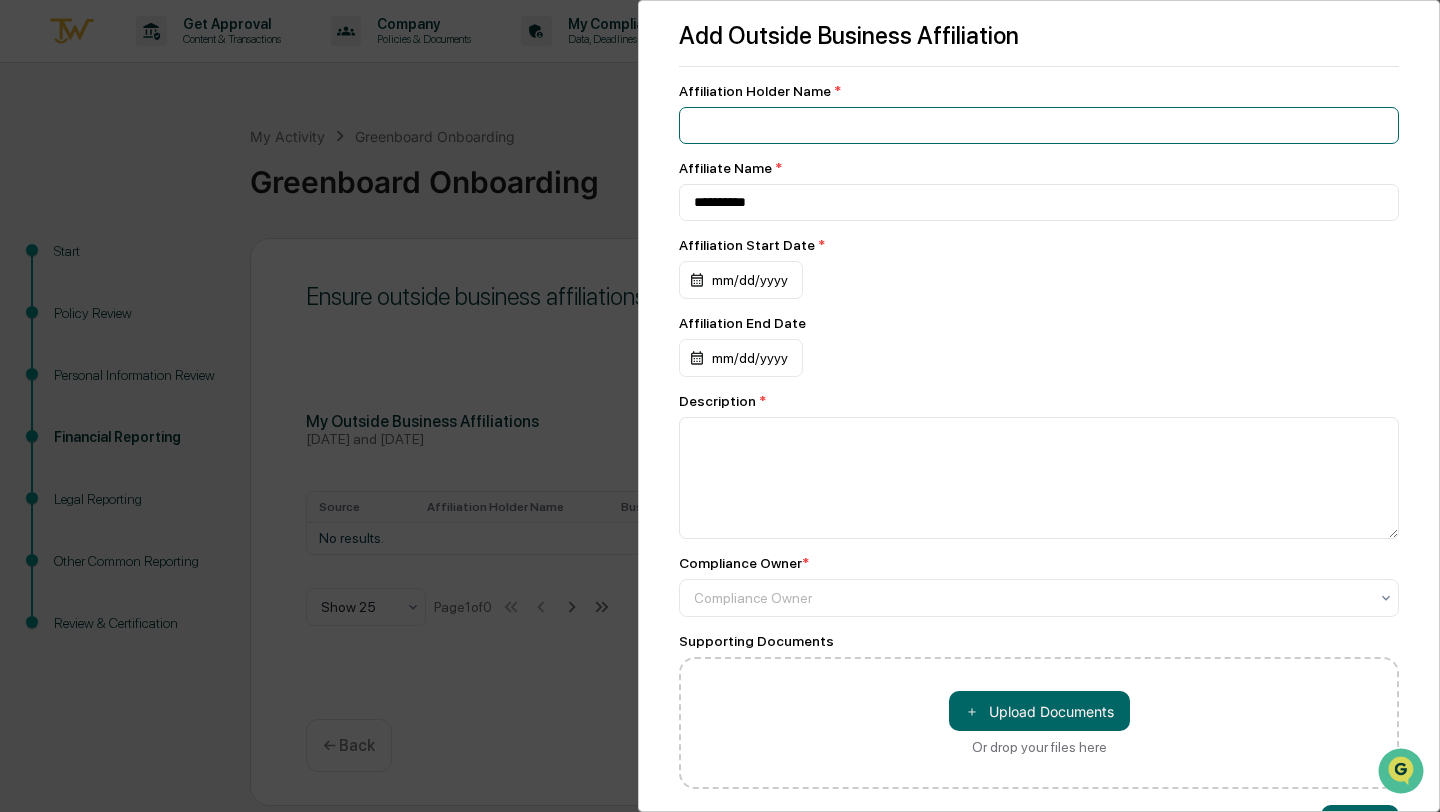 click at bounding box center [1039, 125] 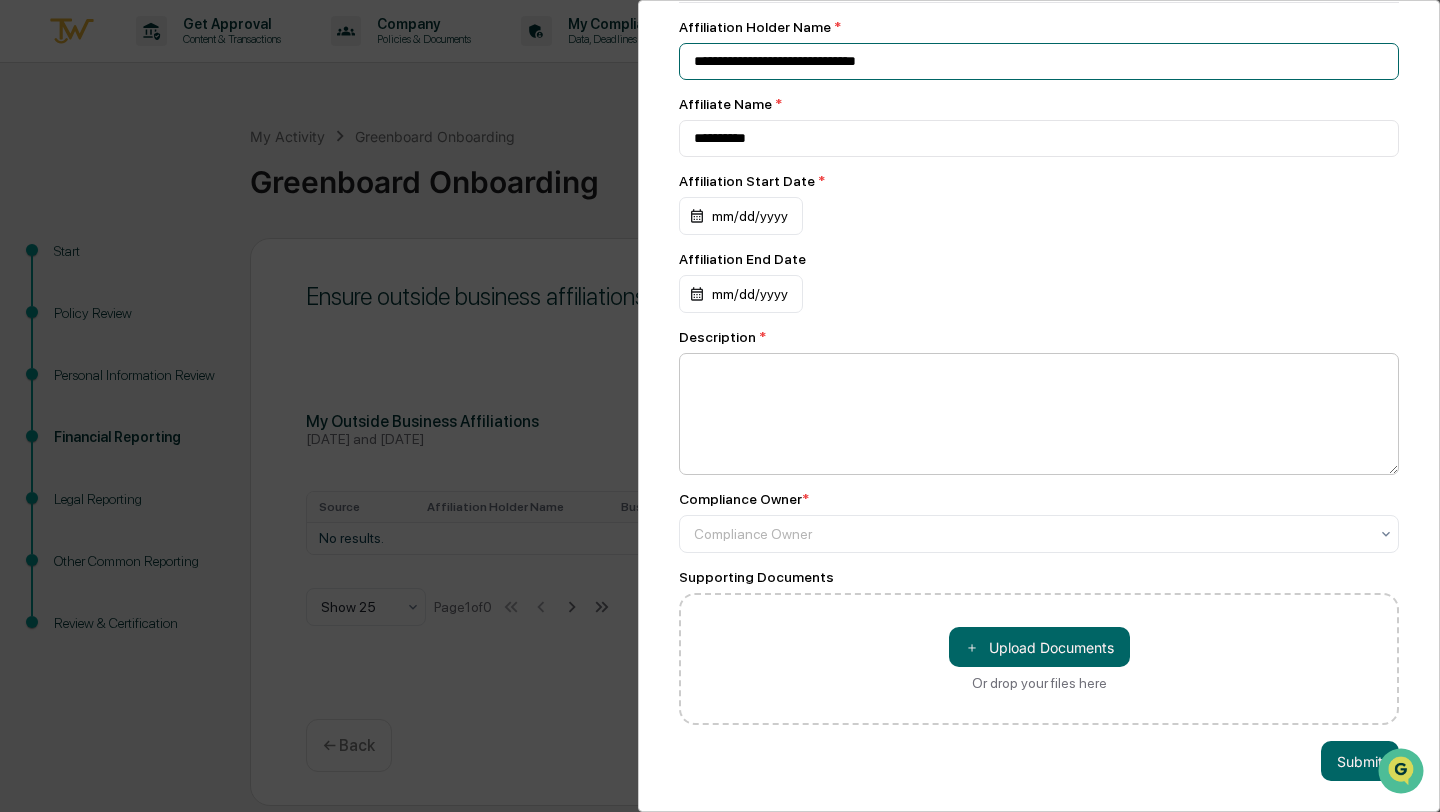 scroll, scrollTop: 70, scrollLeft: 0, axis: vertical 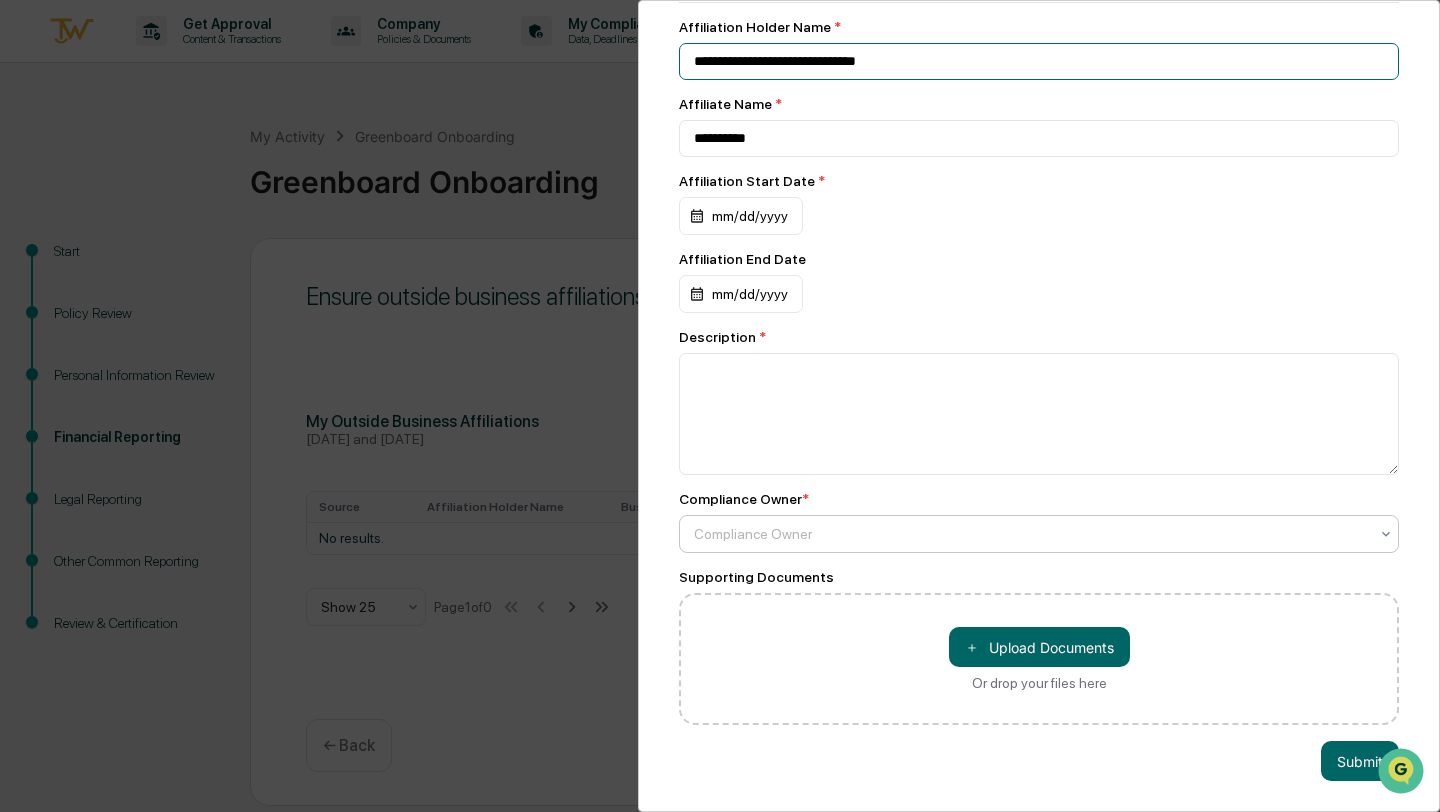 type on "**********" 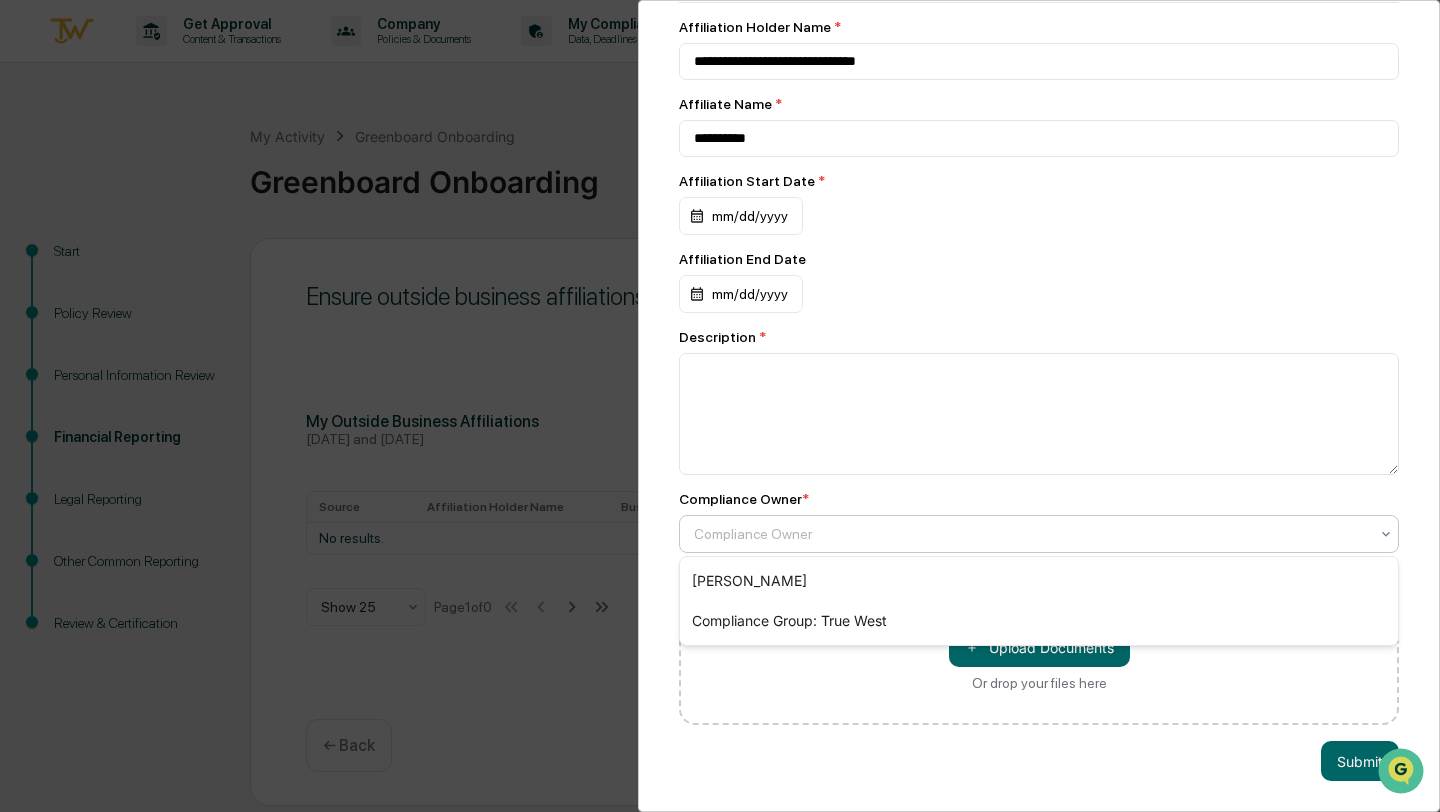click at bounding box center [1031, 534] 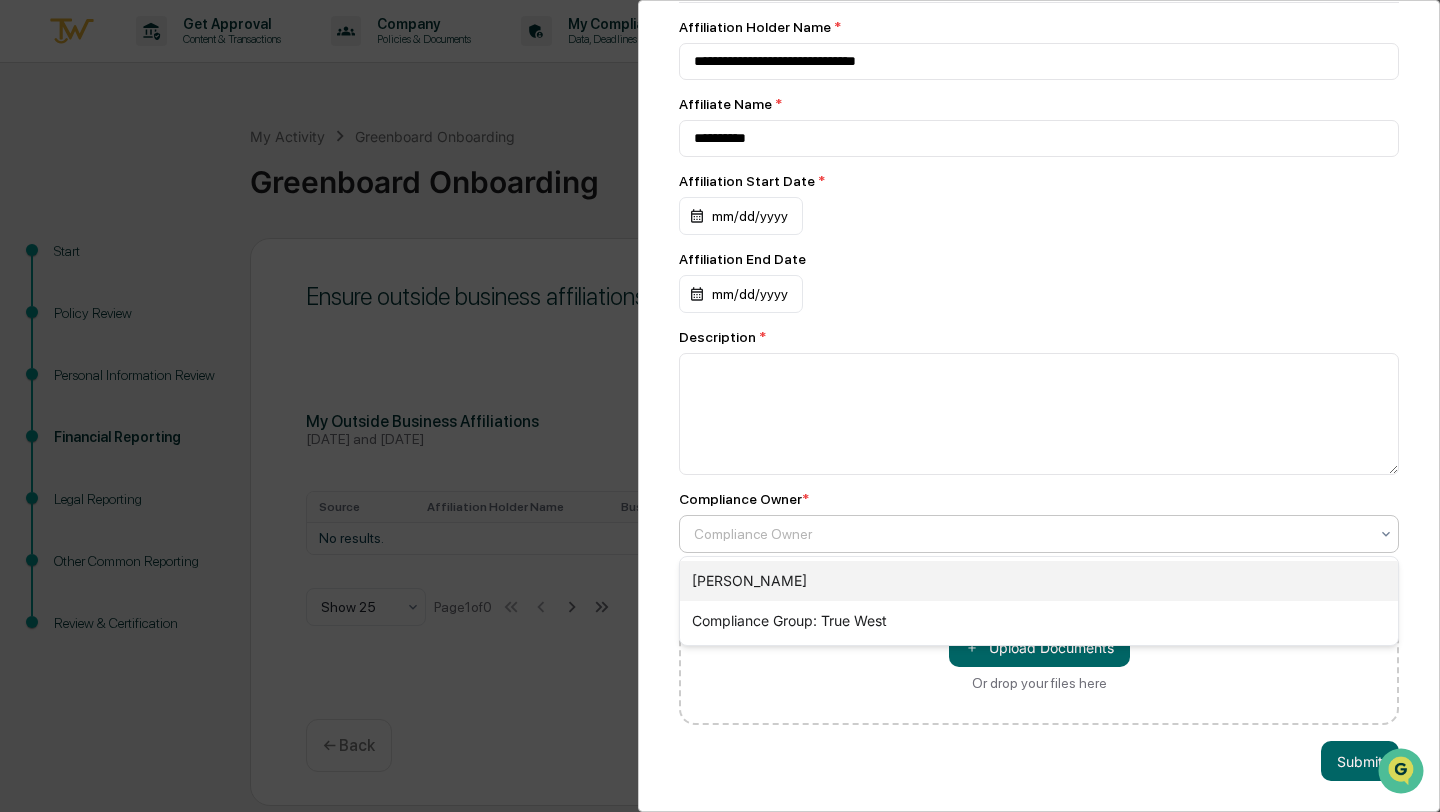 click on "[PERSON_NAME]" at bounding box center (1039, 581) 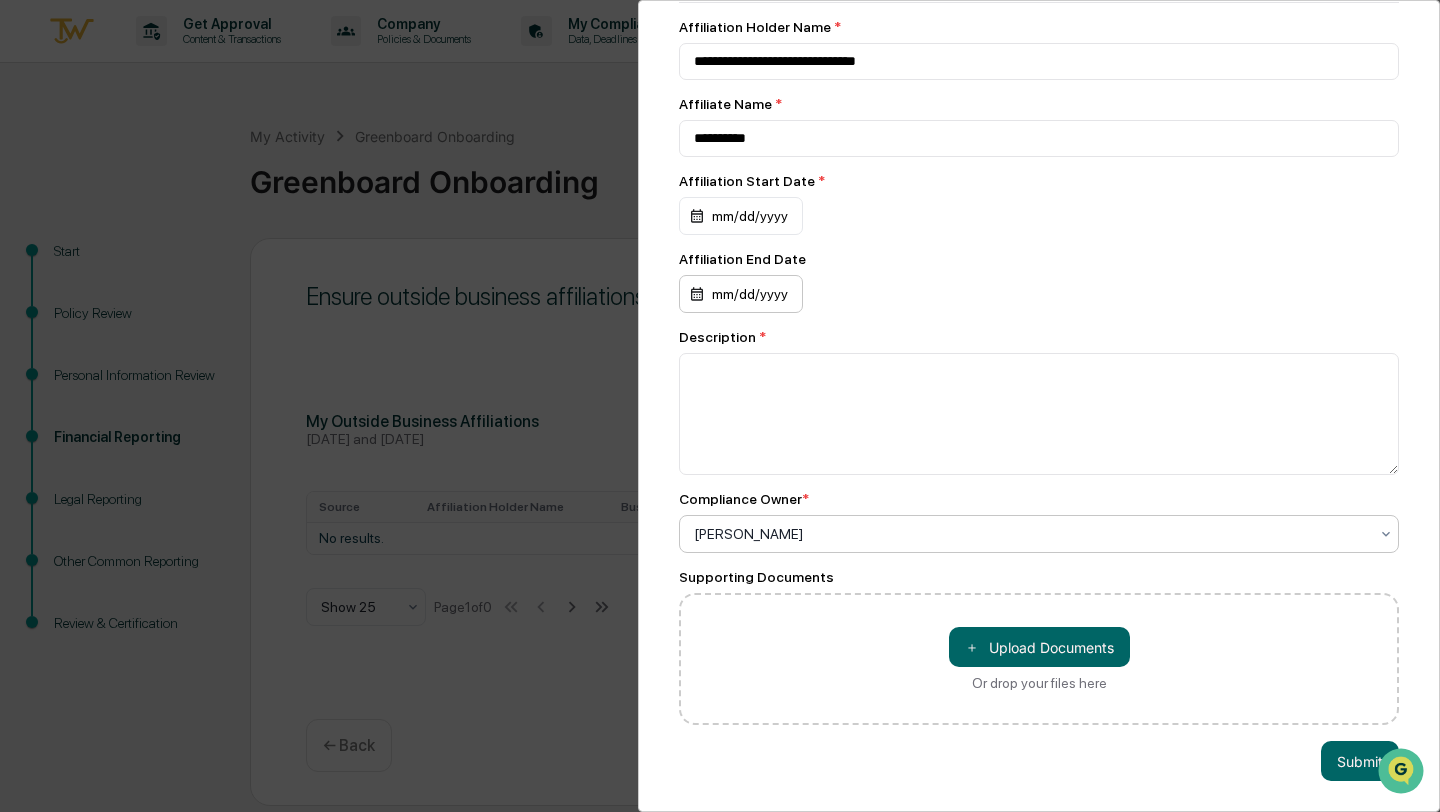 click on "mm/dd/yyyy" at bounding box center [741, 216] 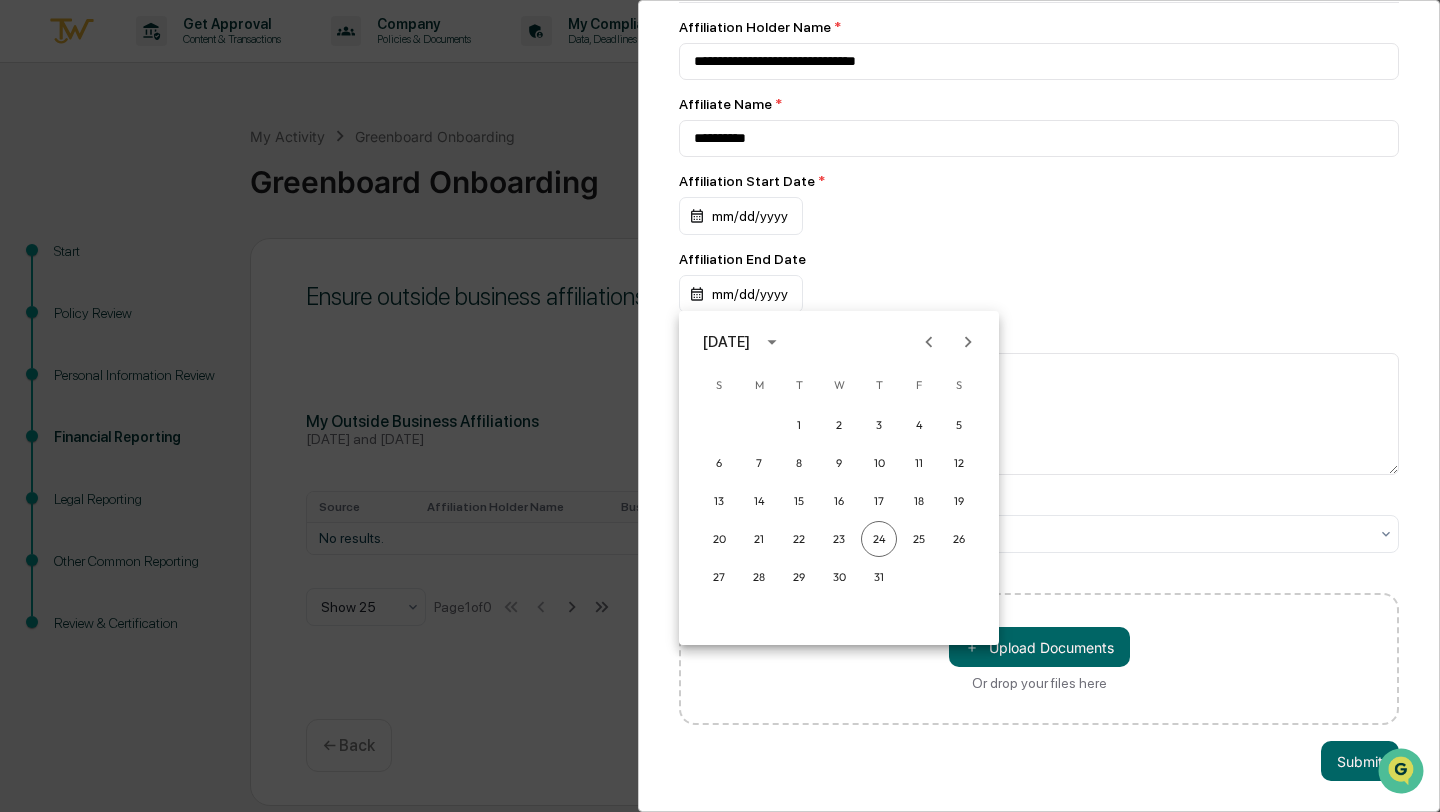 click at bounding box center [720, 406] 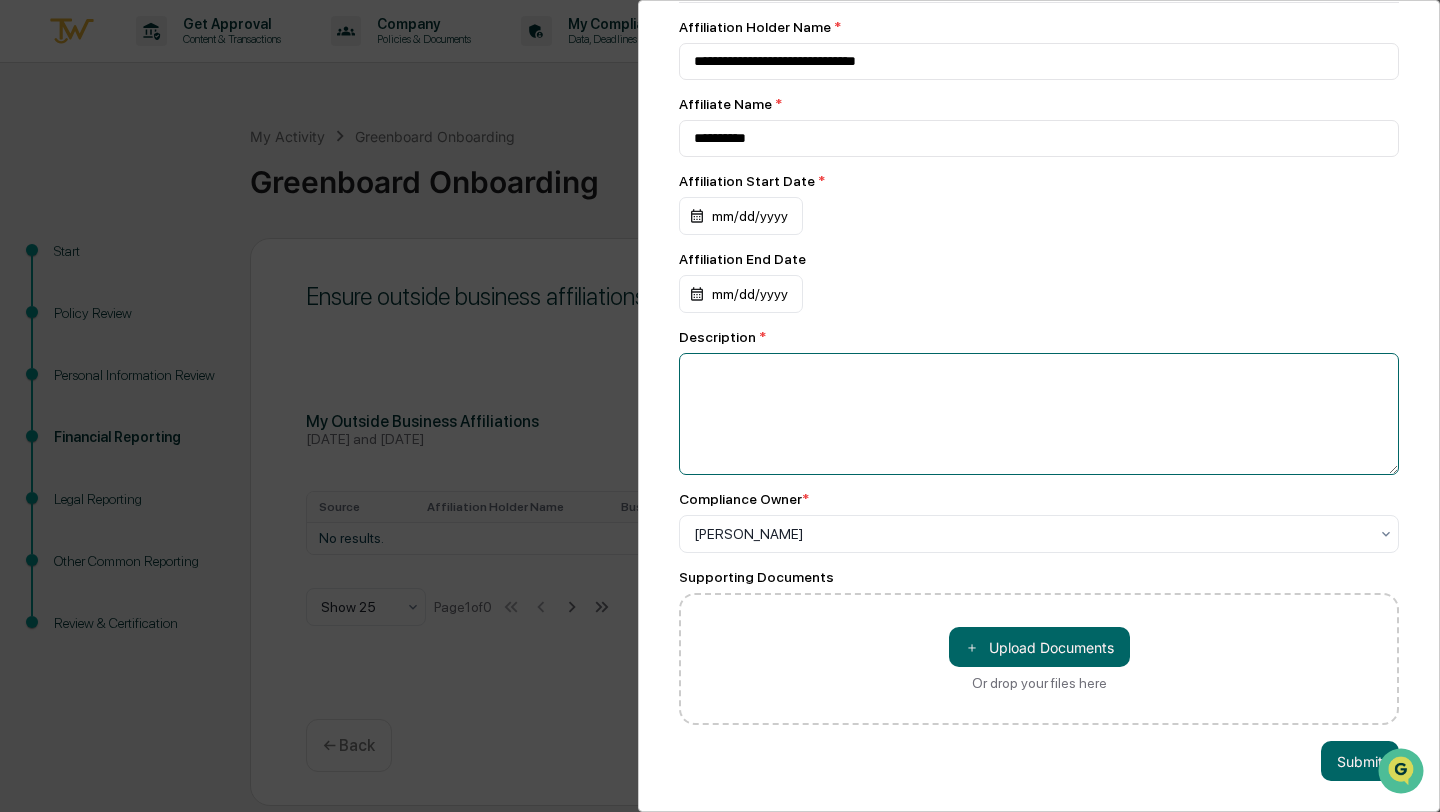 click at bounding box center [1039, 414] 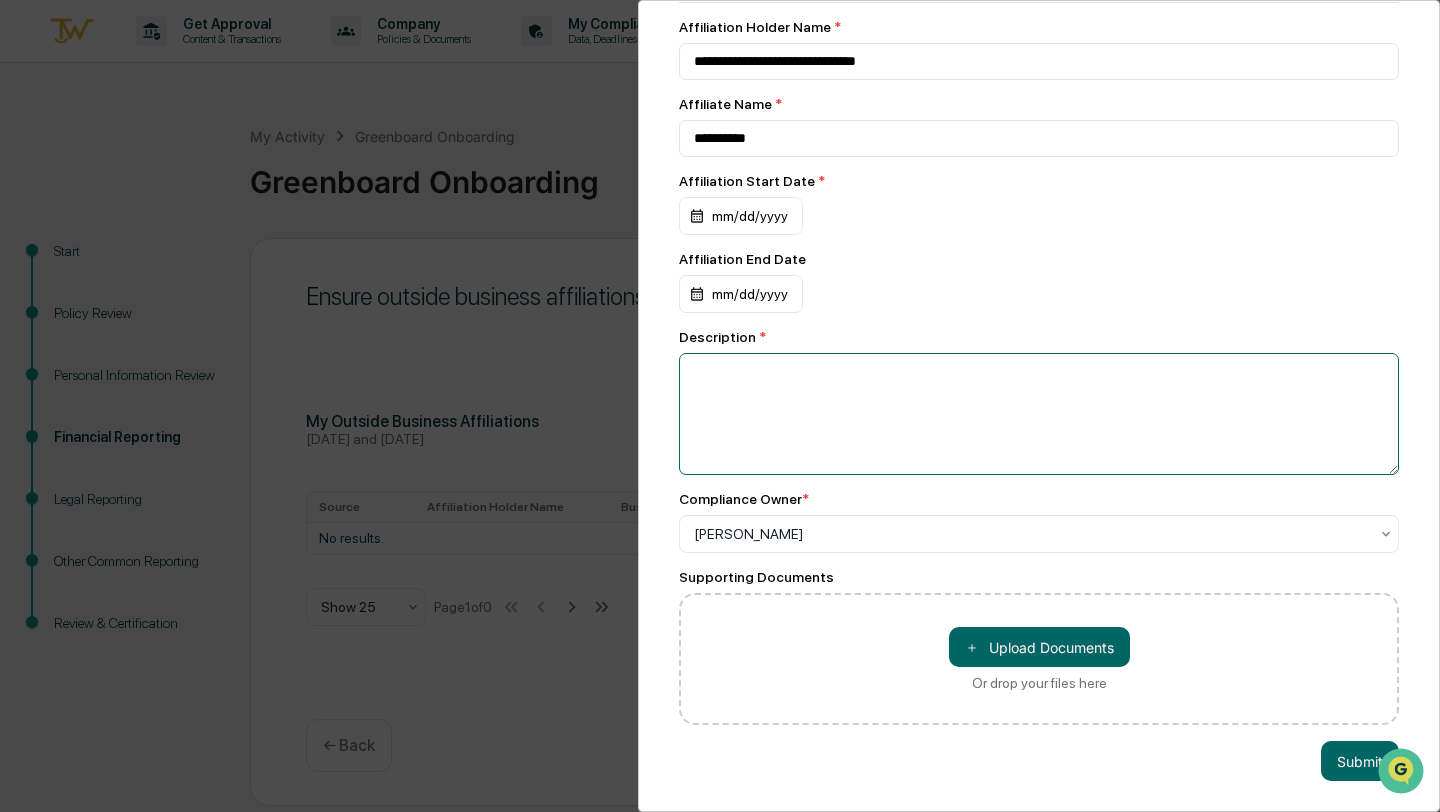 paste on "**********" 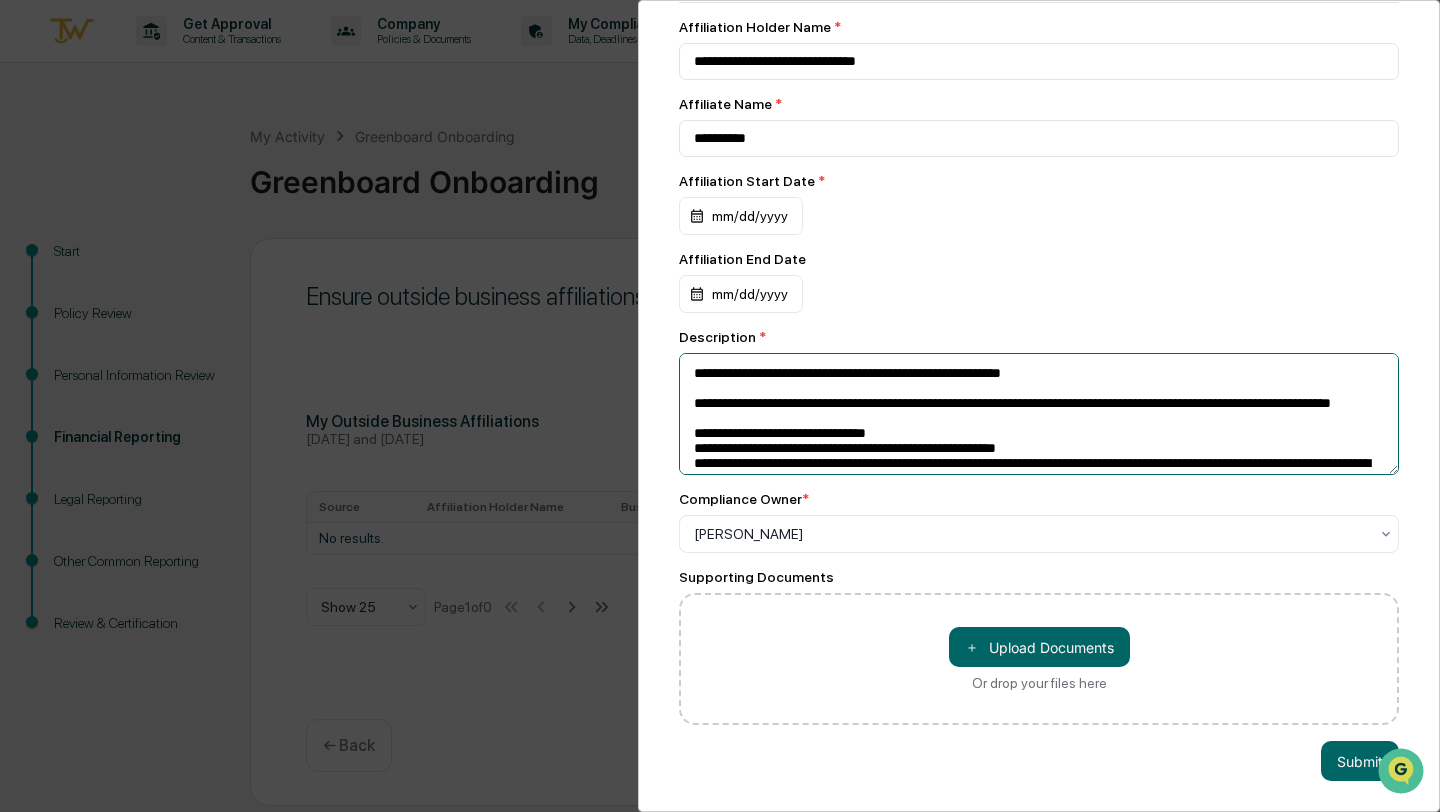 scroll, scrollTop: 0, scrollLeft: 0, axis: both 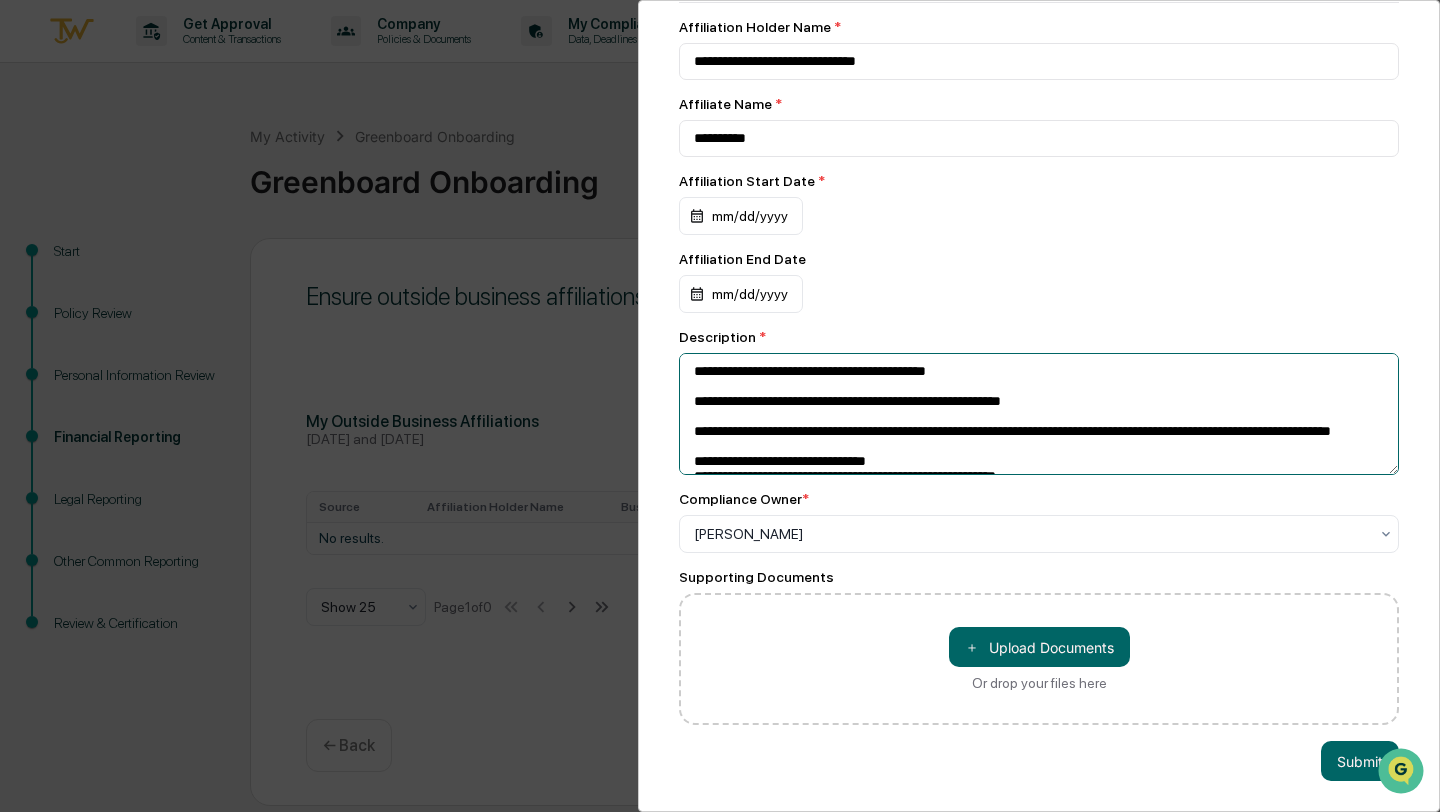click on "**********" at bounding box center [1039, 414] 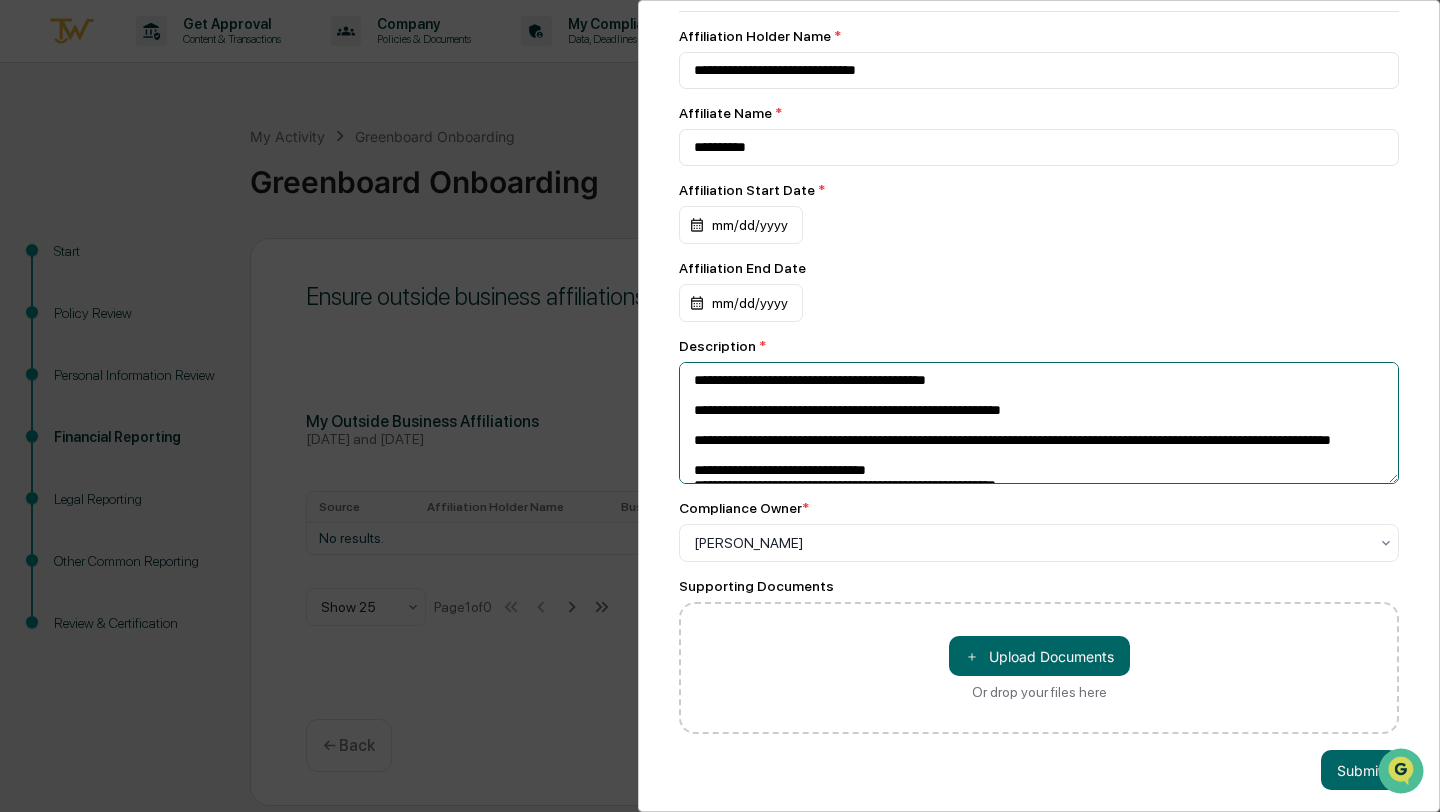 scroll, scrollTop: 54, scrollLeft: 0, axis: vertical 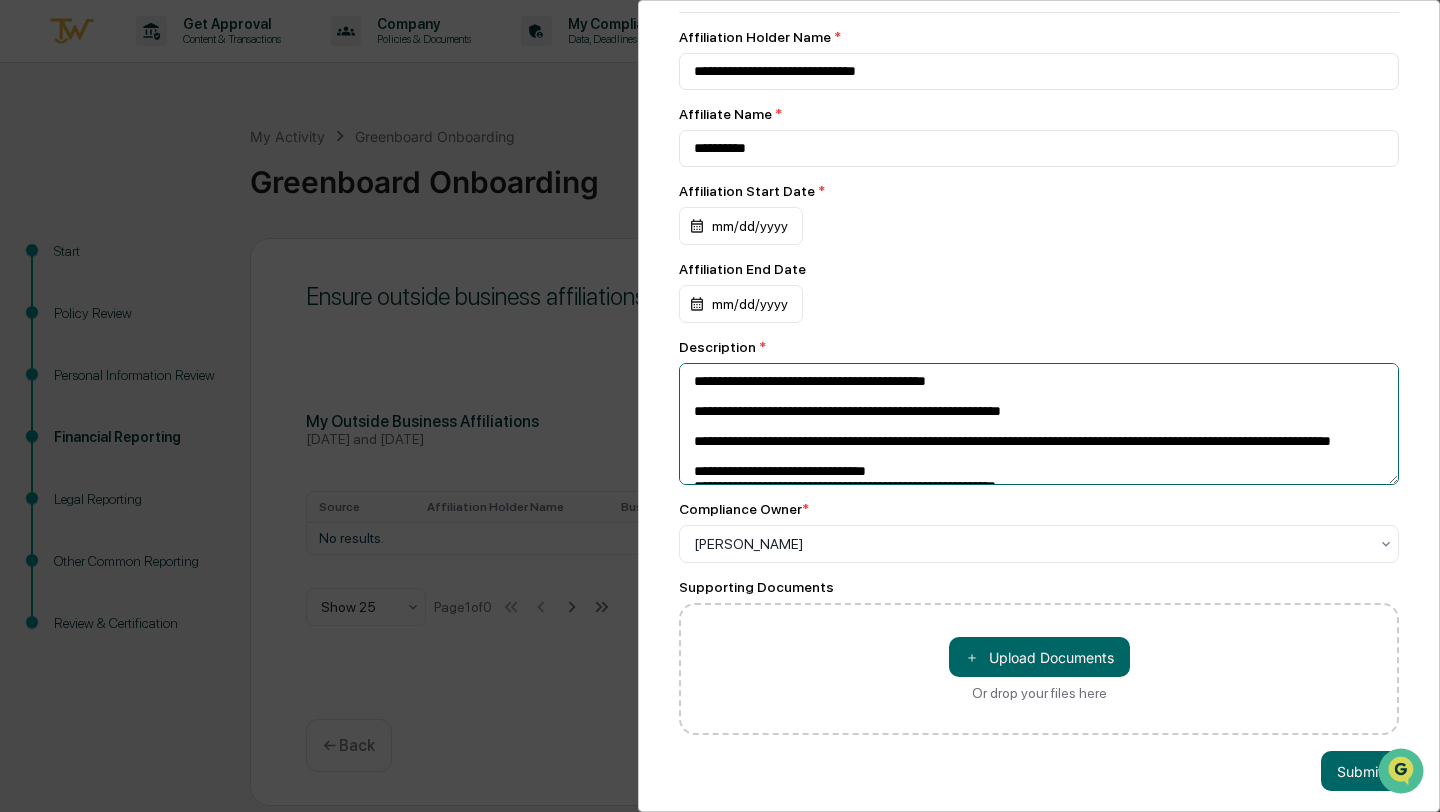 click on "**********" at bounding box center [1039, 424] 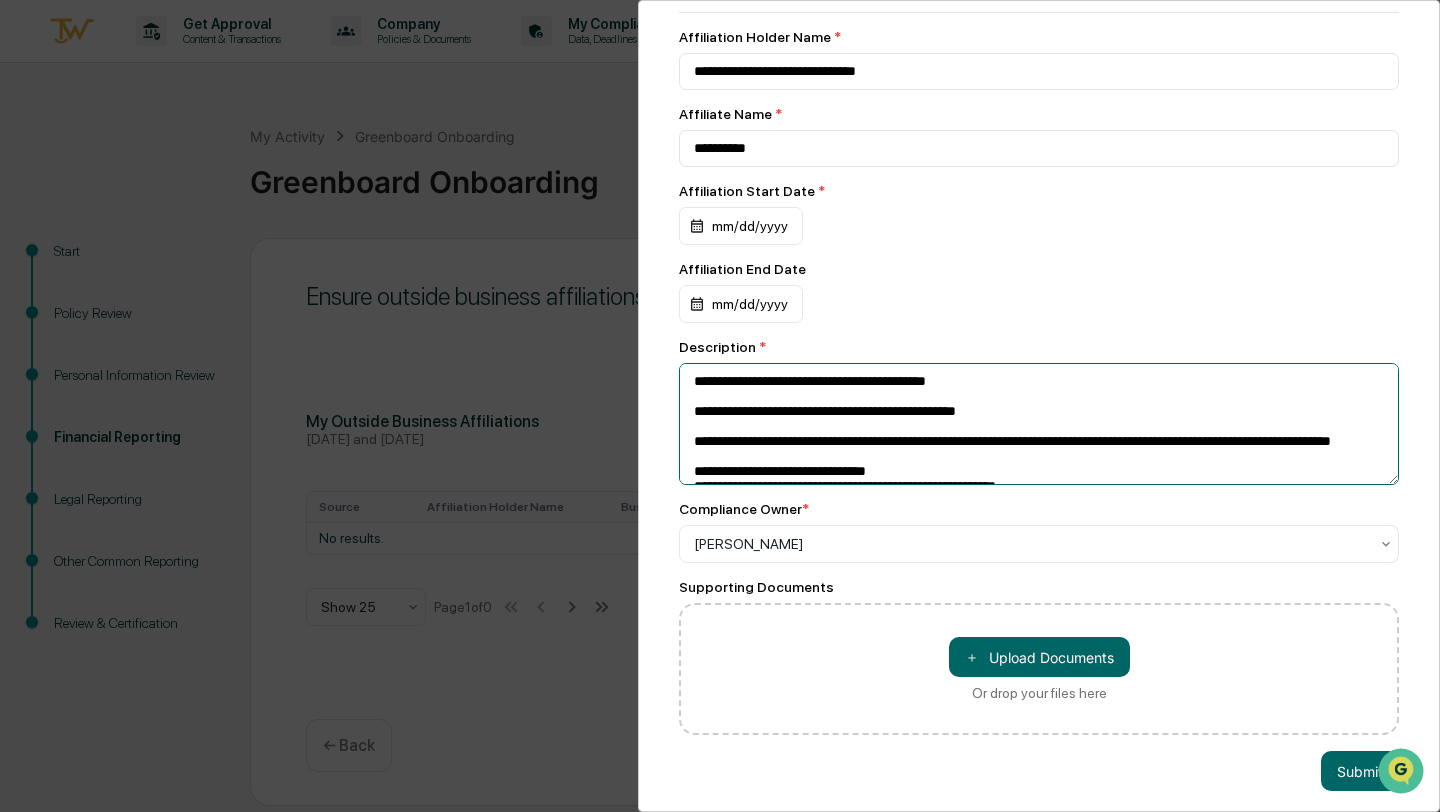 click on "**********" at bounding box center (1039, 424) 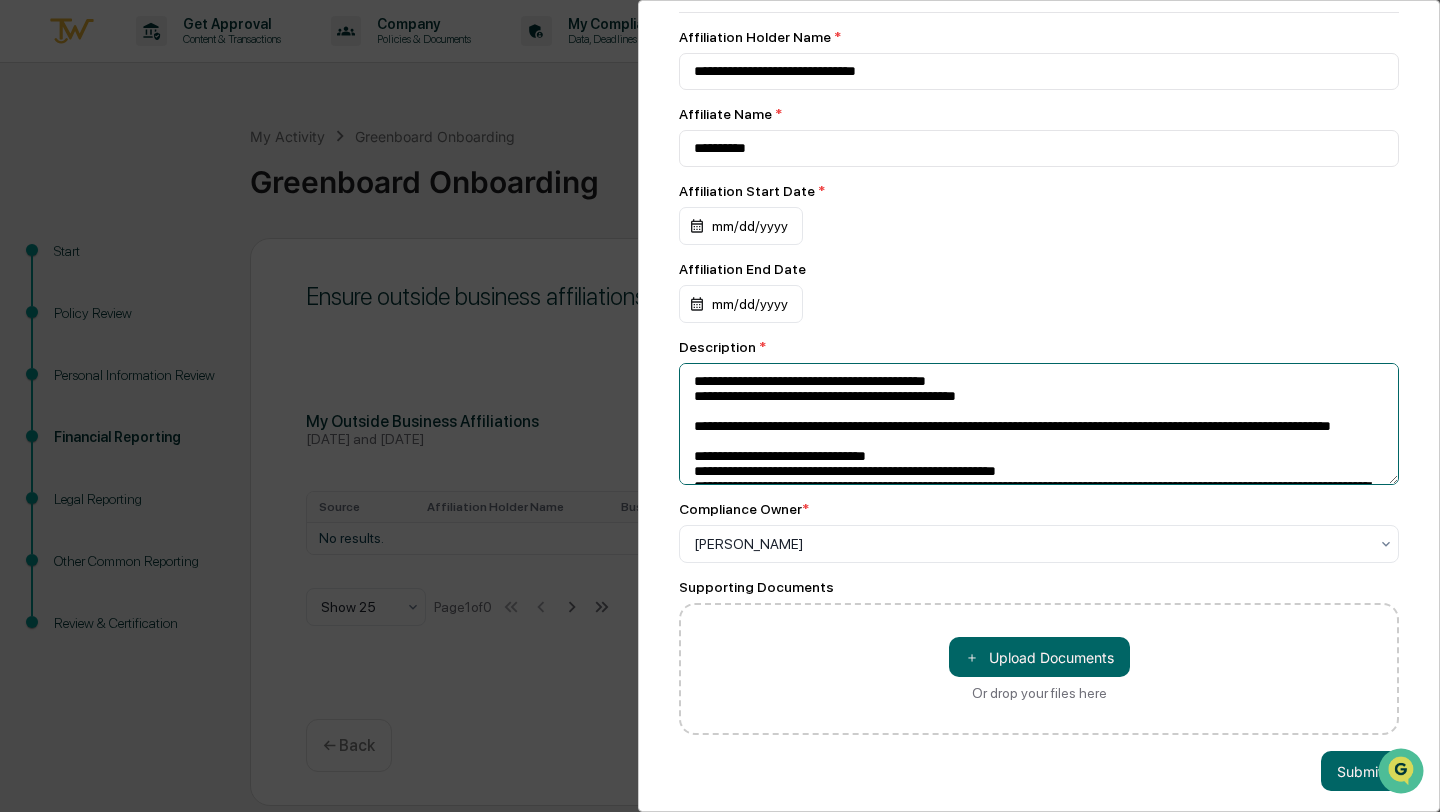 click on "**********" at bounding box center (1039, 424) 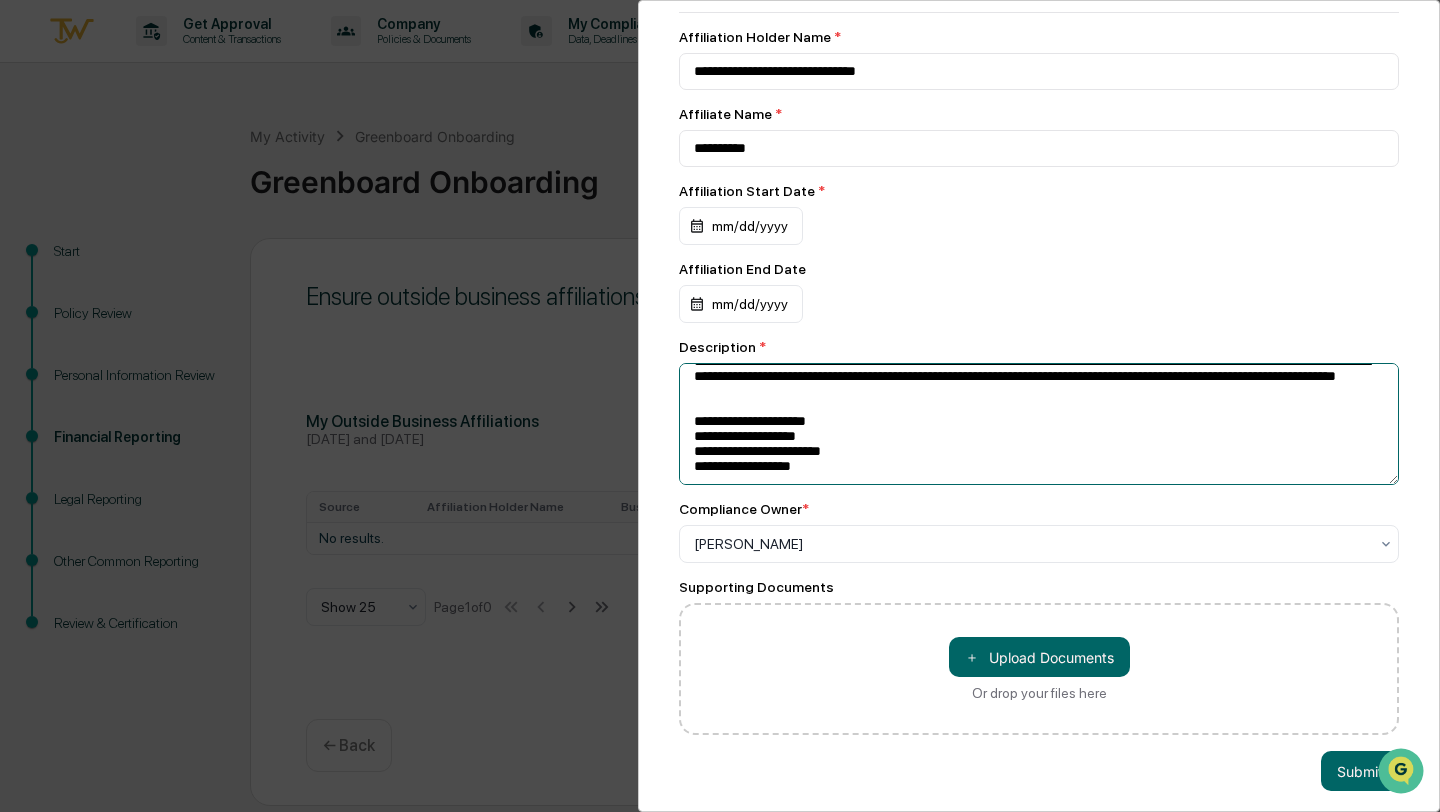 scroll, scrollTop: 221, scrollLeft: 0, axis: vertical 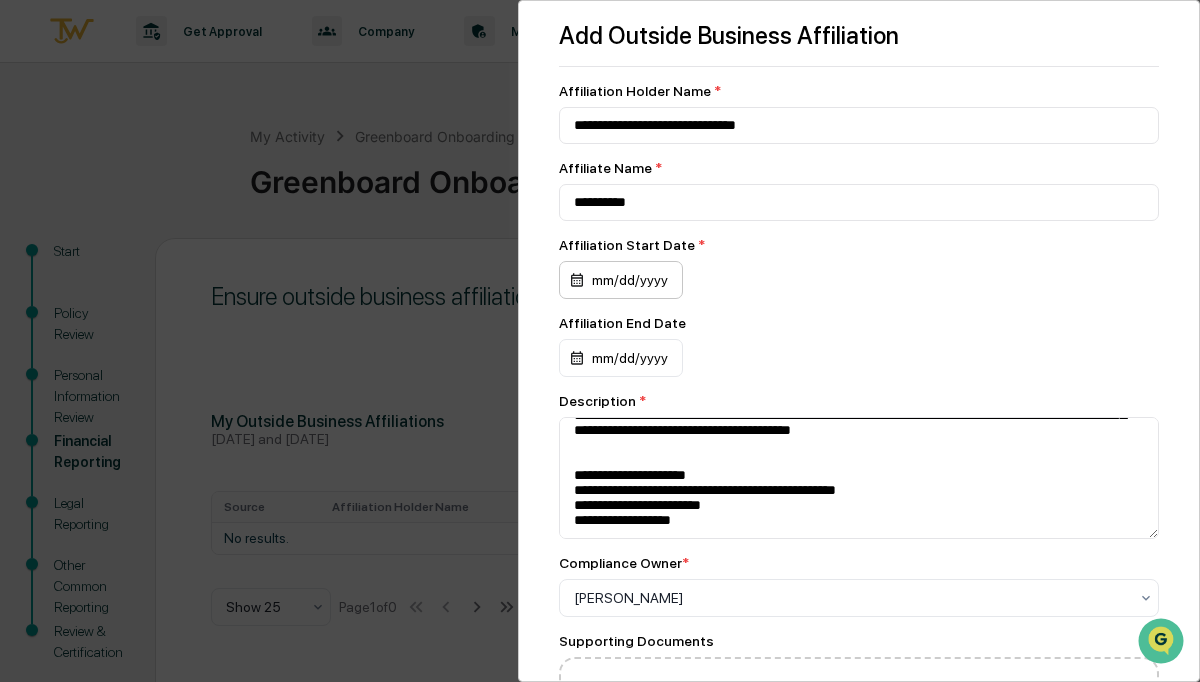 click on "mm/dd/yyyy" at bounding box center [621, 280] 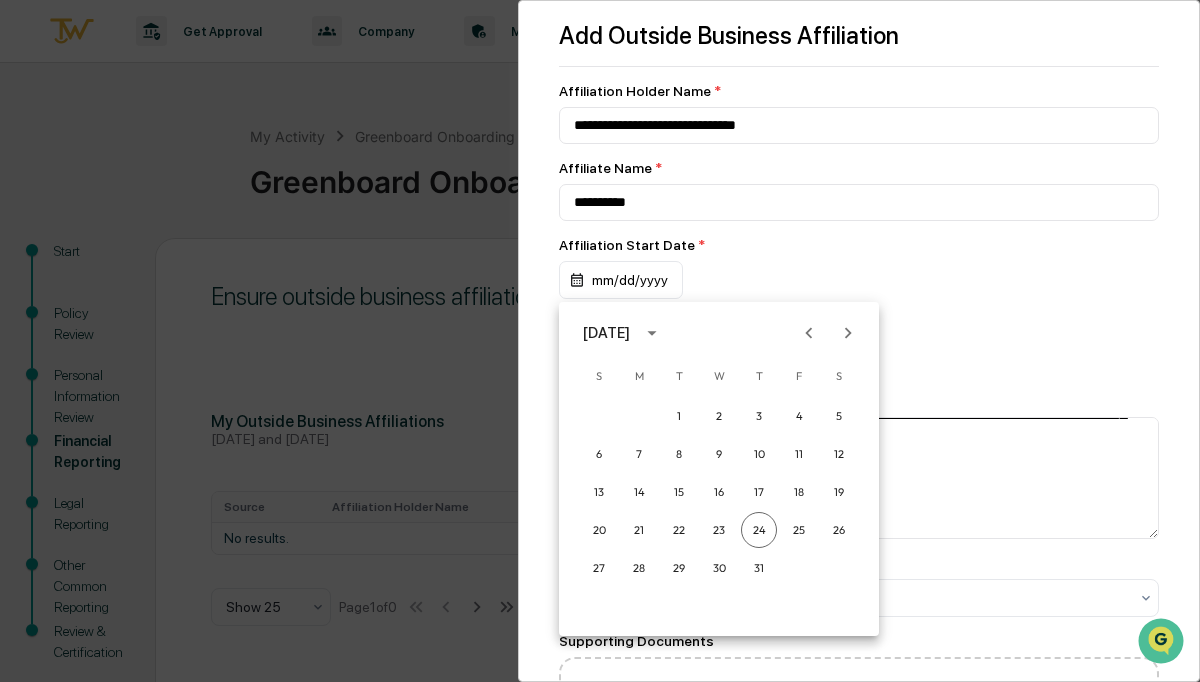 click 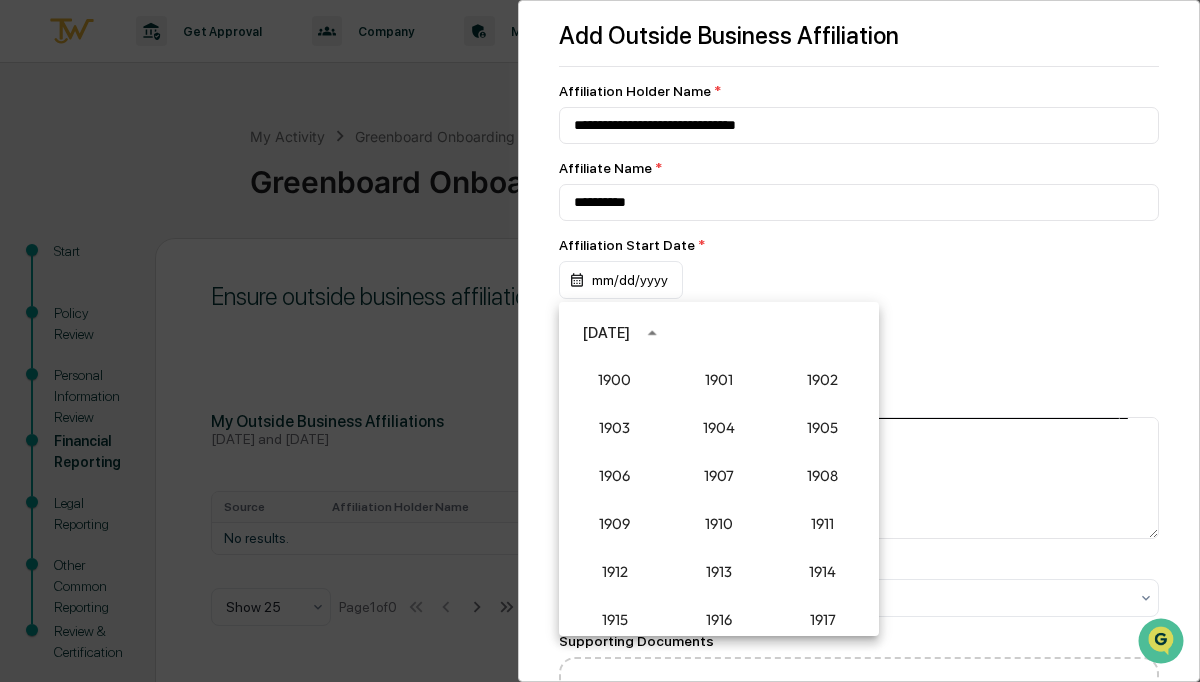 scroll, scrollTop: 1852, scrollLeft: 0, axis: vertical 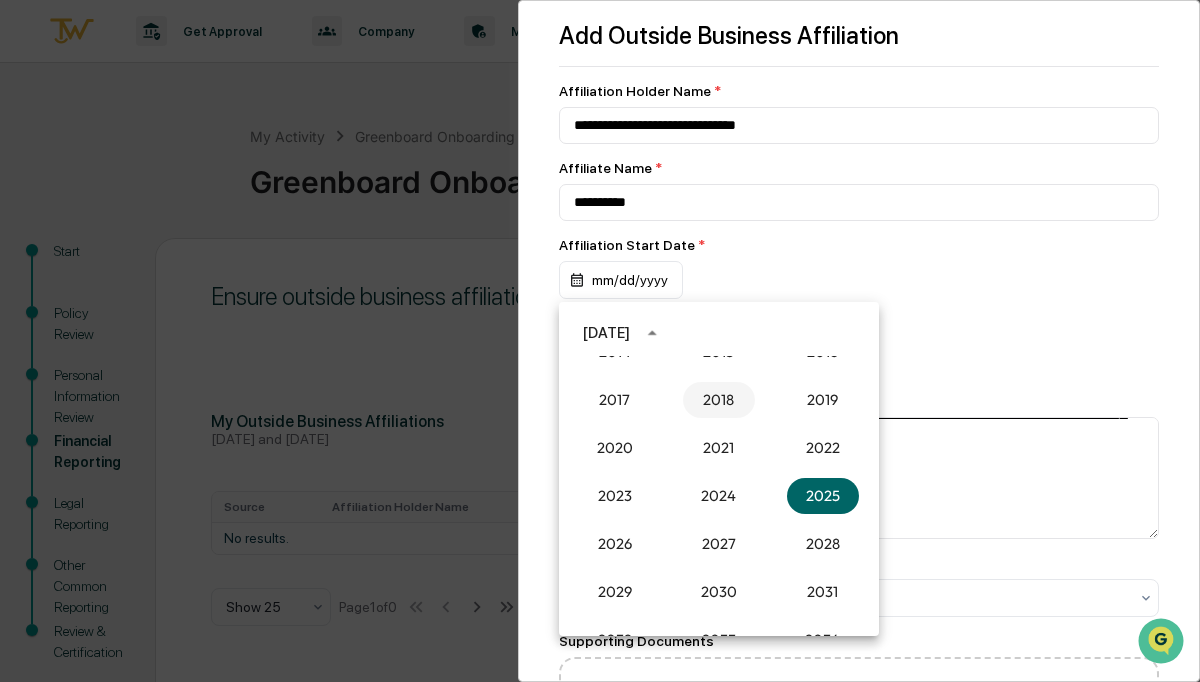 click on "2018" at bounding box center (719, 400) 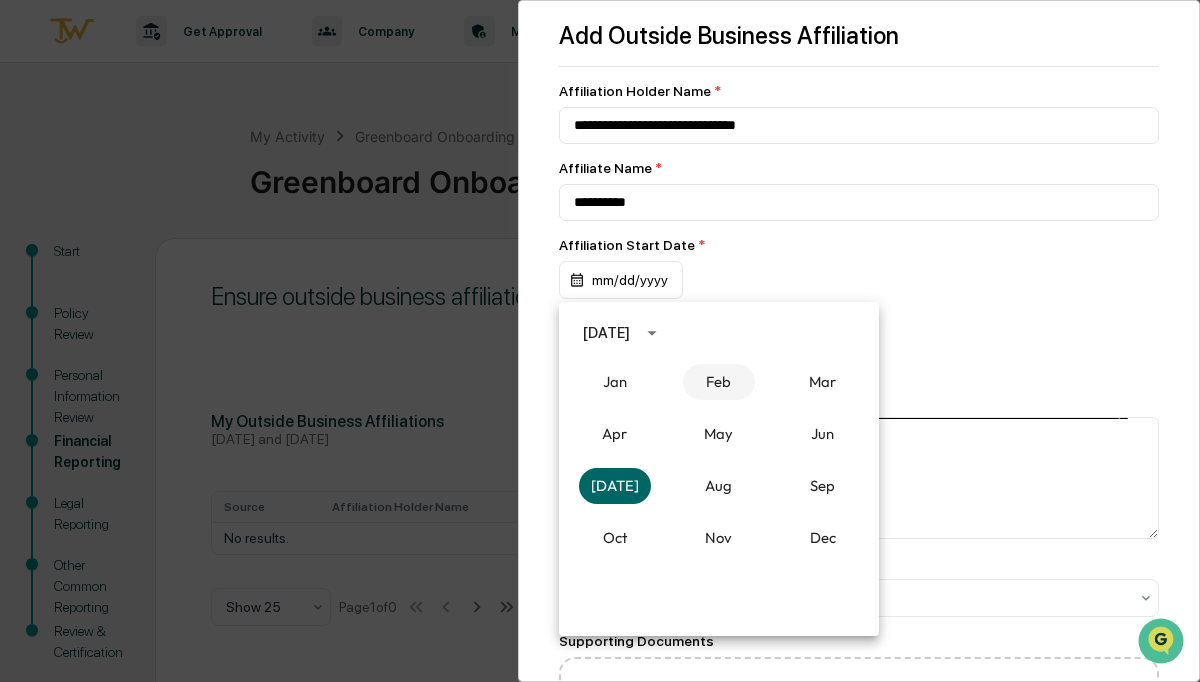 click on "Feb" at bounding box center (719, 382) 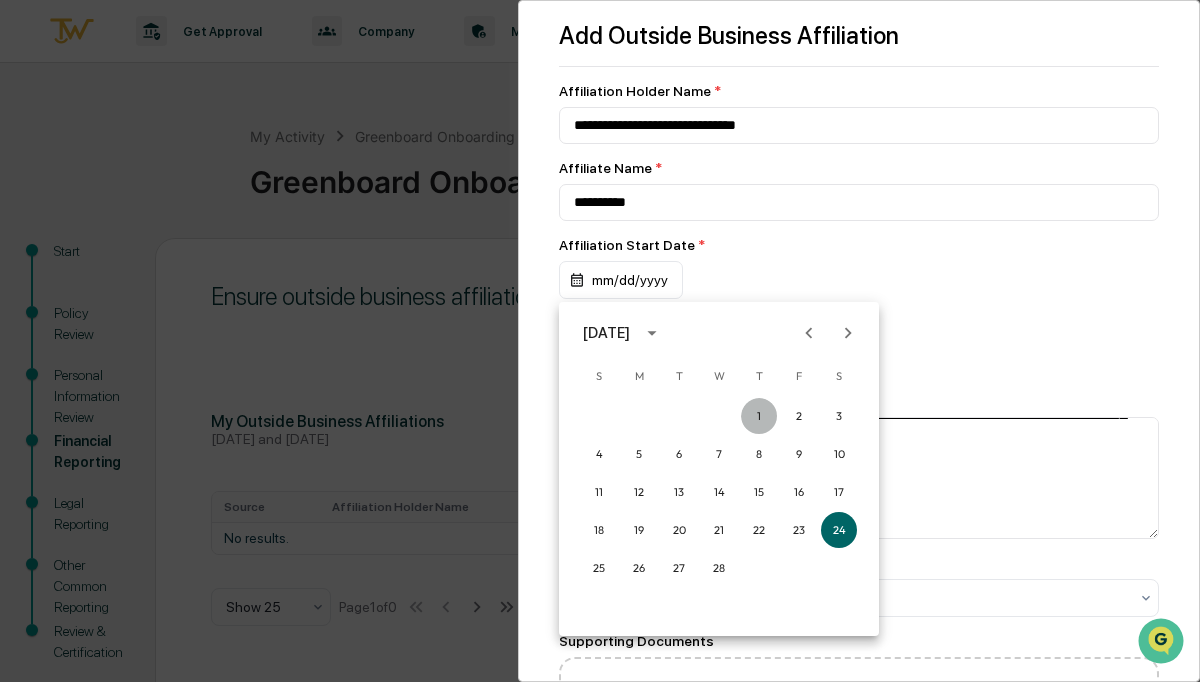 click on "1" at bounding box center [759, 416] 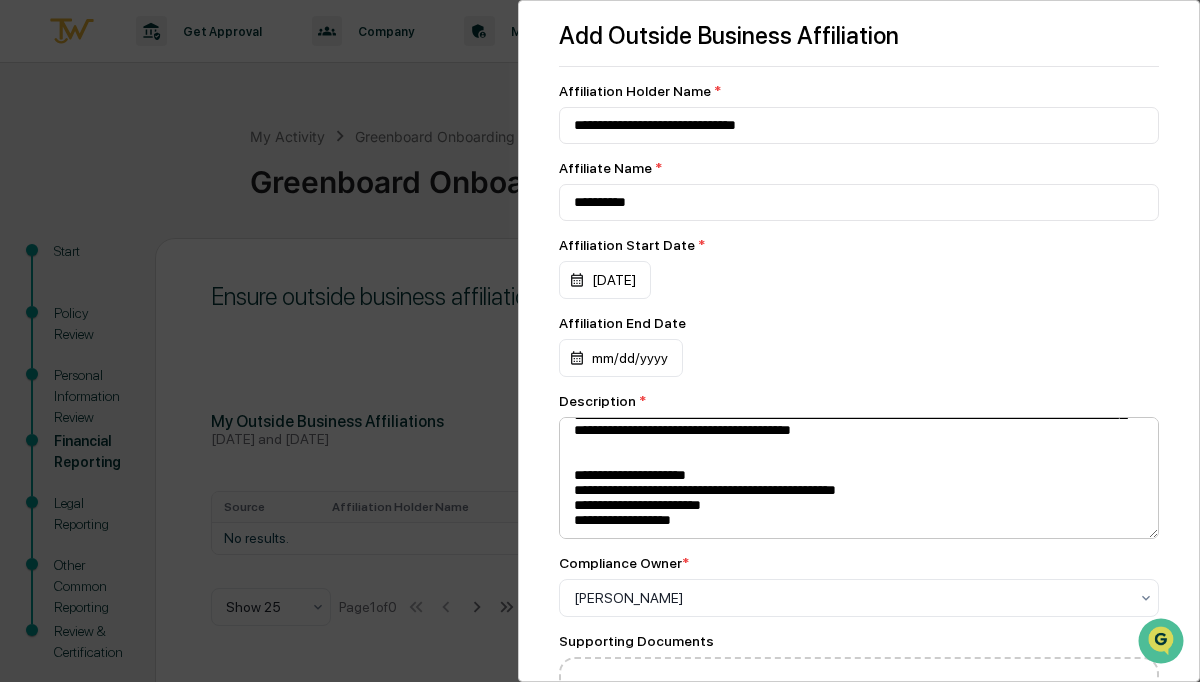 scroll, scrollTop: 208, scrollLeft: 0, axis: vertical 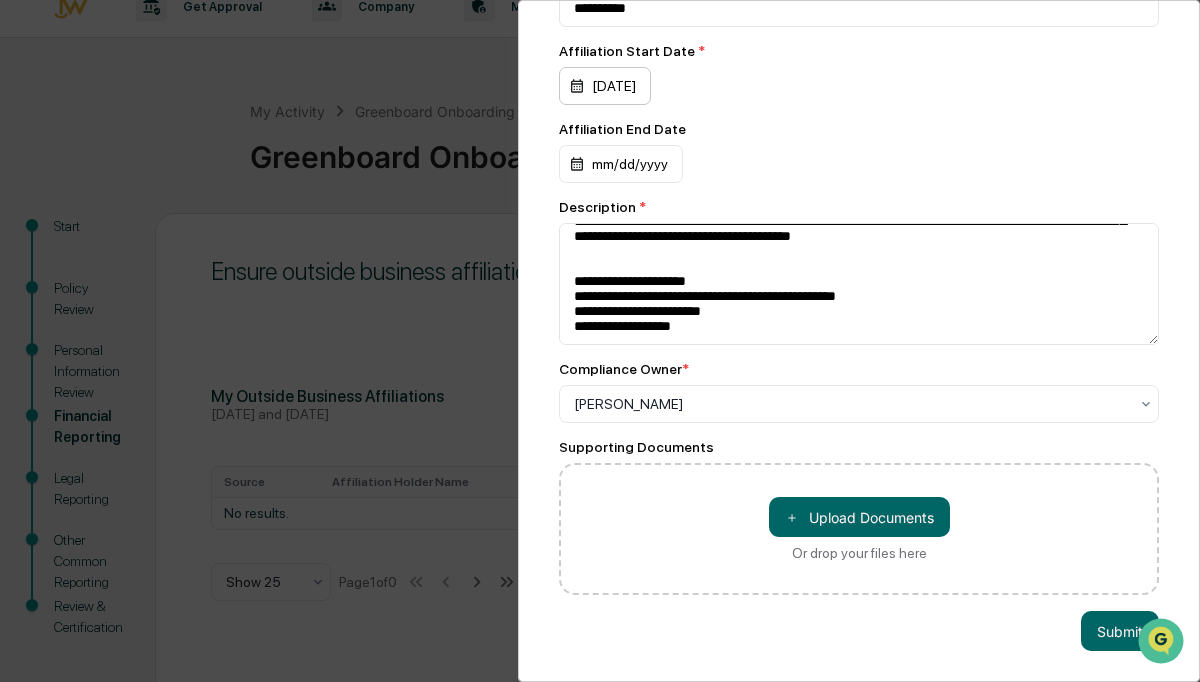 click on "[DATE]" at bounding box center (605, 86) 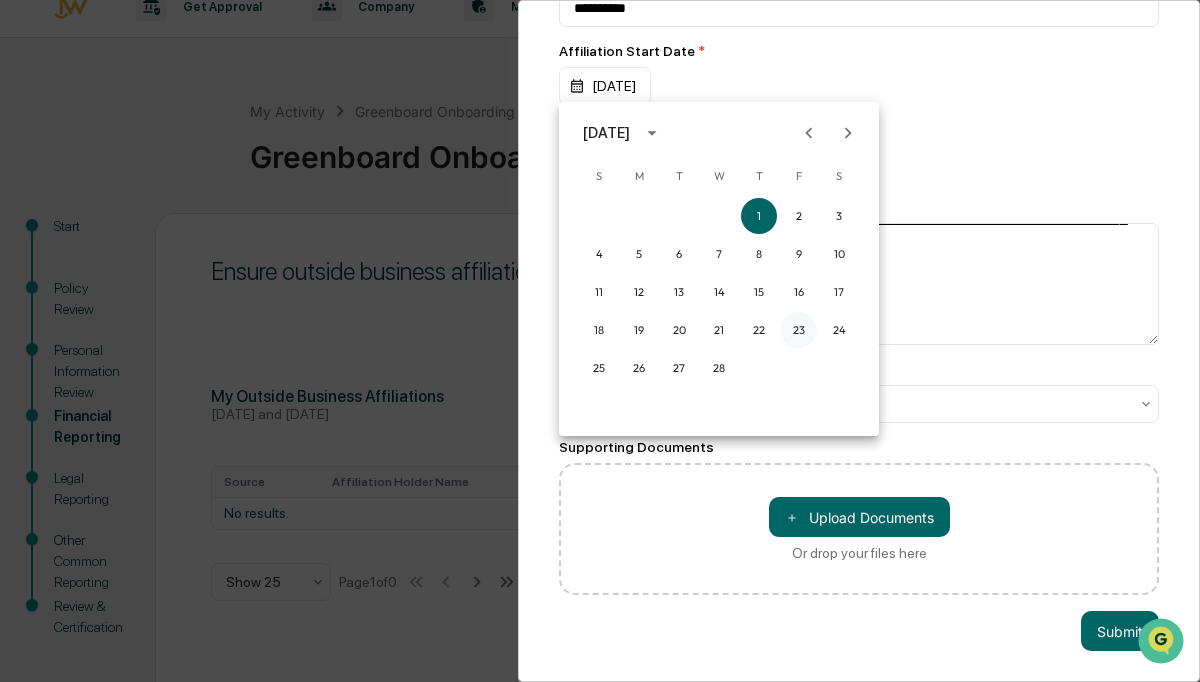 click on "23" at bounding box center [799, 330] 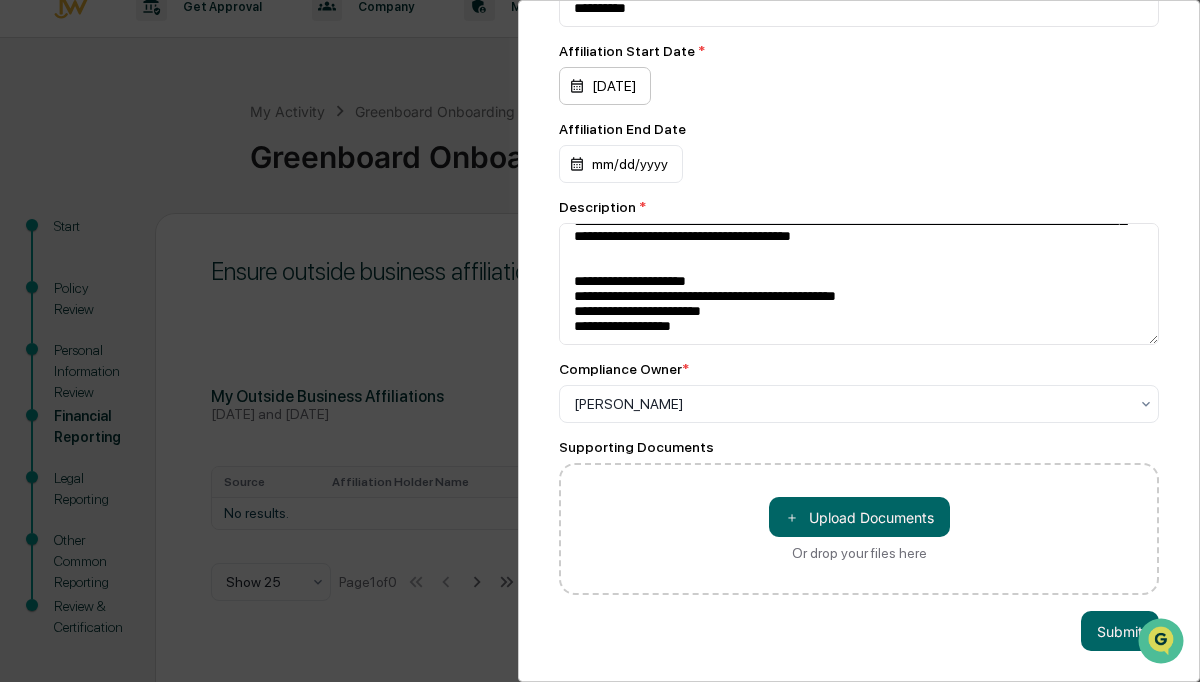 click on "[DATE]" at bounding box center (605, 86) 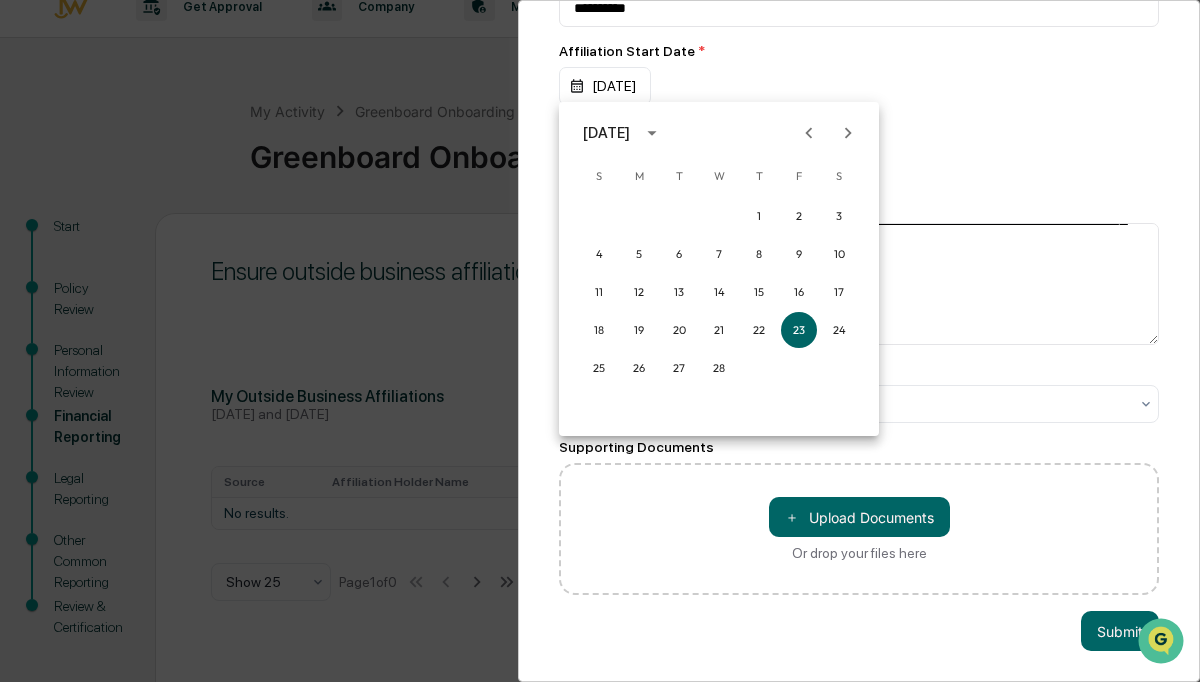 click 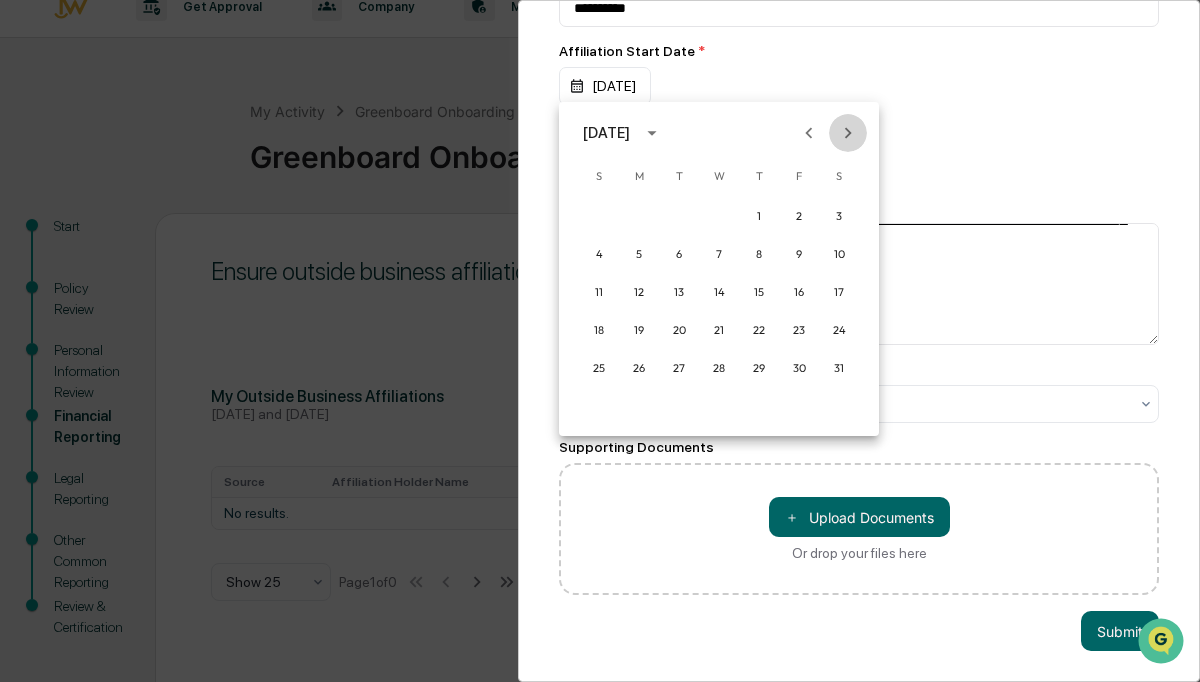 click 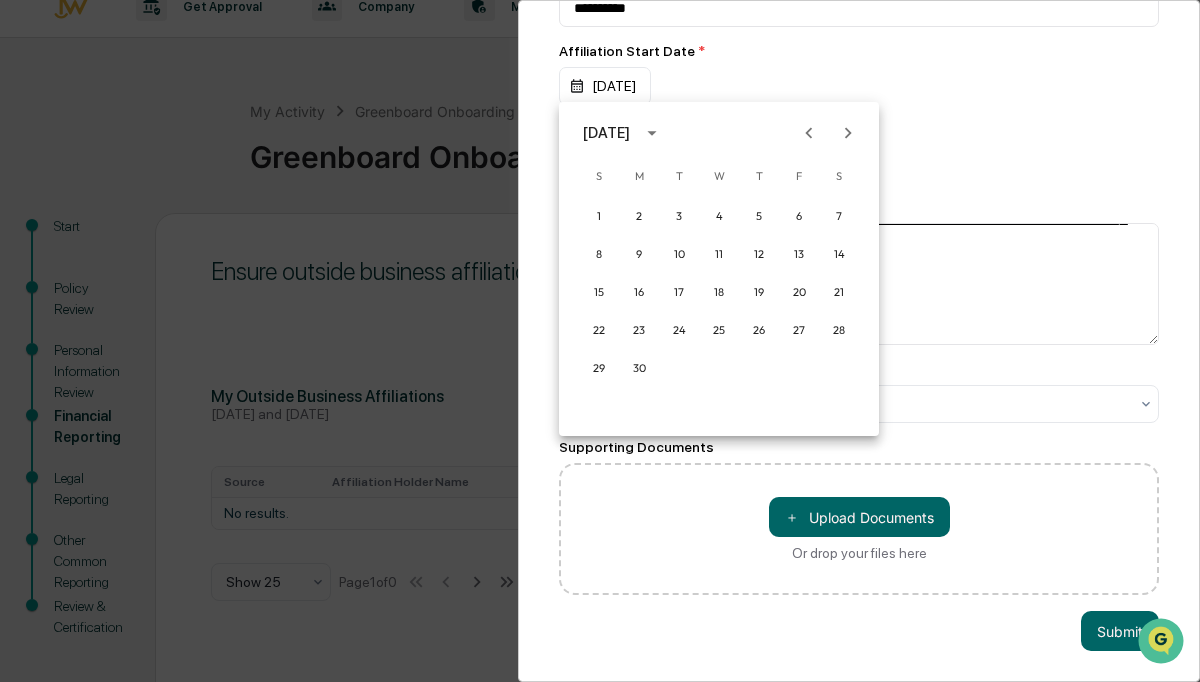 click 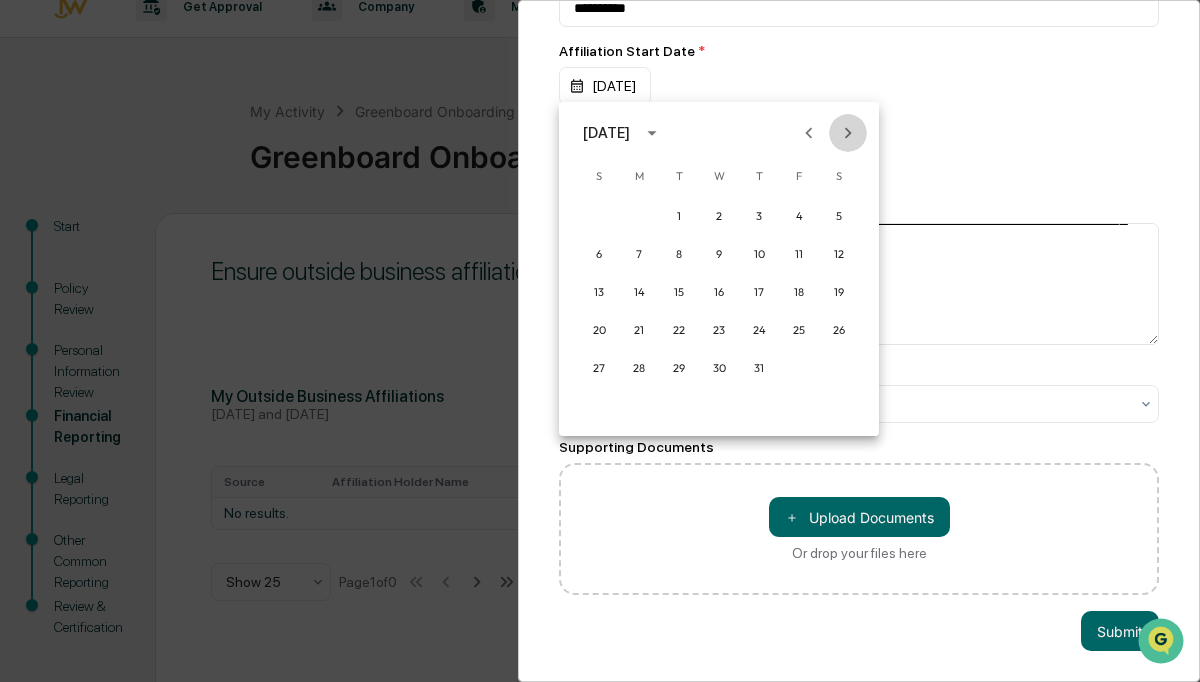 click 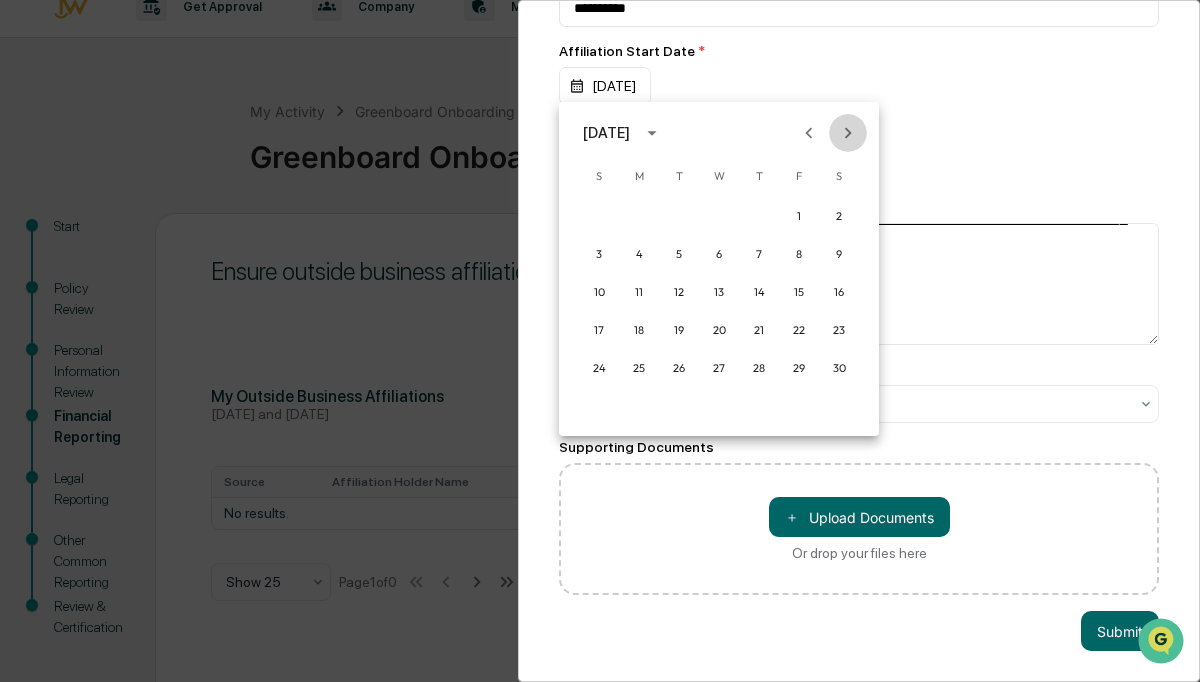 click 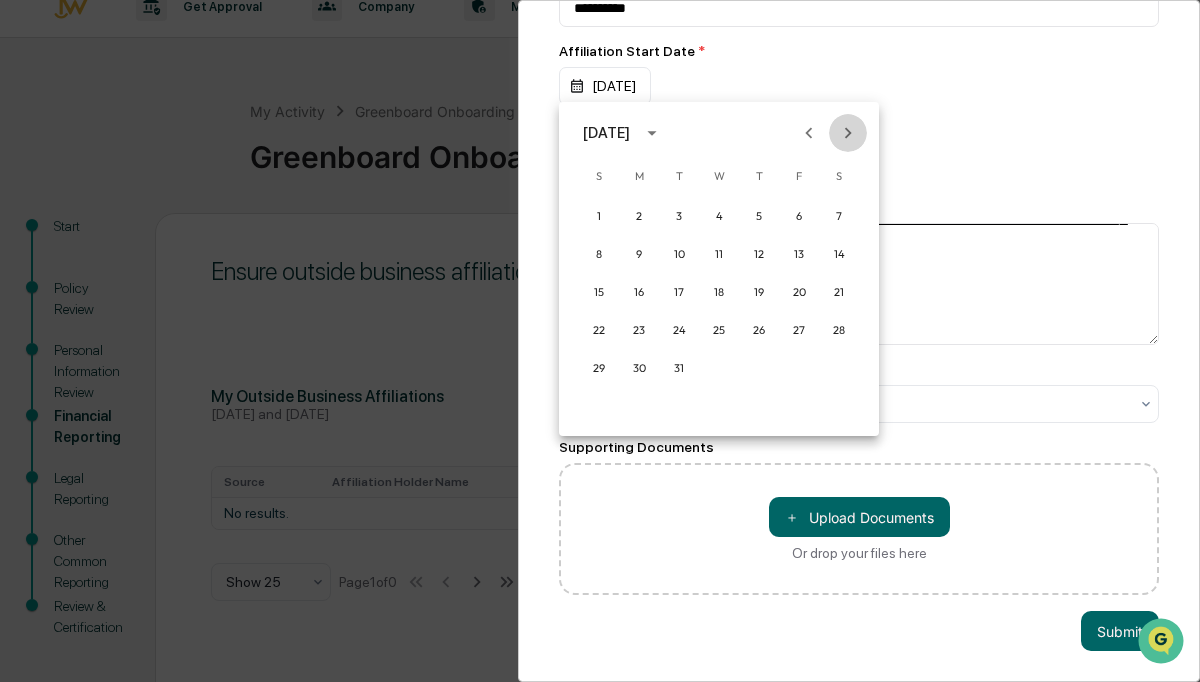 click 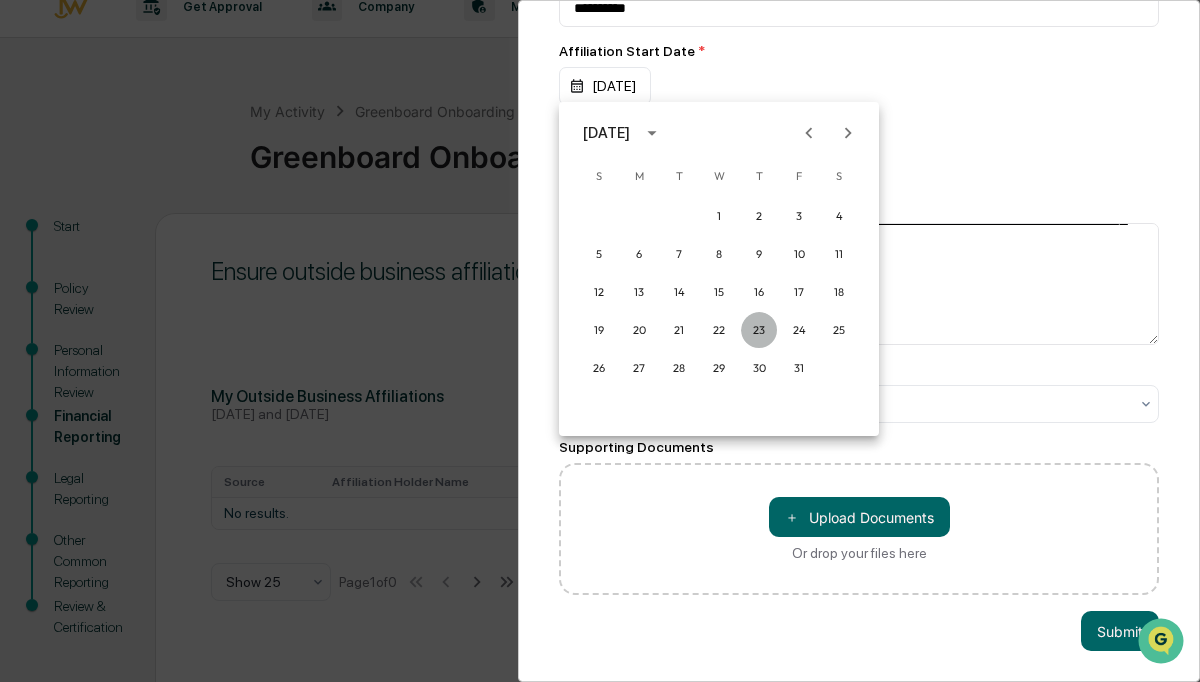 click on "23" at bounding box center [759, 330] 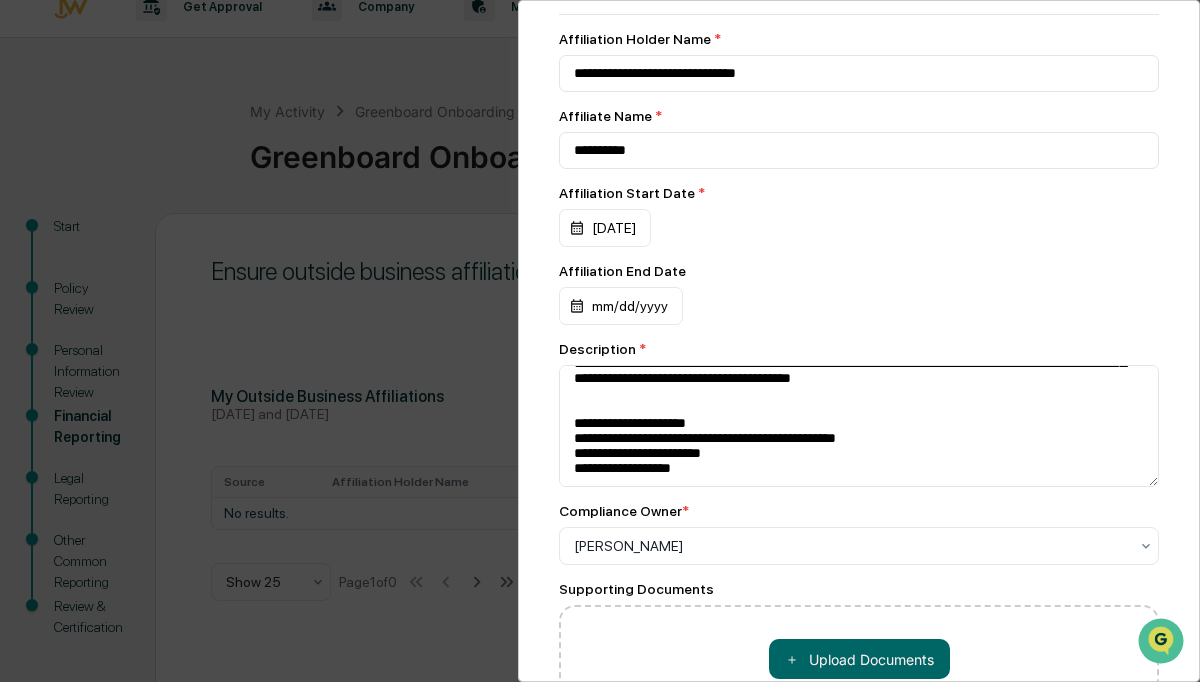 scroll, scrollTop: 0, scrollLeft: 0, axis: both 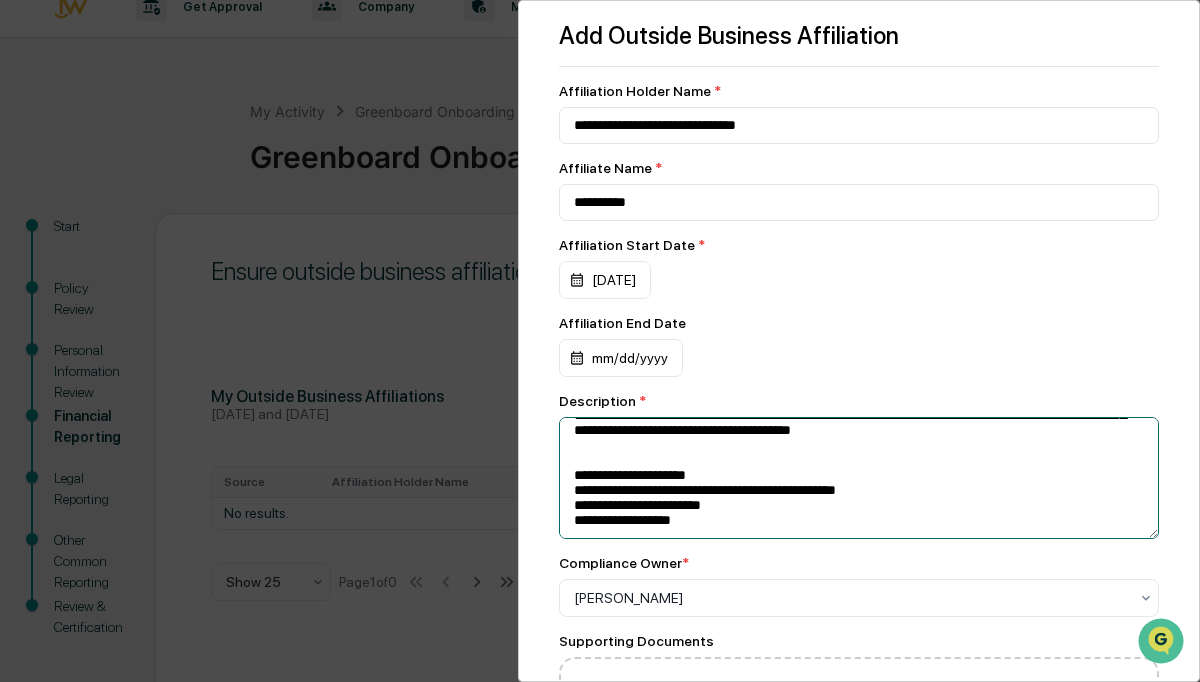 drag, startPoint x: 565, startPoint y: 442, endPoint x: 738, endPoint y: 489, distance: 179.27075 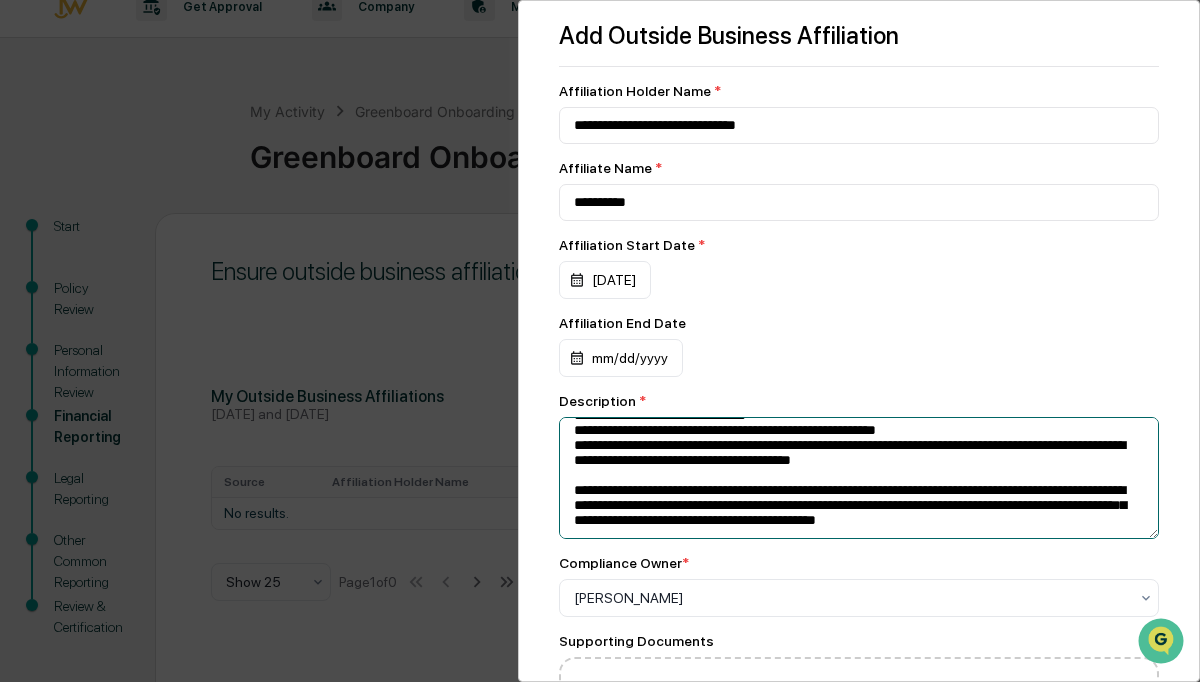 scroll, scrollTop: 230, scrollLeft: 0, axis: vertical 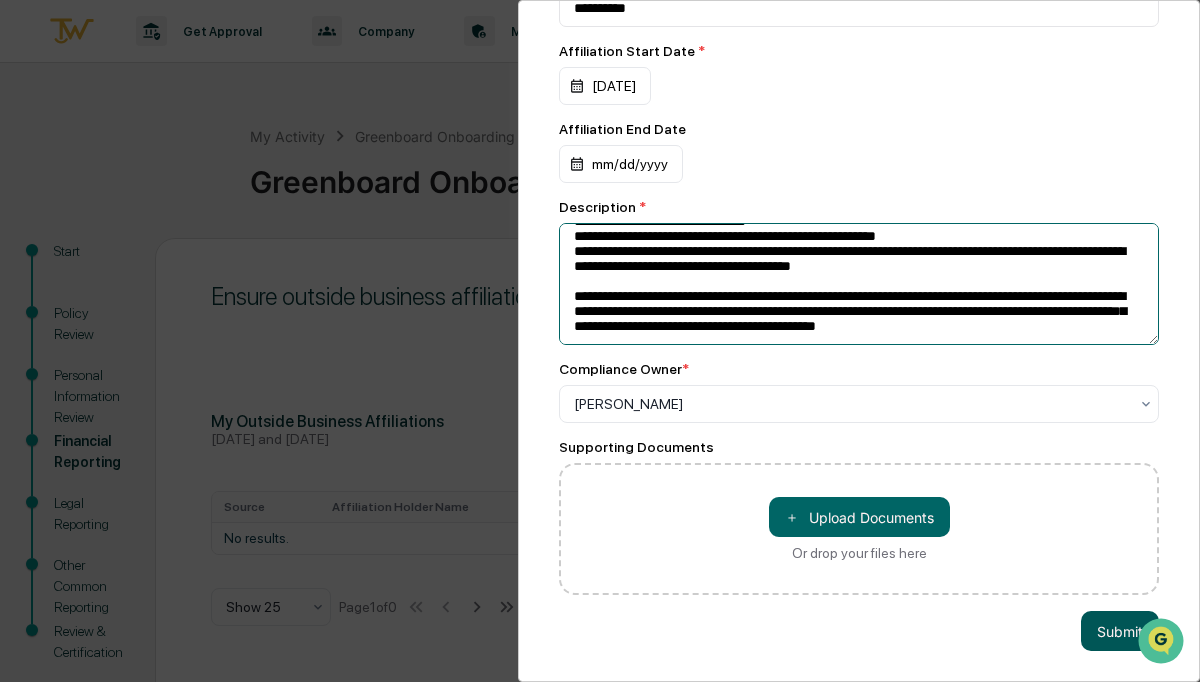 type on "**********" 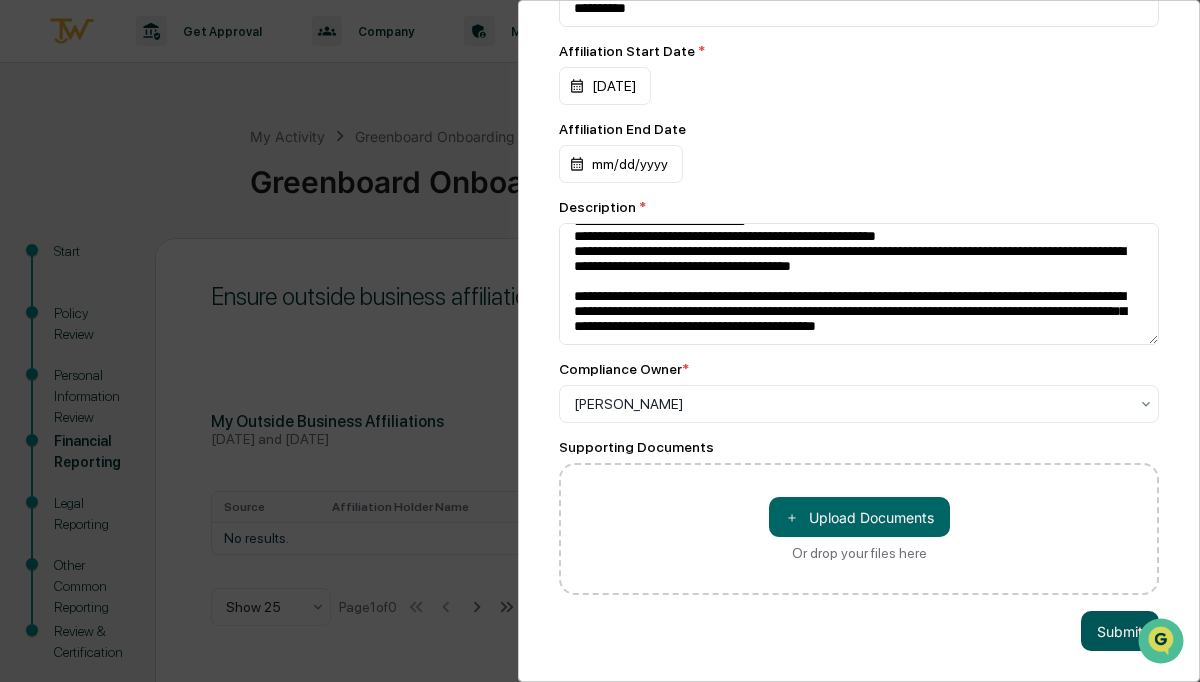 click on "Submit" at bounding box center (1120, 631) 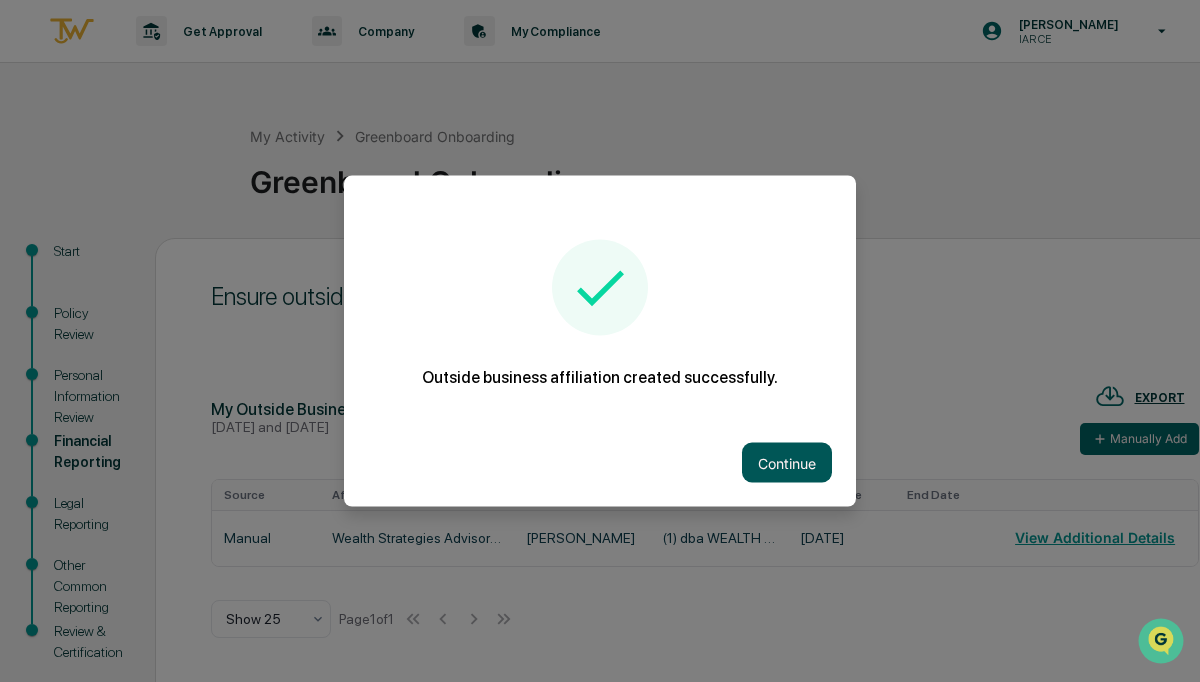 click on "Continue" at bounding box center [787, 463] 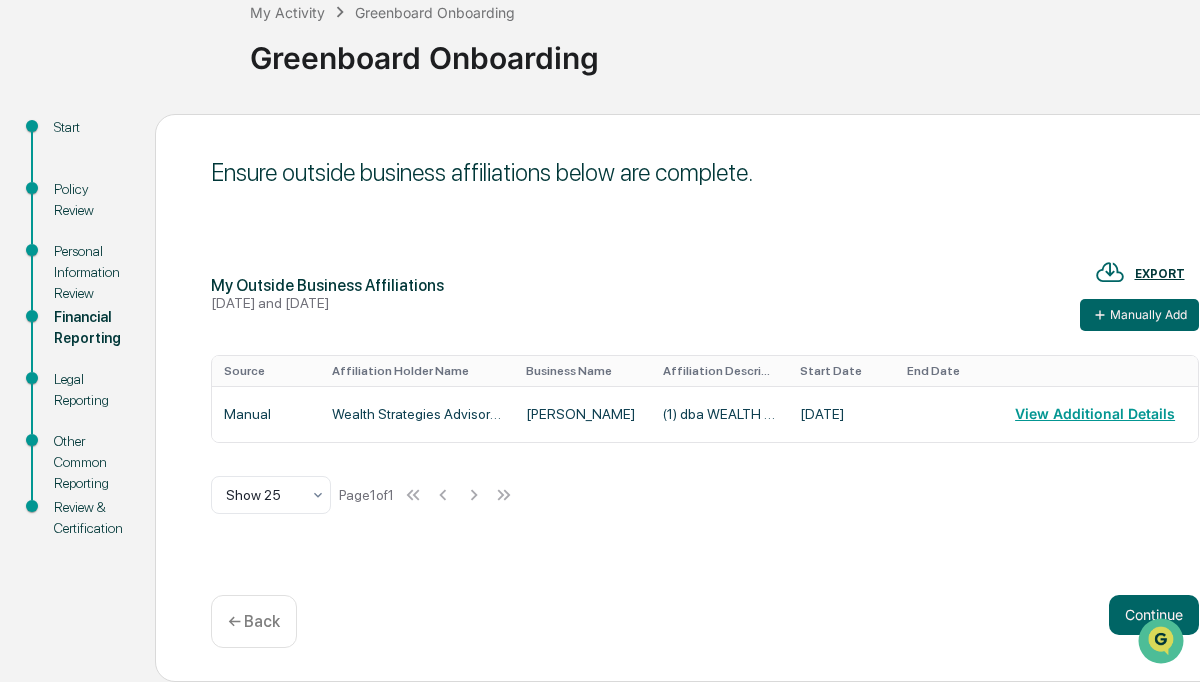 scroll, scrollTop: 124, scrollLeft: 0, axis: vertical 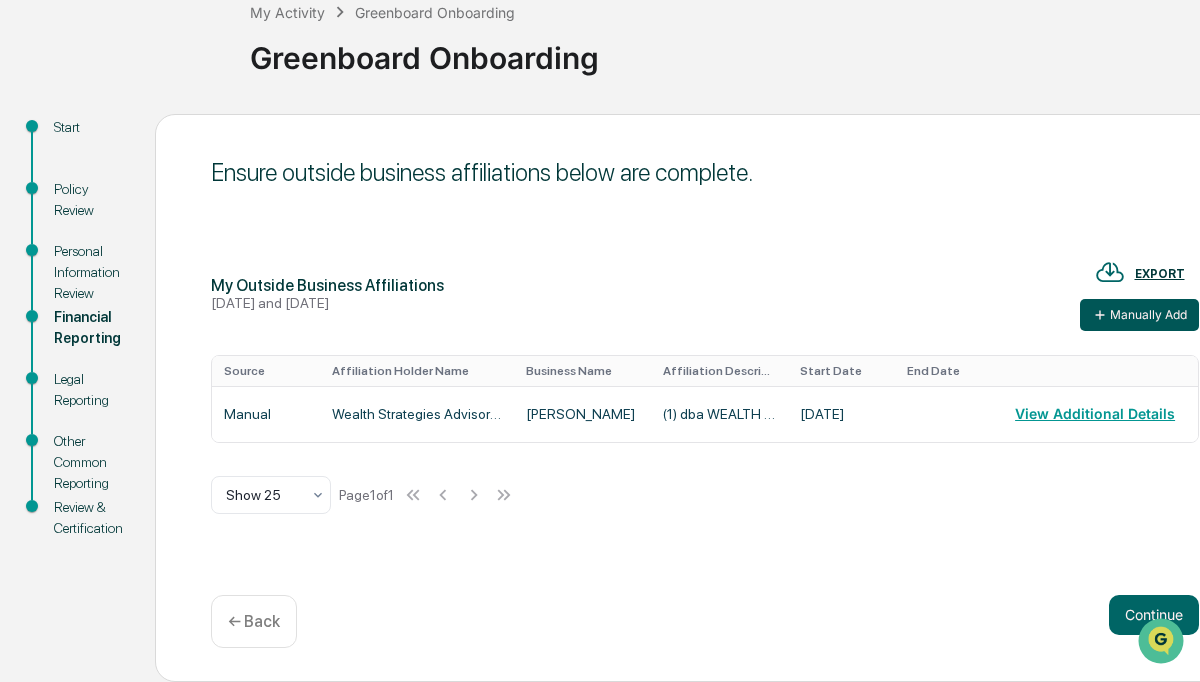 click on "Manually Add" at bounding box center [1139, 315] 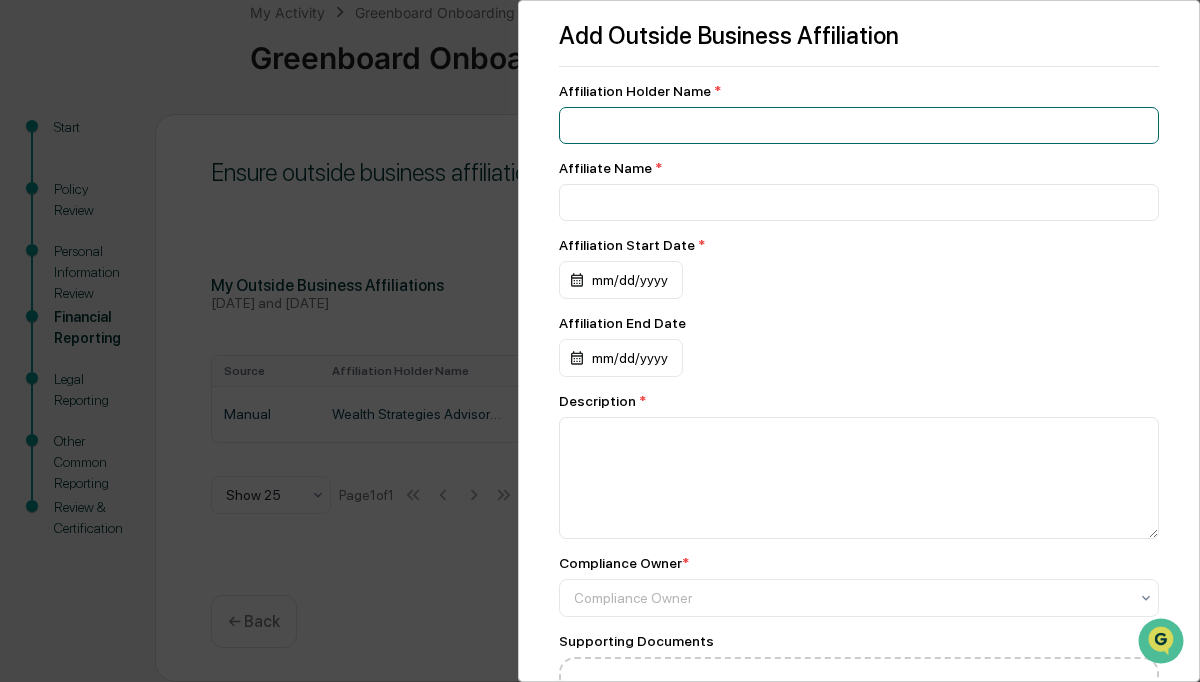 click at bounding box center (859, 125) 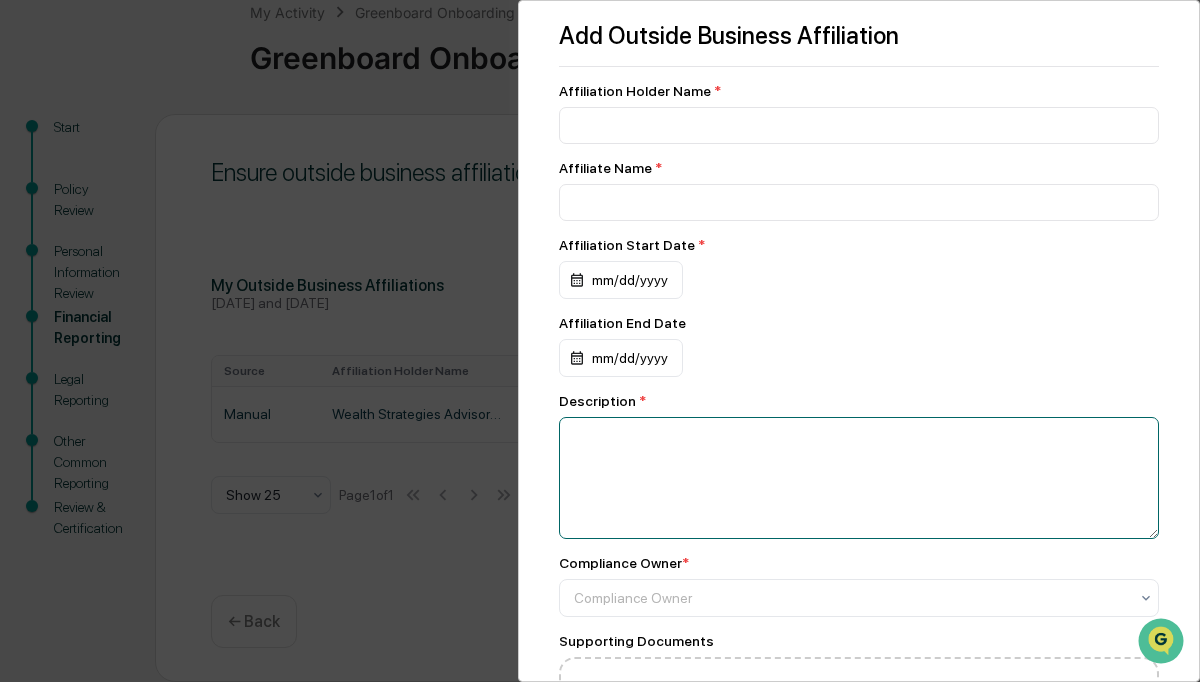 click at bounding box center (859, 478) 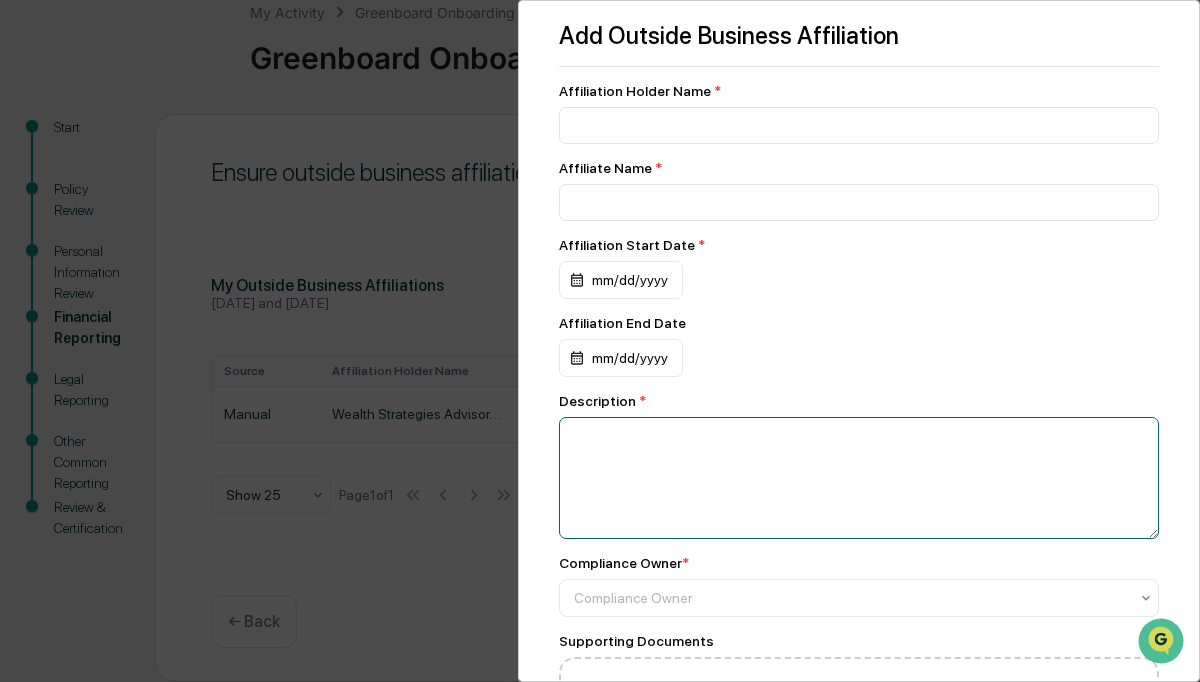 paste on "**********" 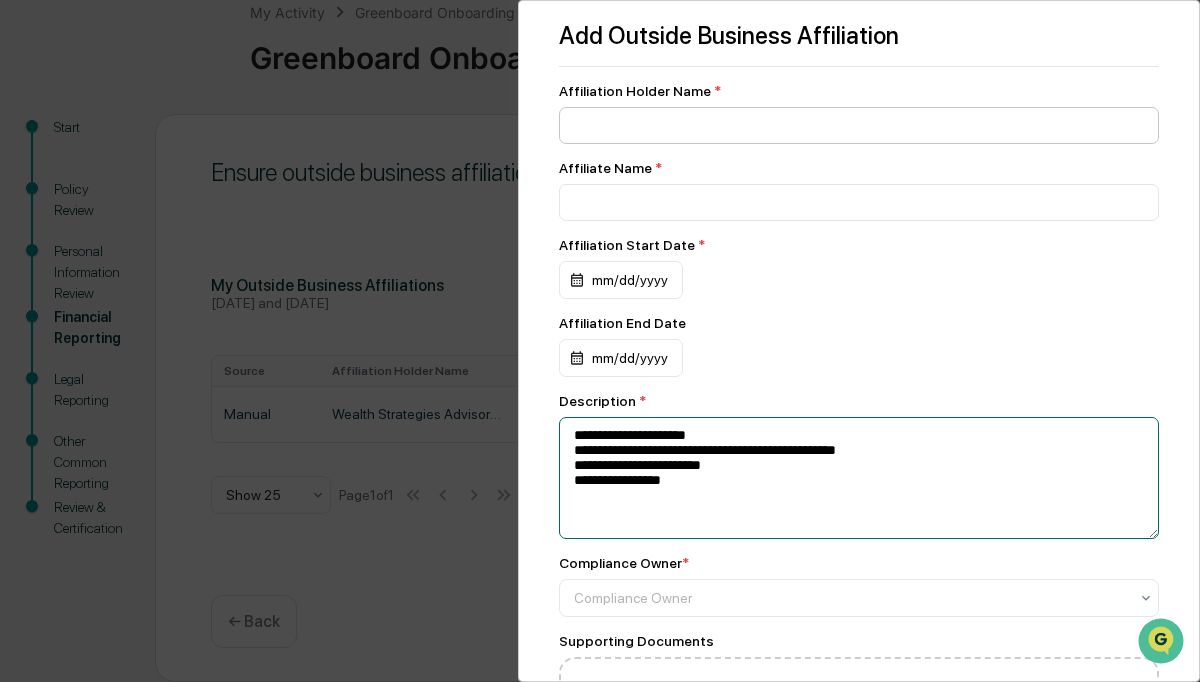 type on "**********" 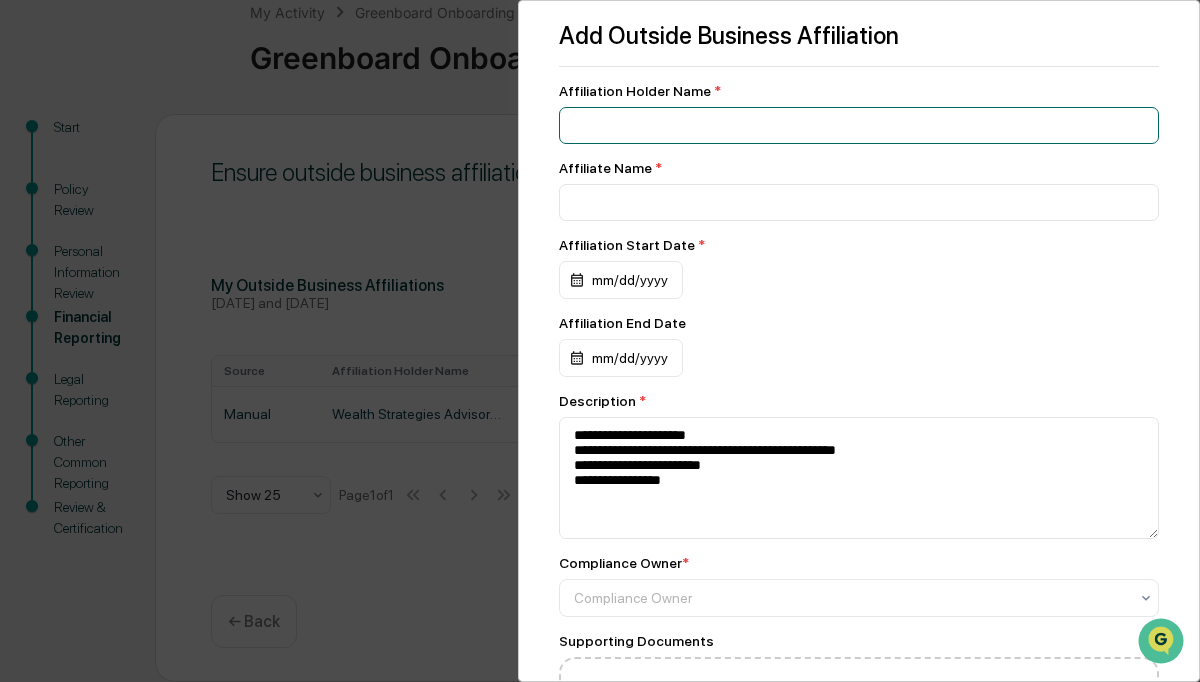 click at bounding box center [859, 125] 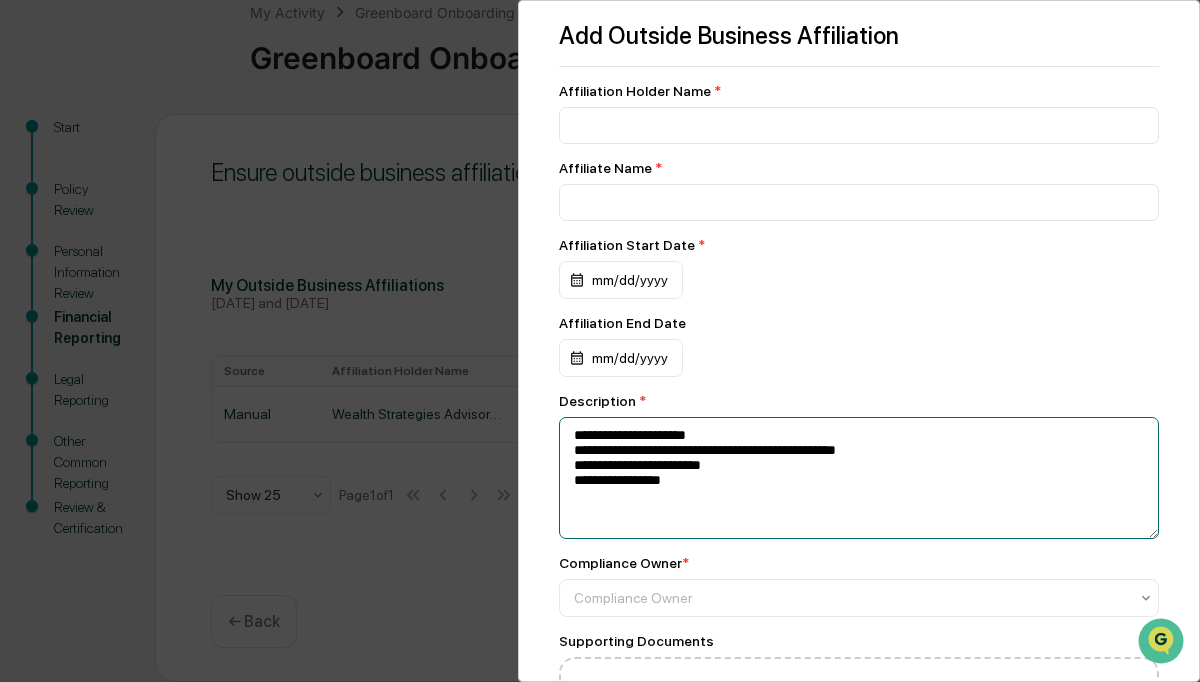 drag, startPoint x: 568, startPoint y: 441, endPoint x: 726, endPoint y: 437, distance: 158.05063 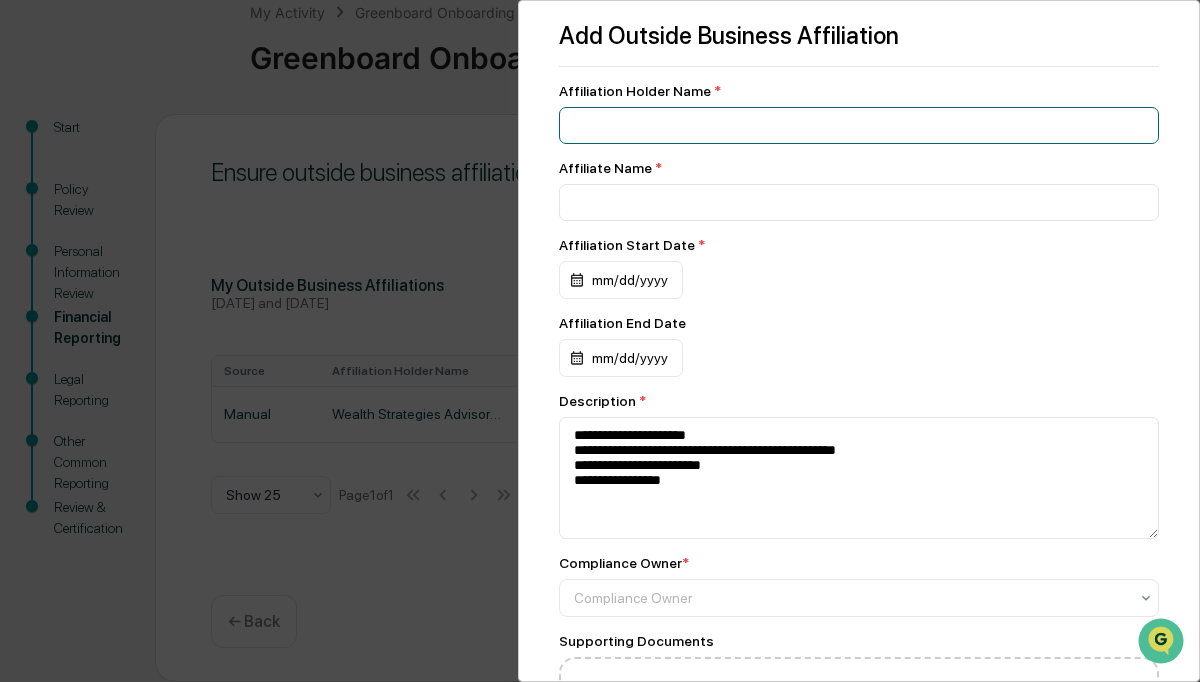 click at bounding box center (859, 125) 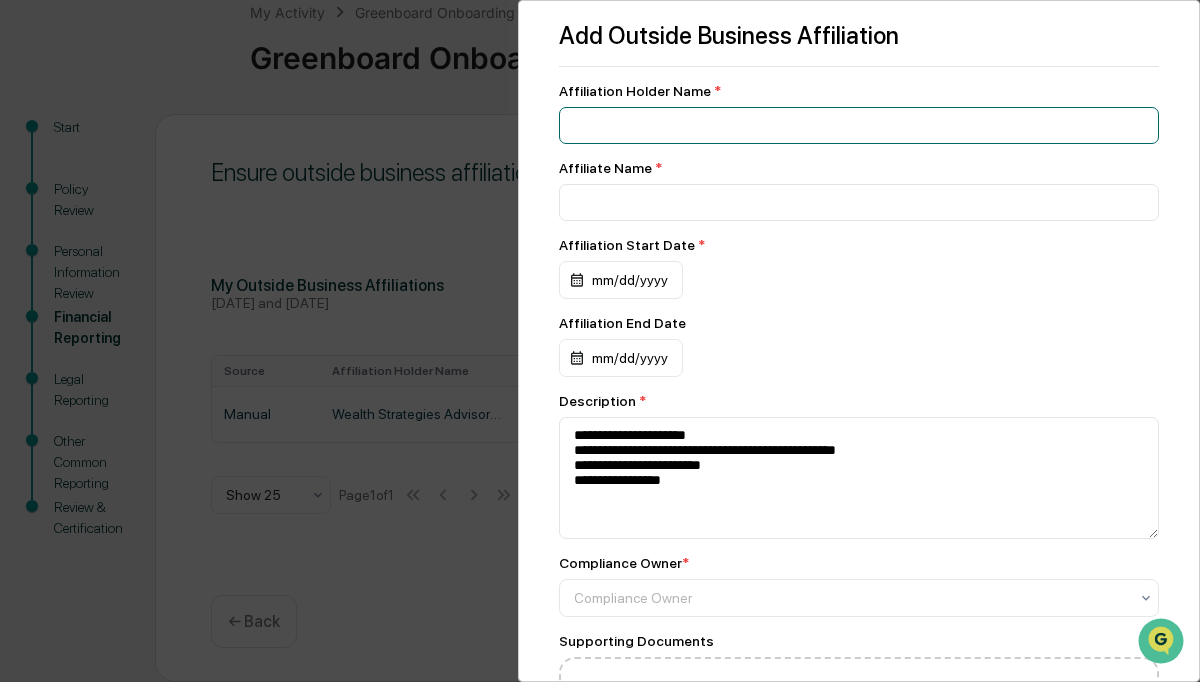 paste on "**********" 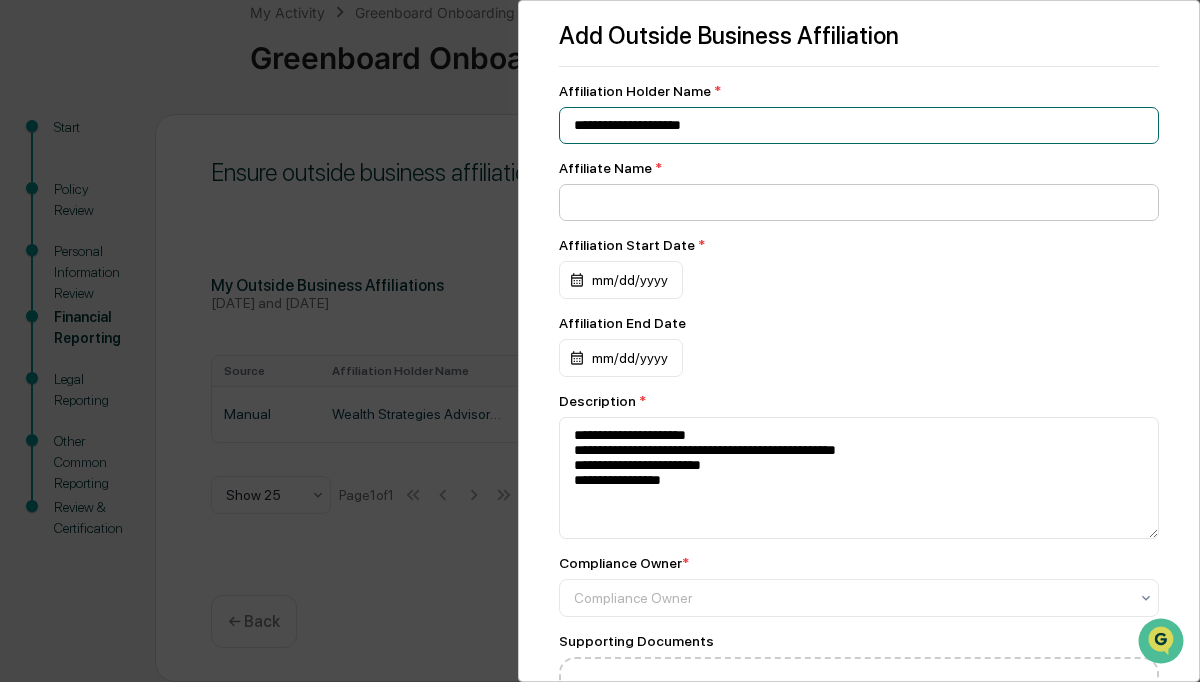 type on "**********" 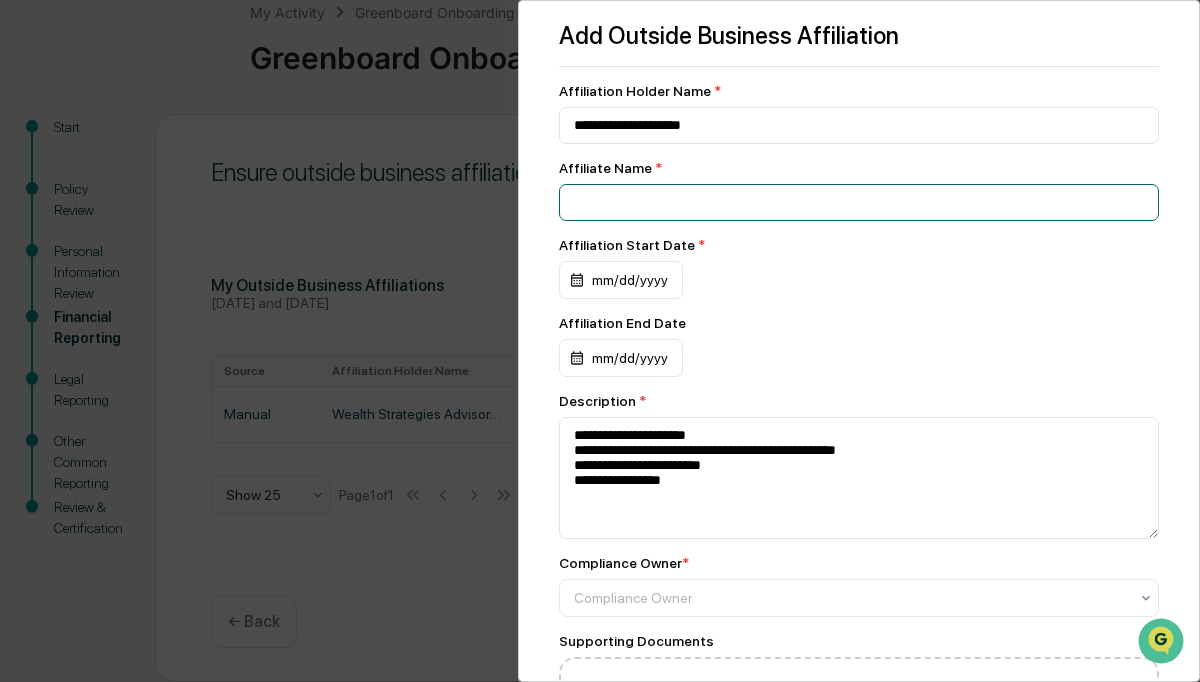 click at bounding box center [859, 125] 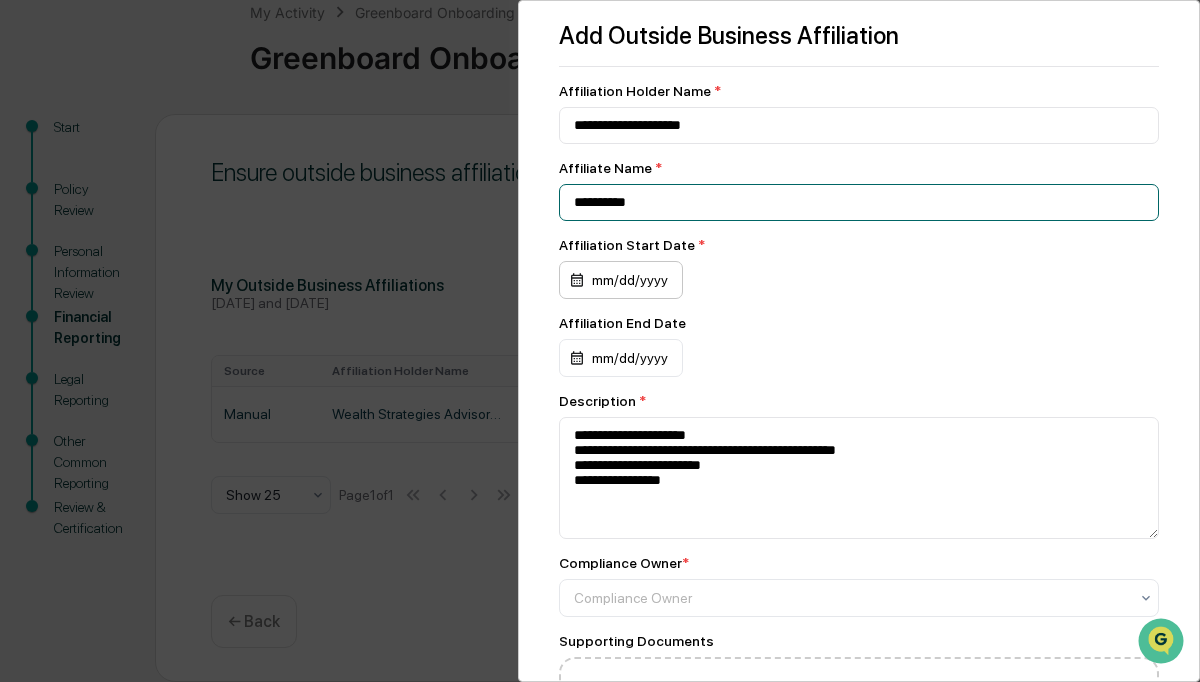 type on "**********" 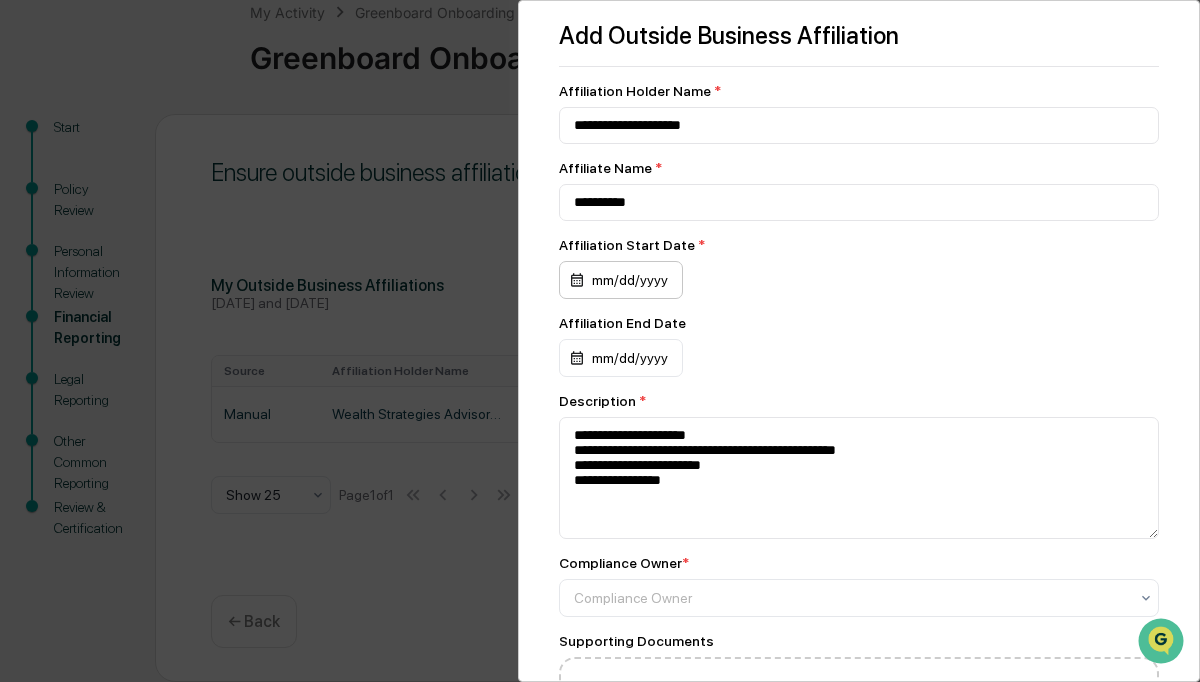 click on "mm/dd/yyyy" at bounding box center (621, 280) 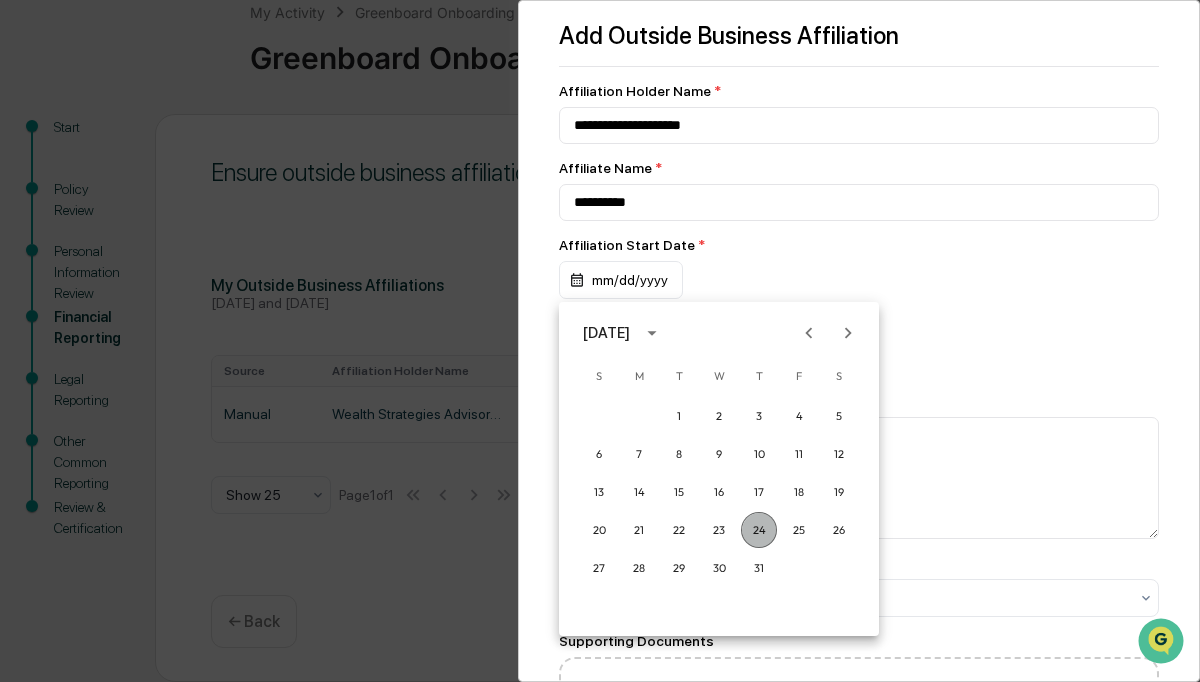 click on "24" at bounding box center [759, 530] 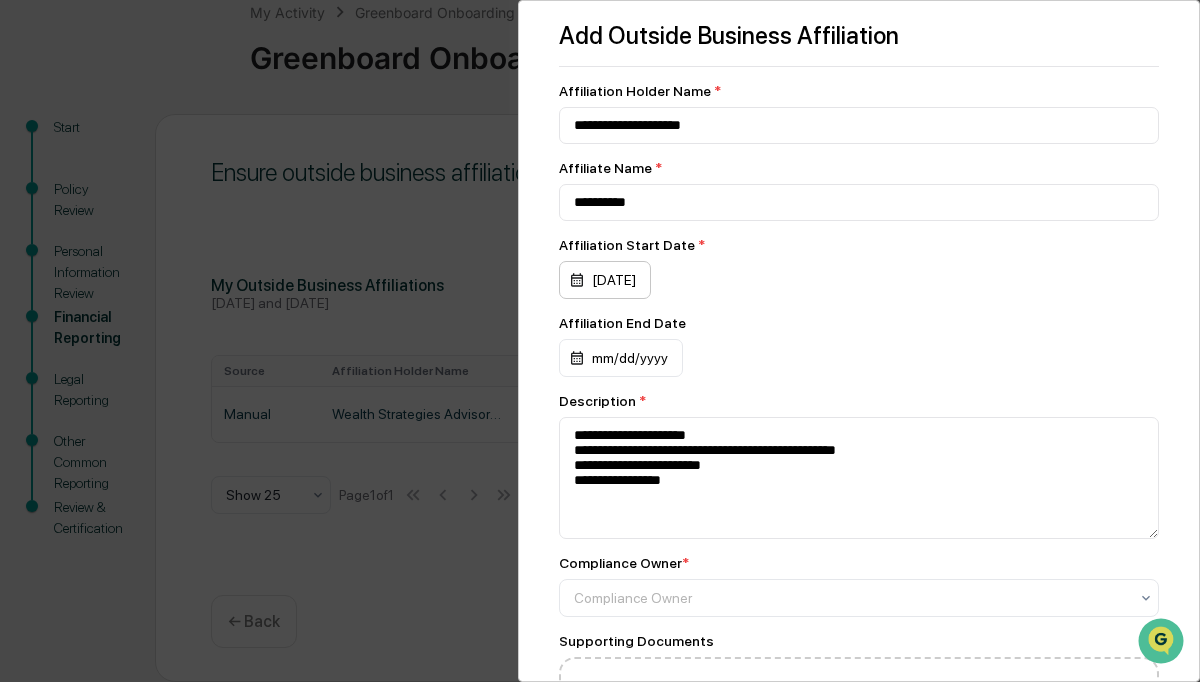 click on "[DATE]" at bounding box center (605, 280) 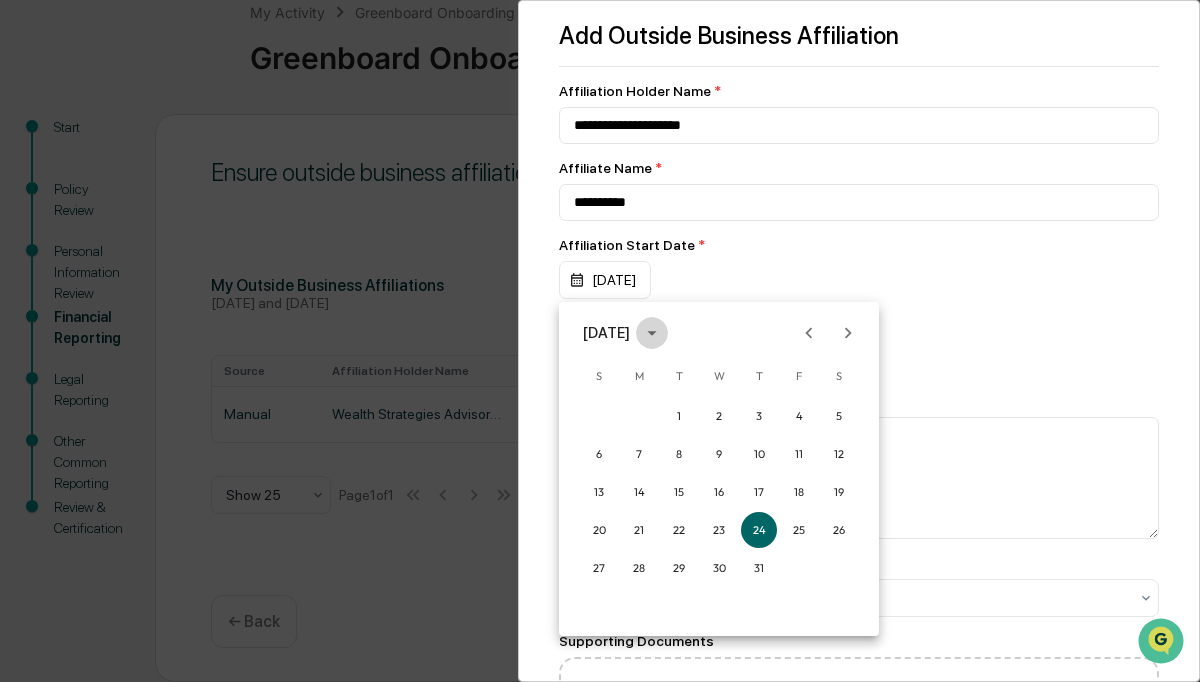 click 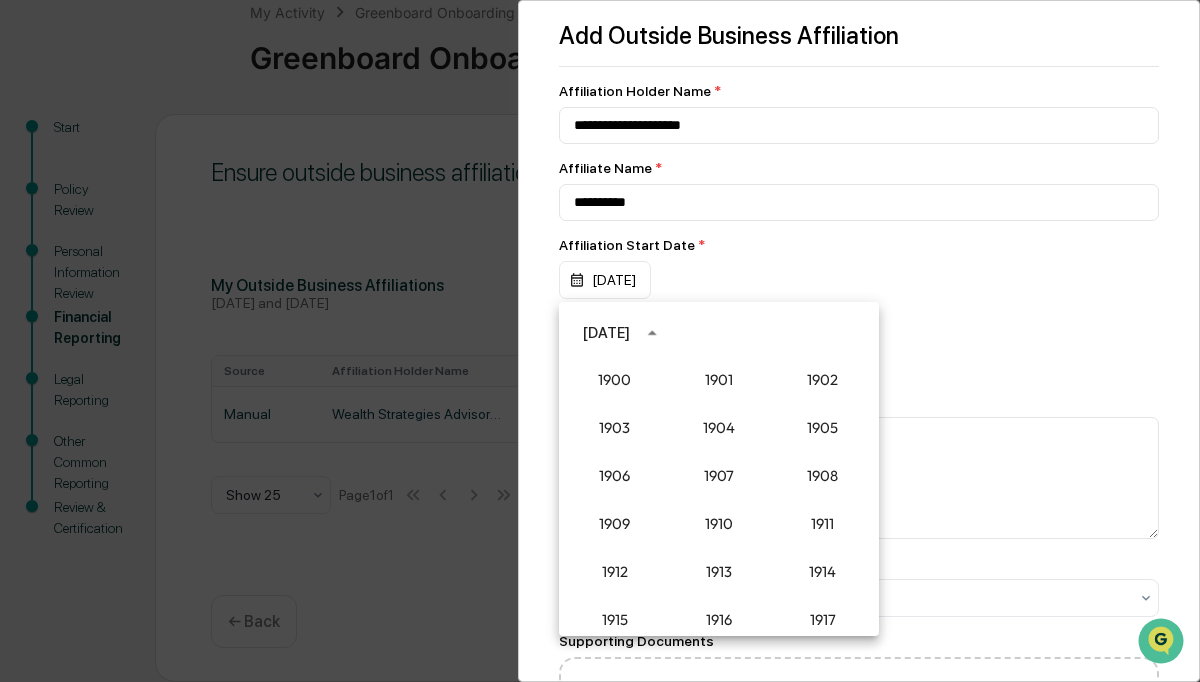 scroll, scrollTop: 1852, scrollLeft: 0, axis: vertical 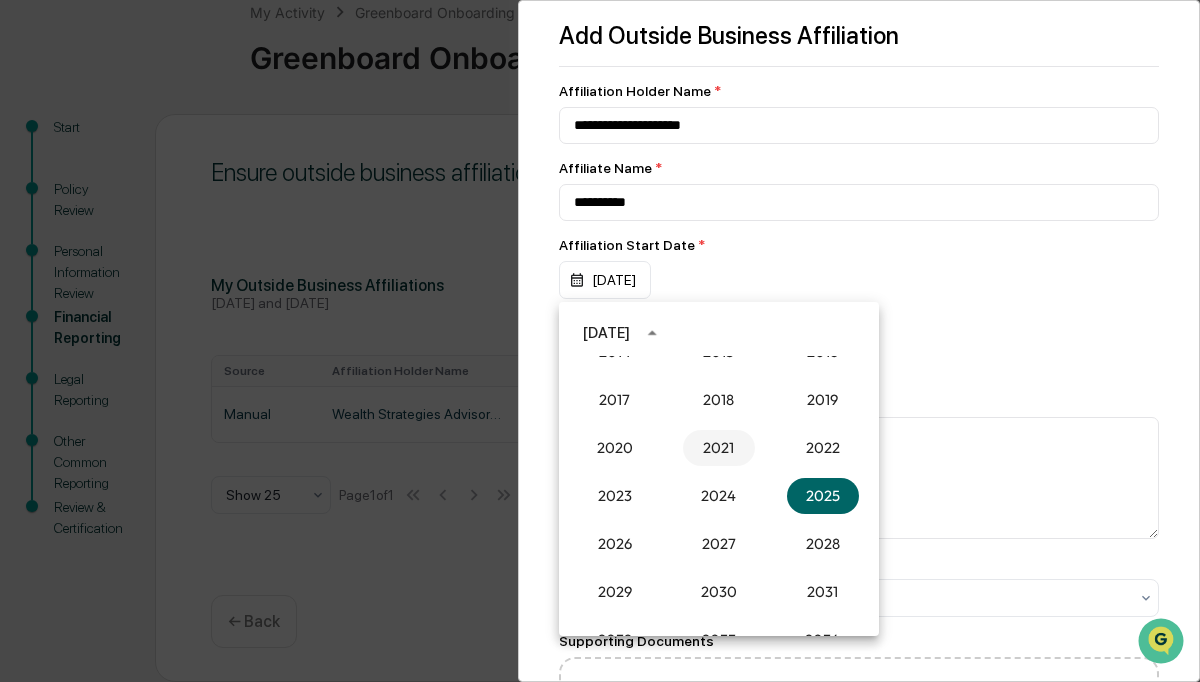 click on "2021" at bounding box center (719, 448) 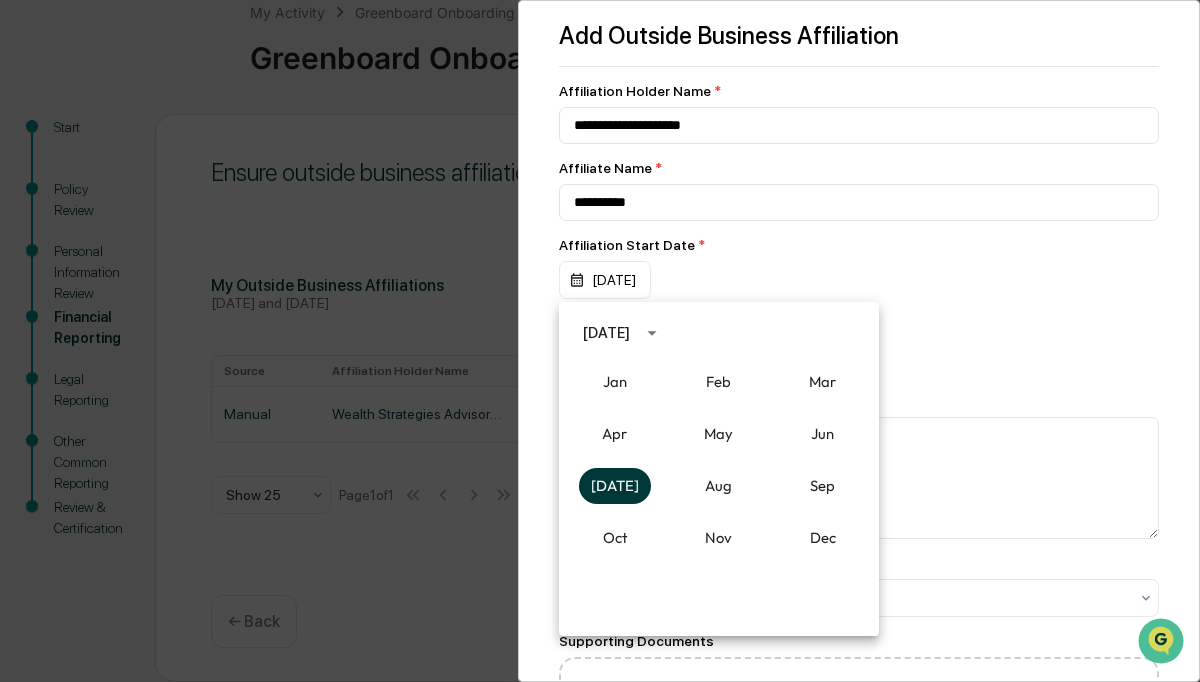 click on "[DATE]" at bounding box center [615, 486] 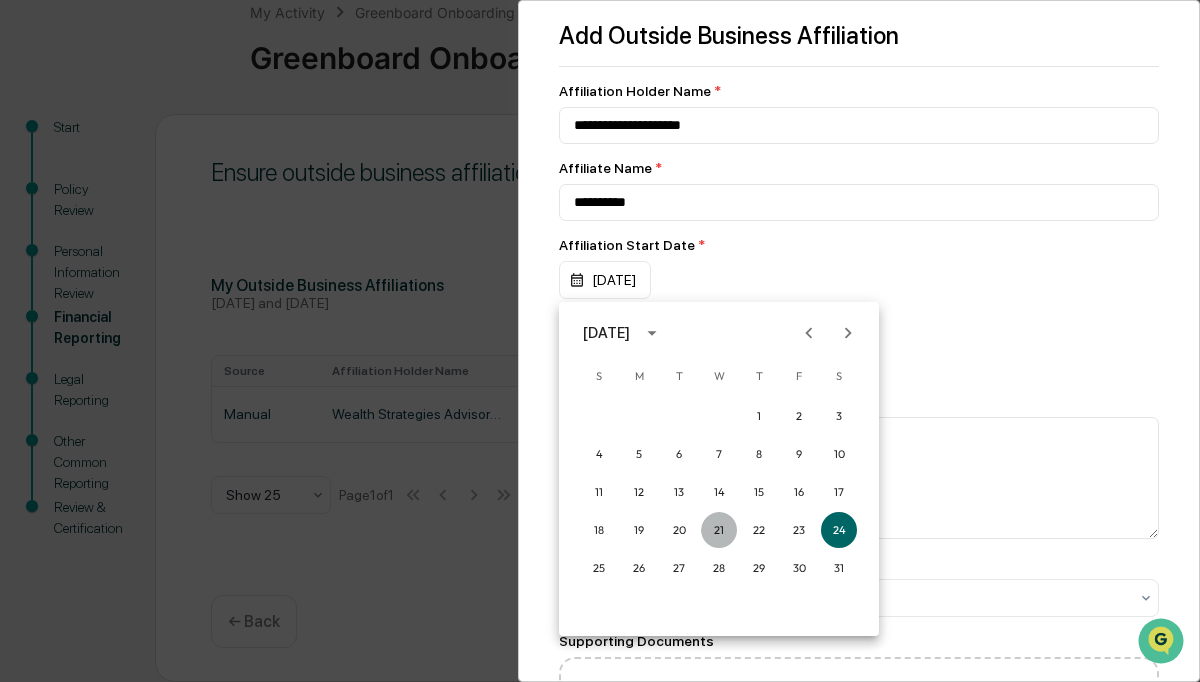 click on "21" at bounding box center (719, 530) 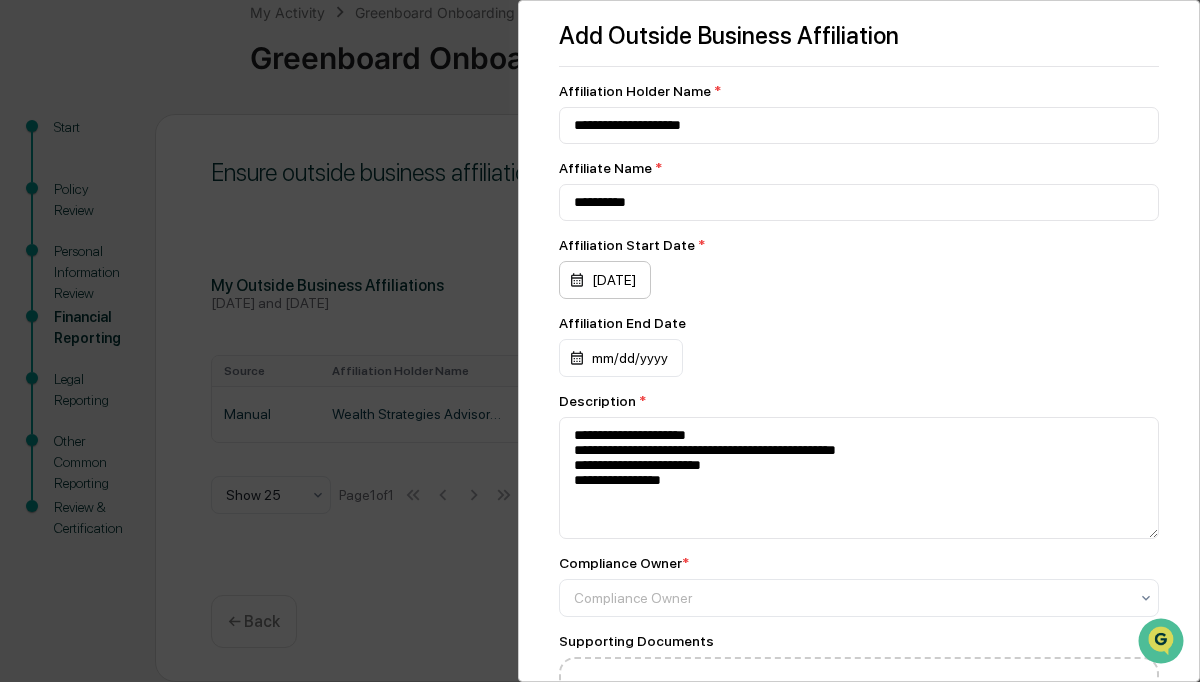 click on "[DATE]" at bounding box center (605, 280) 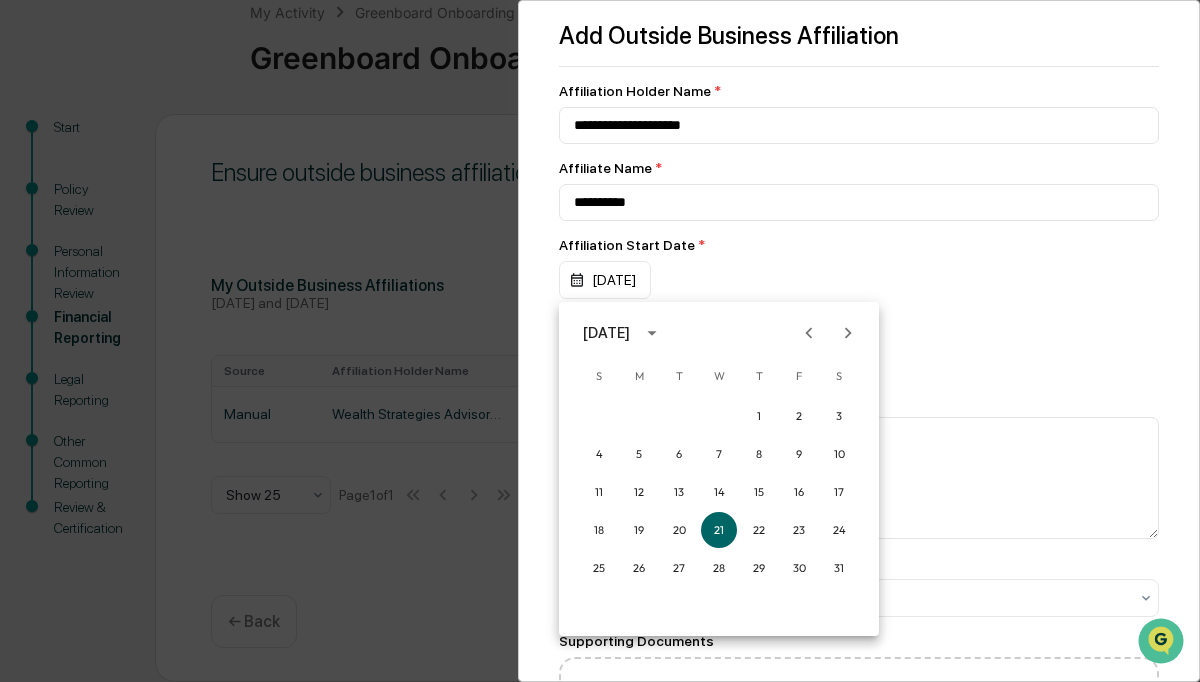 click at bounding box center [600, 341] 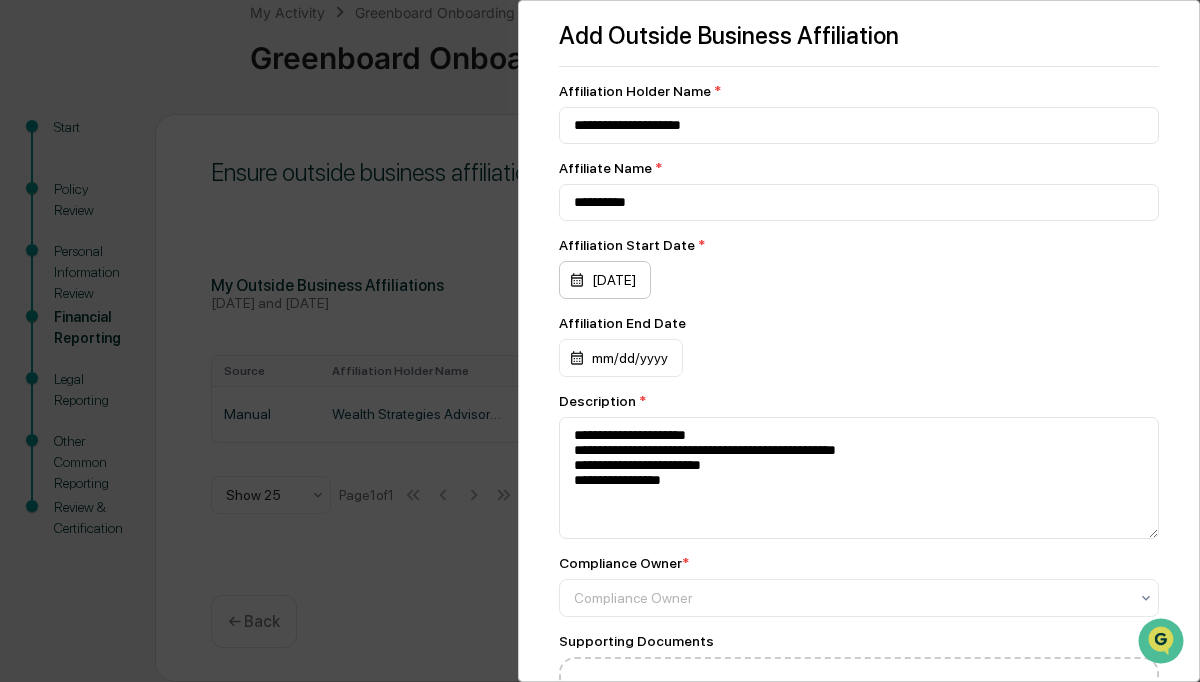 click on "[DATE]" at bounding box center (605, 280) 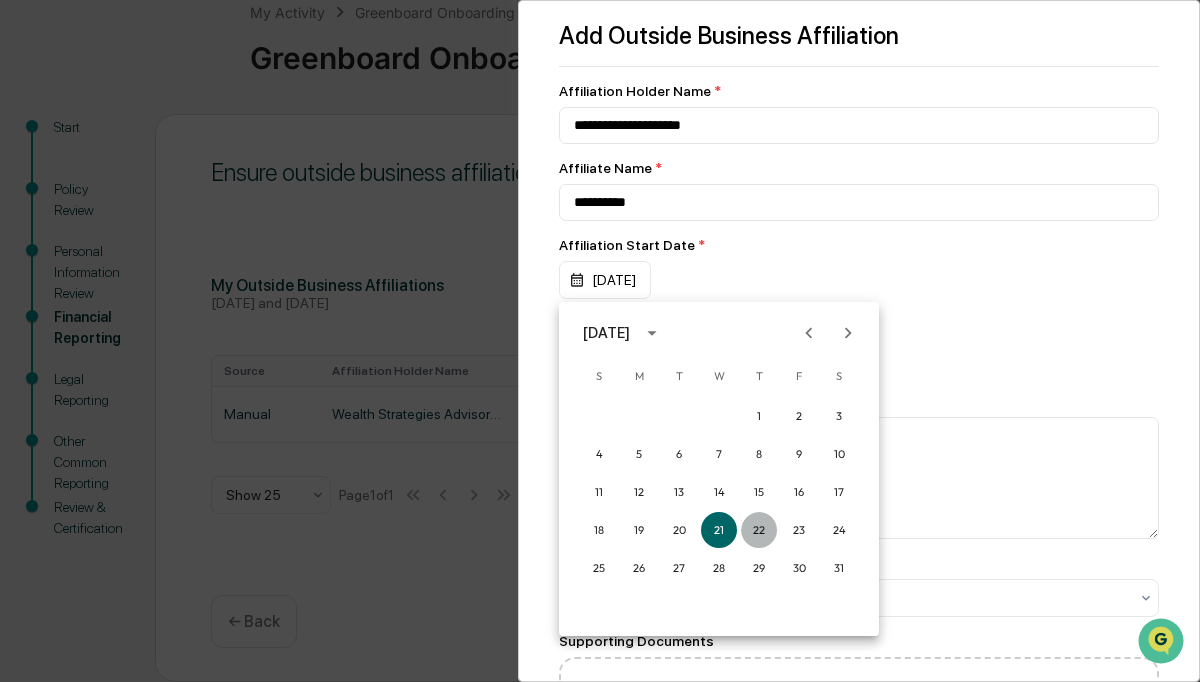 click on "22" at bounding box center (759, 530) 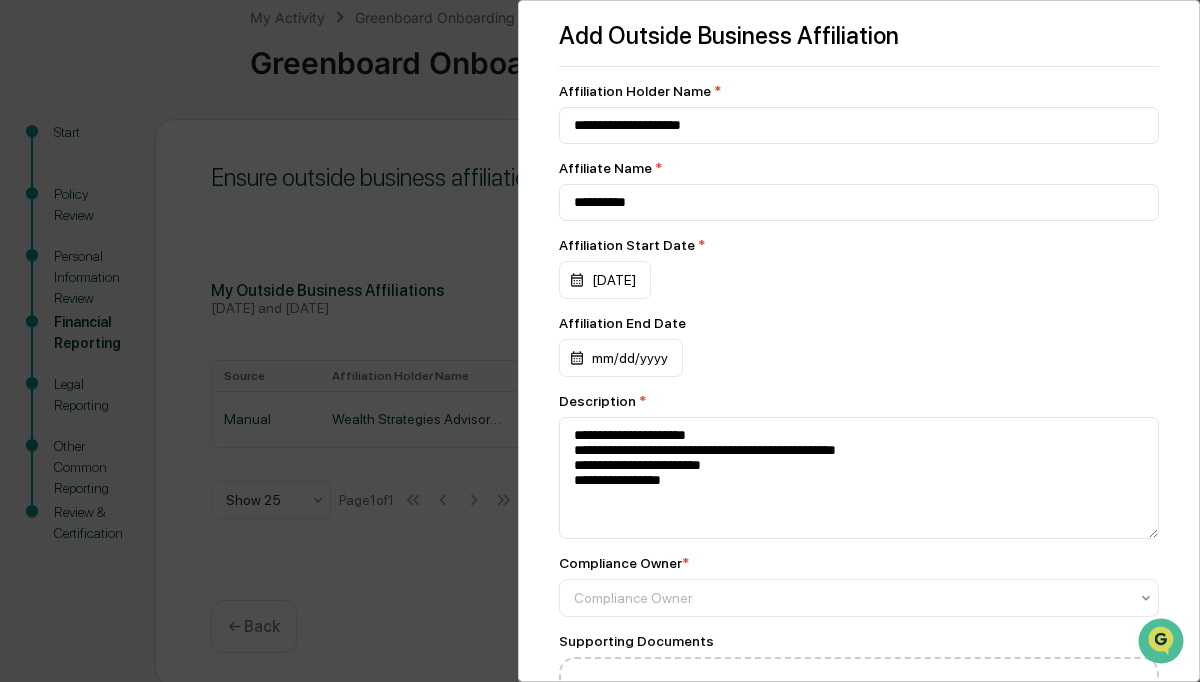 scroll, scrollTop: 124, scrollLeft: 0, axis: vertical 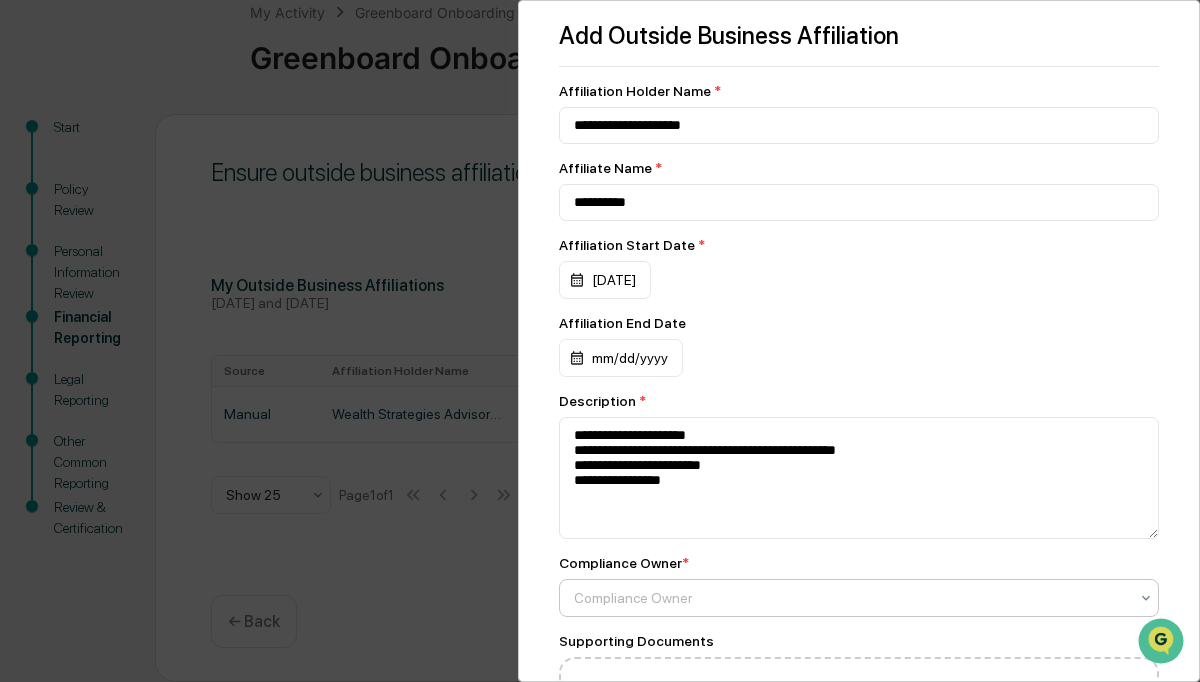 click at bounding box center (851, 598) 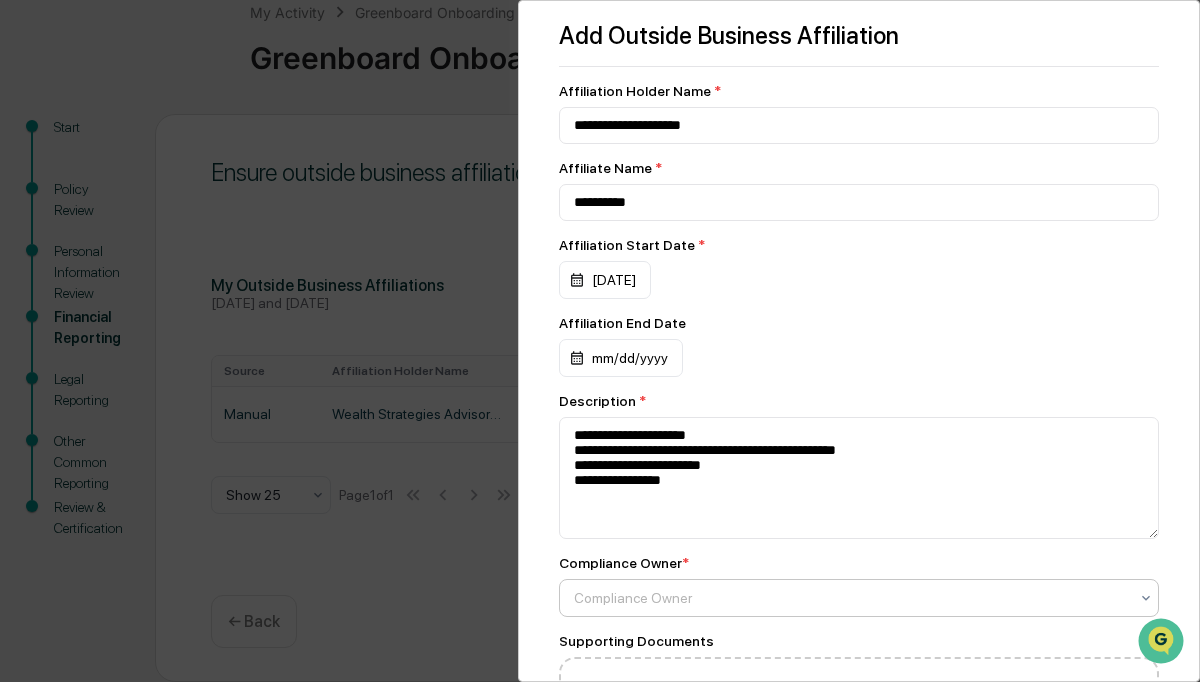 click 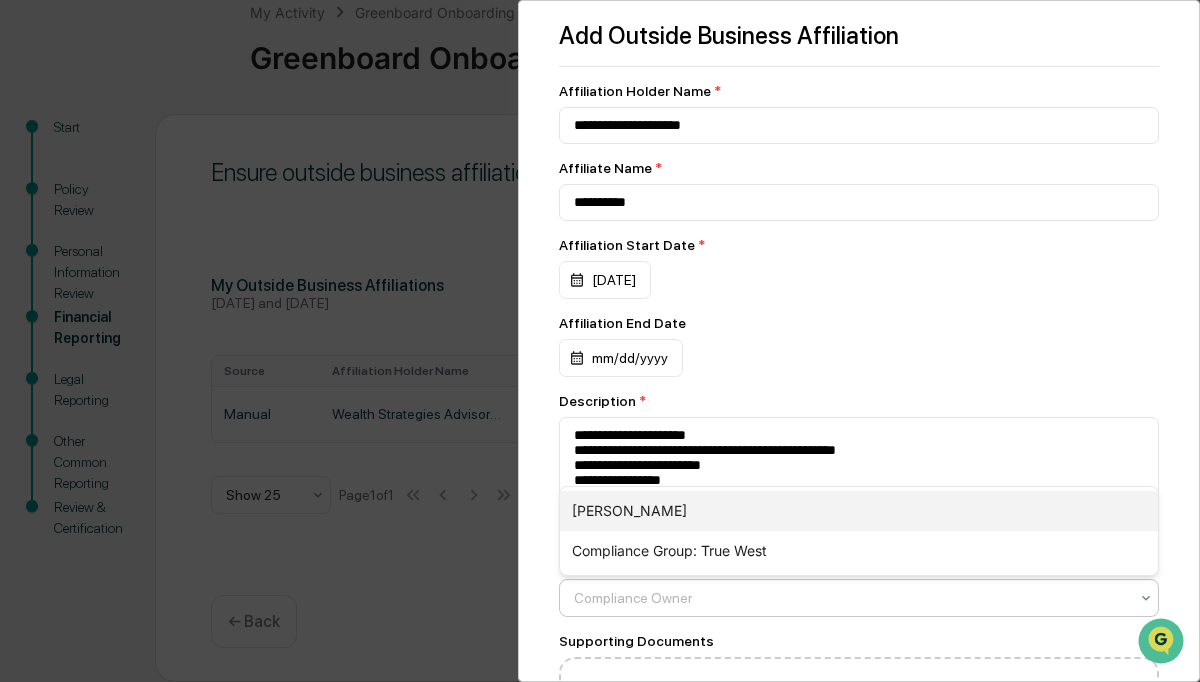click on "[PERSON_NAME]" at bounding box center [859, 511] 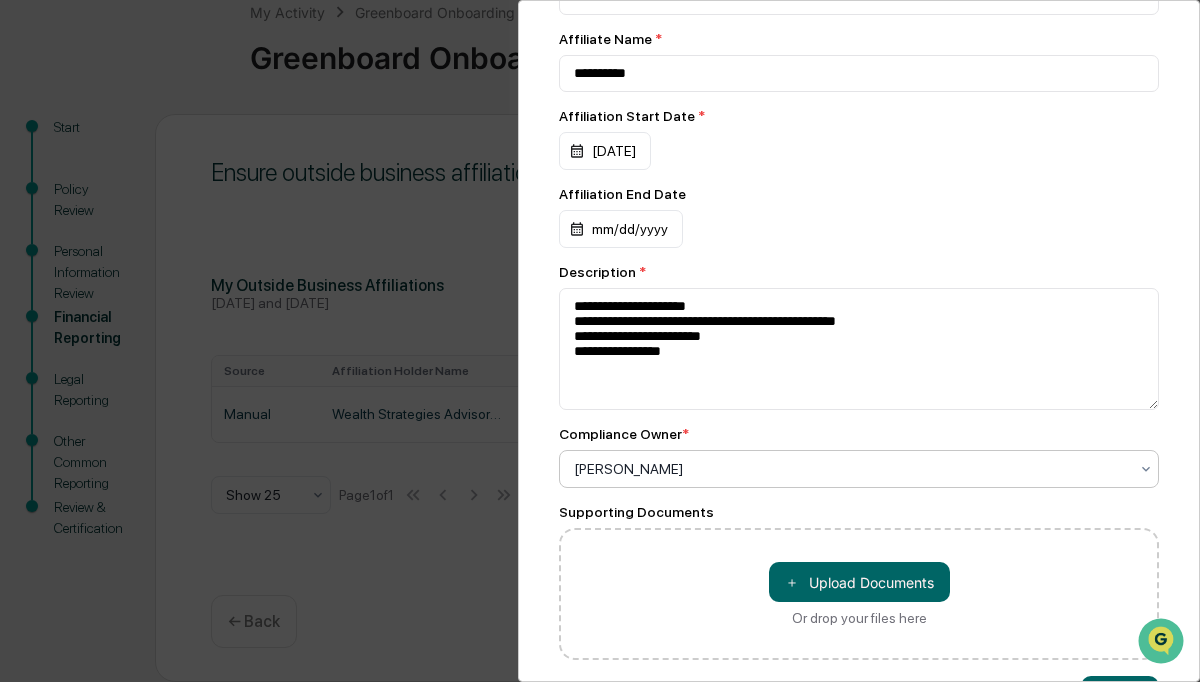 scroll, scrollTop: 200, scrollLeft: 0, axis: vertical 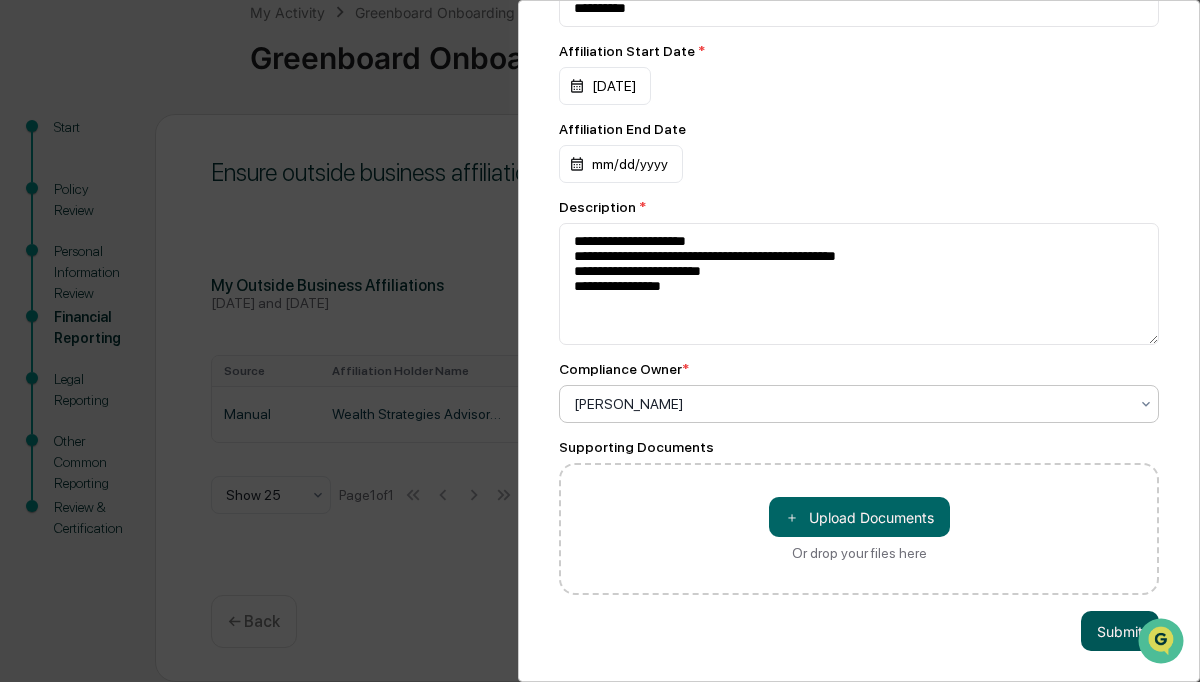 click on "Submit" at bounding box center [1120, 631] 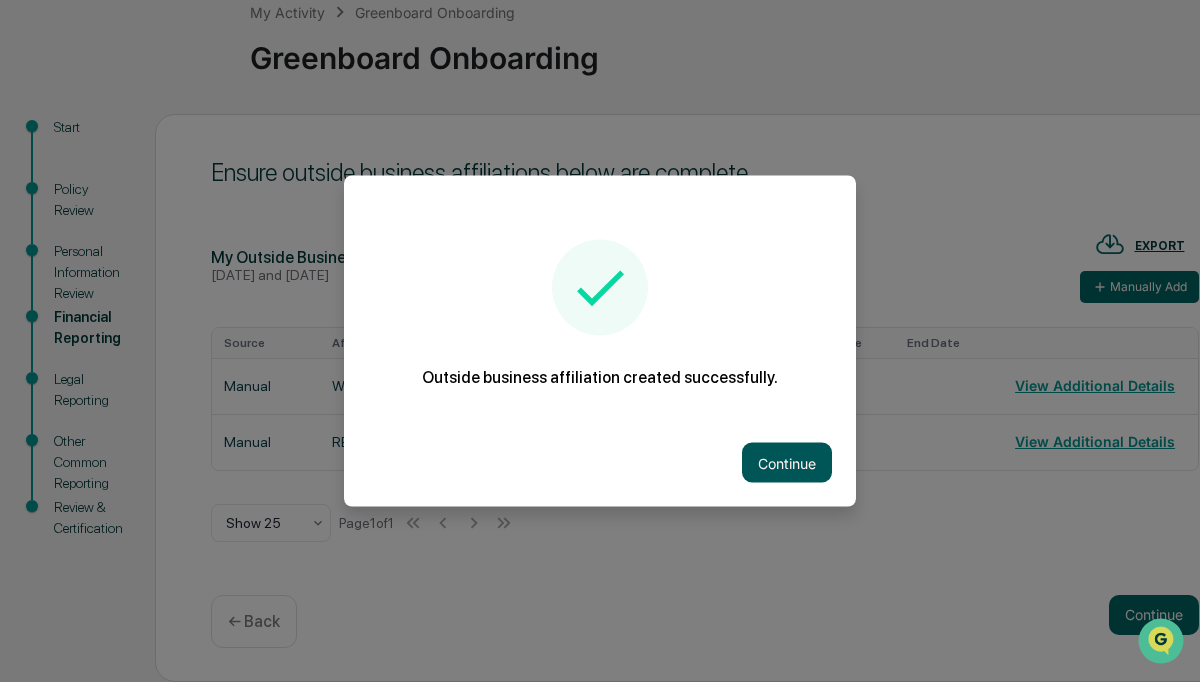 click on "Continue" at bounding box center (787, 463) 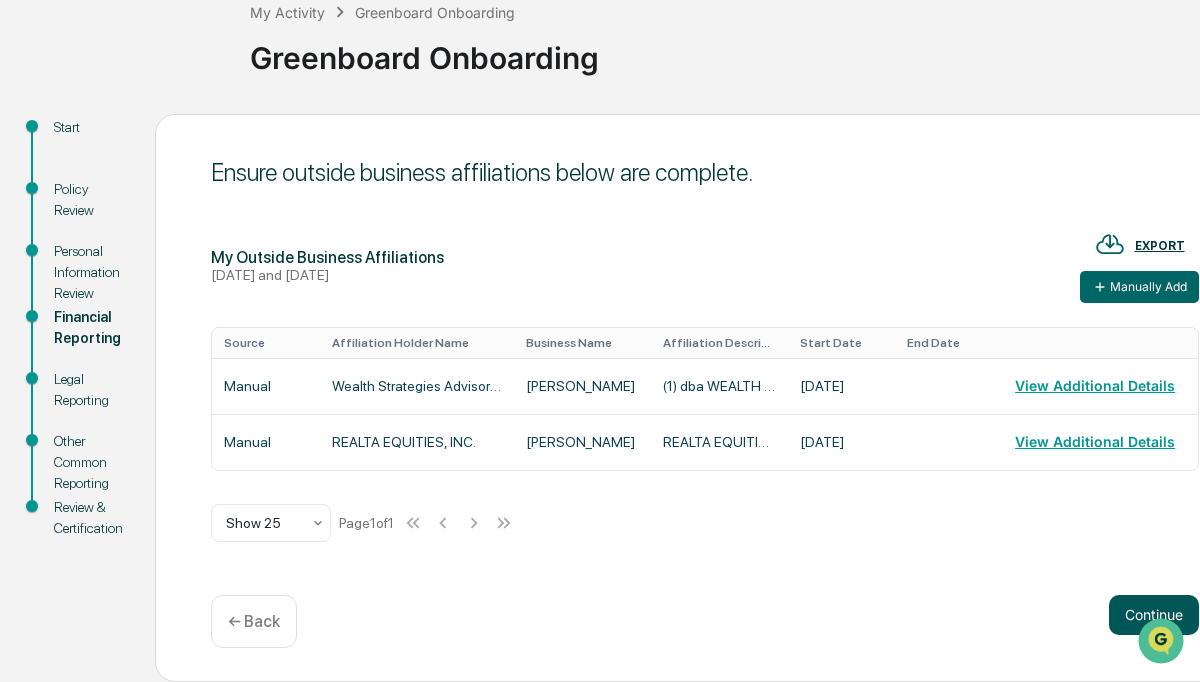 click on "Continue" at bounding box center [1154, 615] 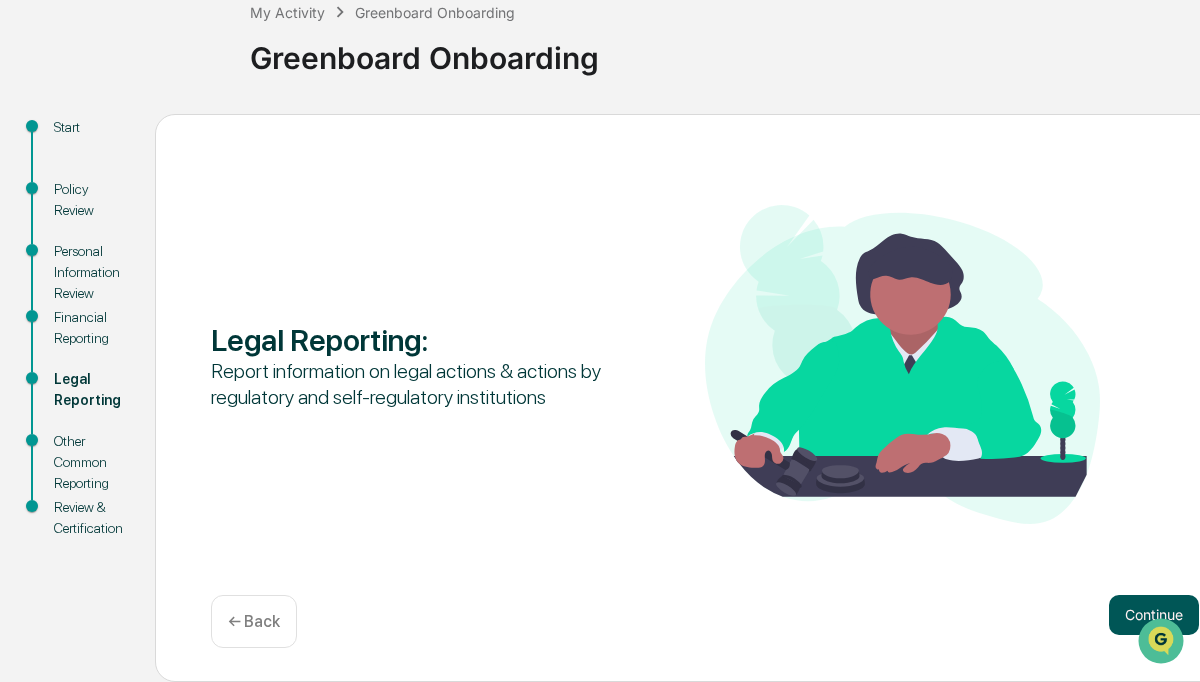 click on "Continue" at bounding box center (1154, 615) 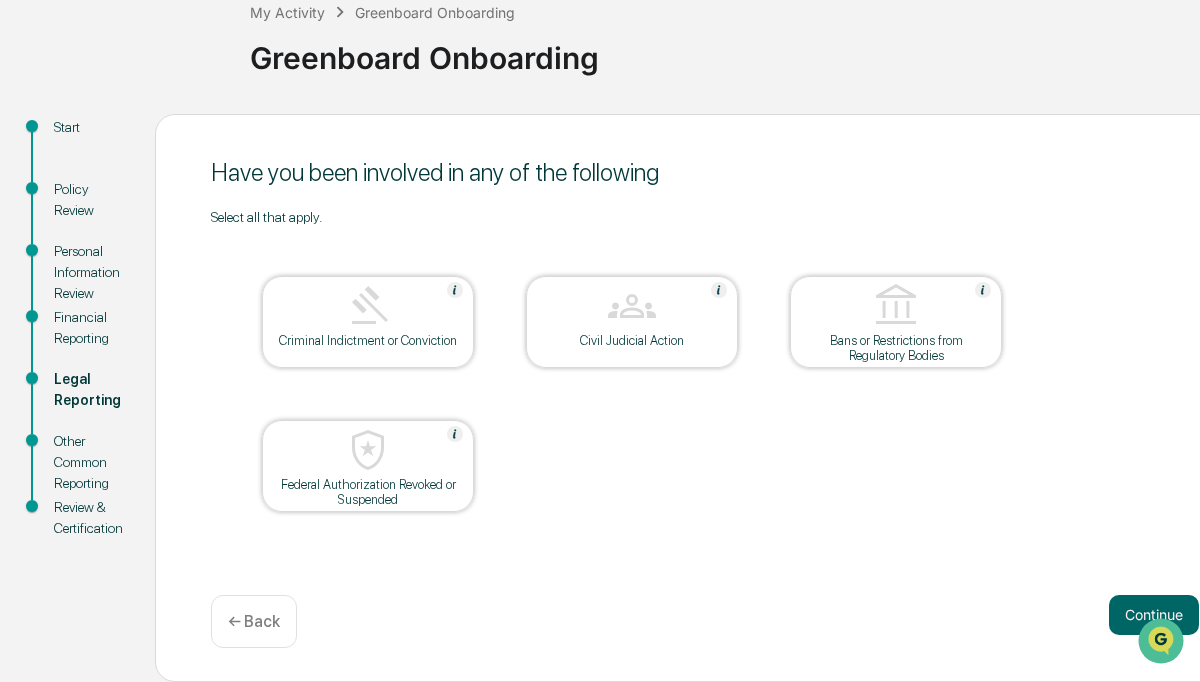 click on "Continue" at bounding box center (1154, 615) 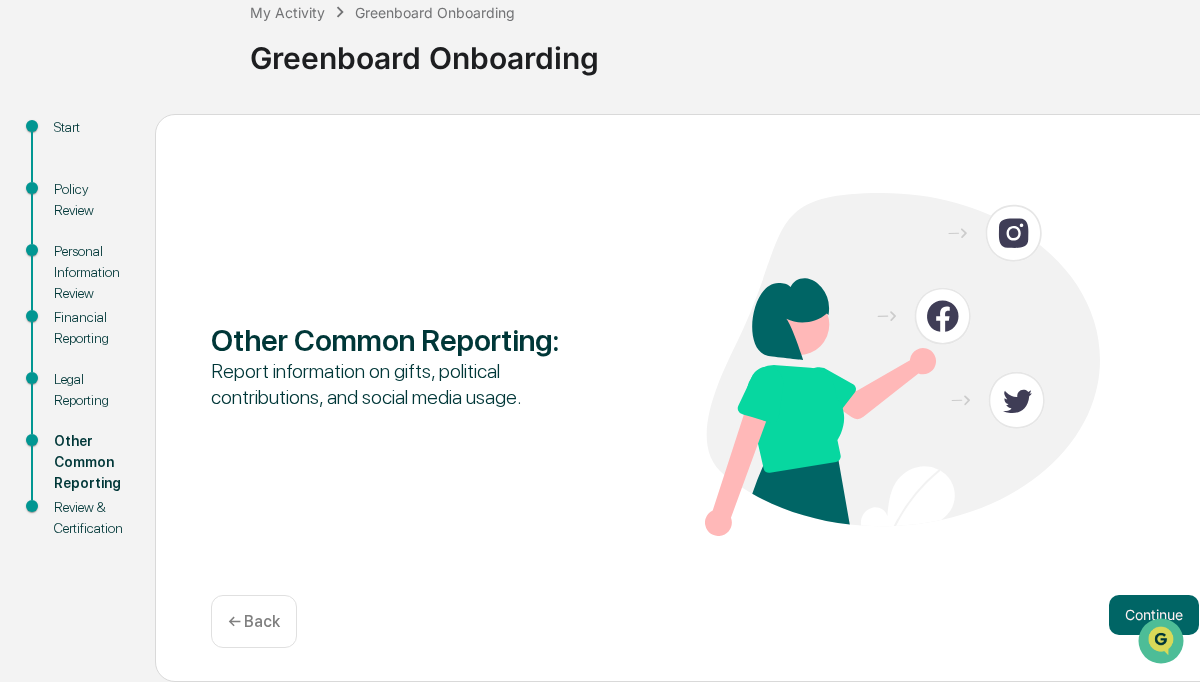click on "Continue" at bounding box center (1154, 615) 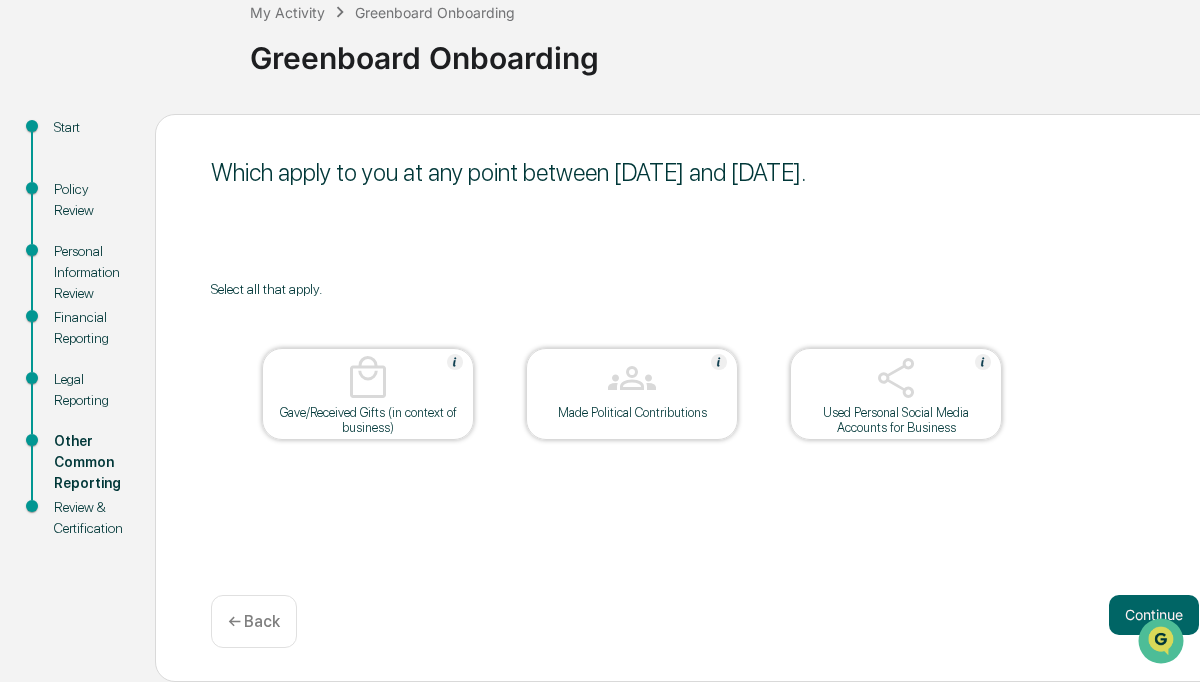click at bounding box center [896, 378] 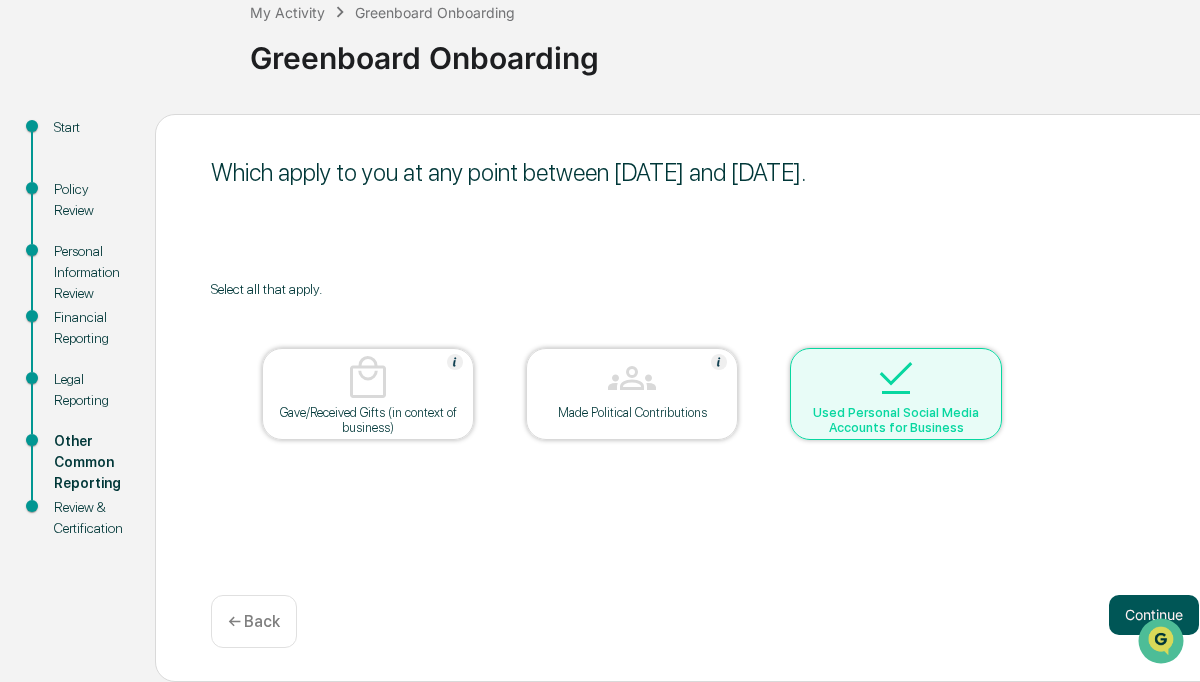 click on "Continue" at bounding box center (1154, 615) 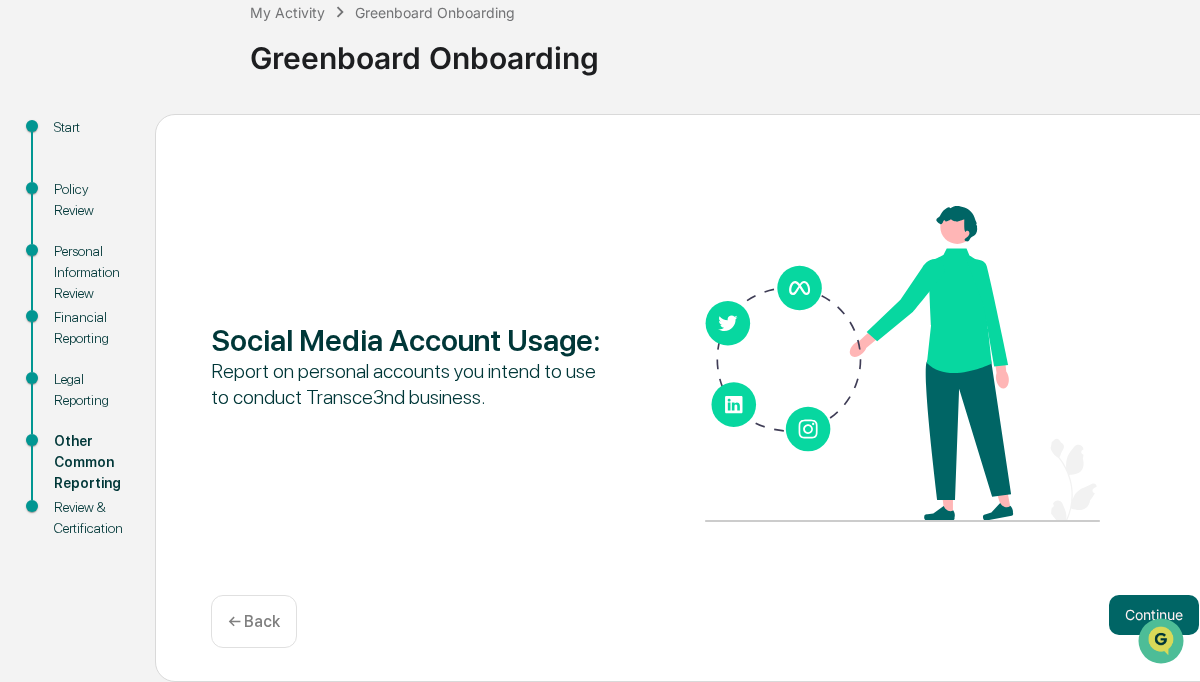 scroll, scrollTop: 124, scrollLeft: 2, axis: both 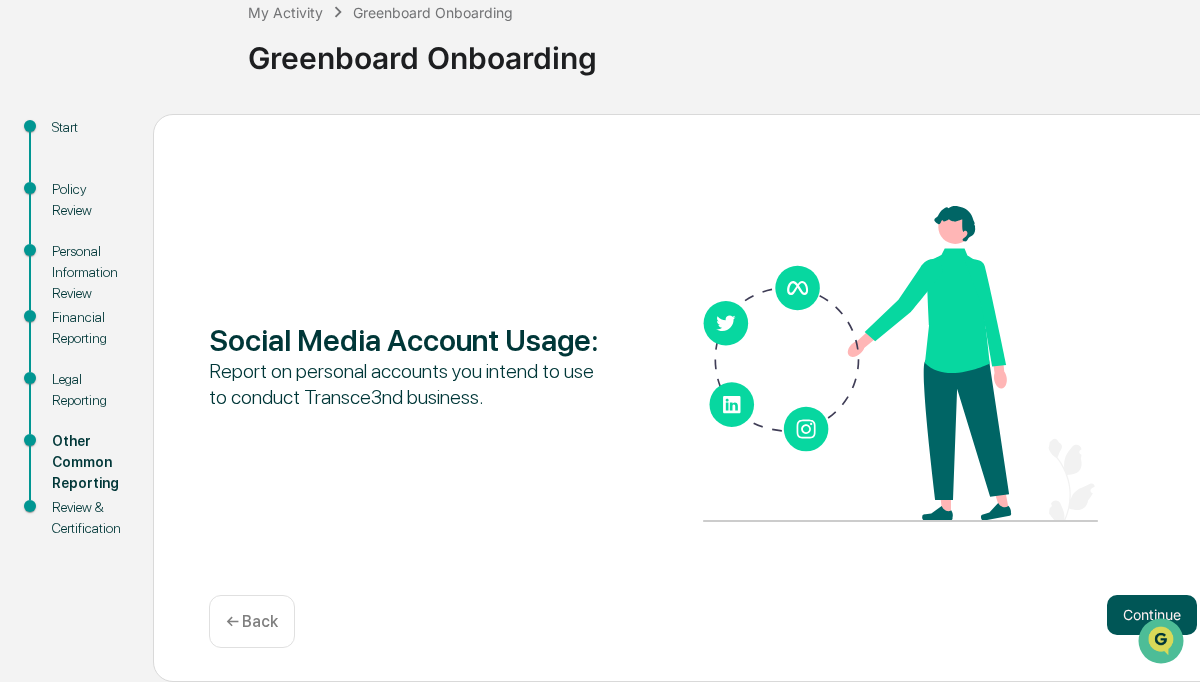 click on "Continue" at bounding box center (1152, 615) 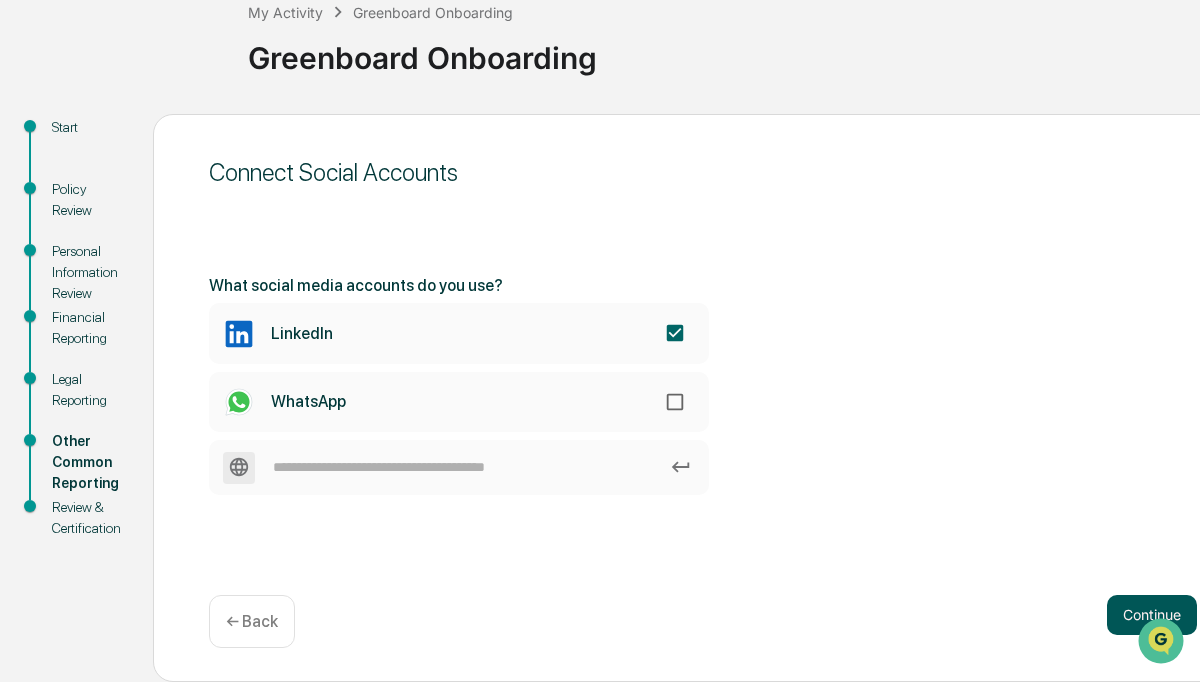 click on "Continue" at bounding box center [1152, 615] 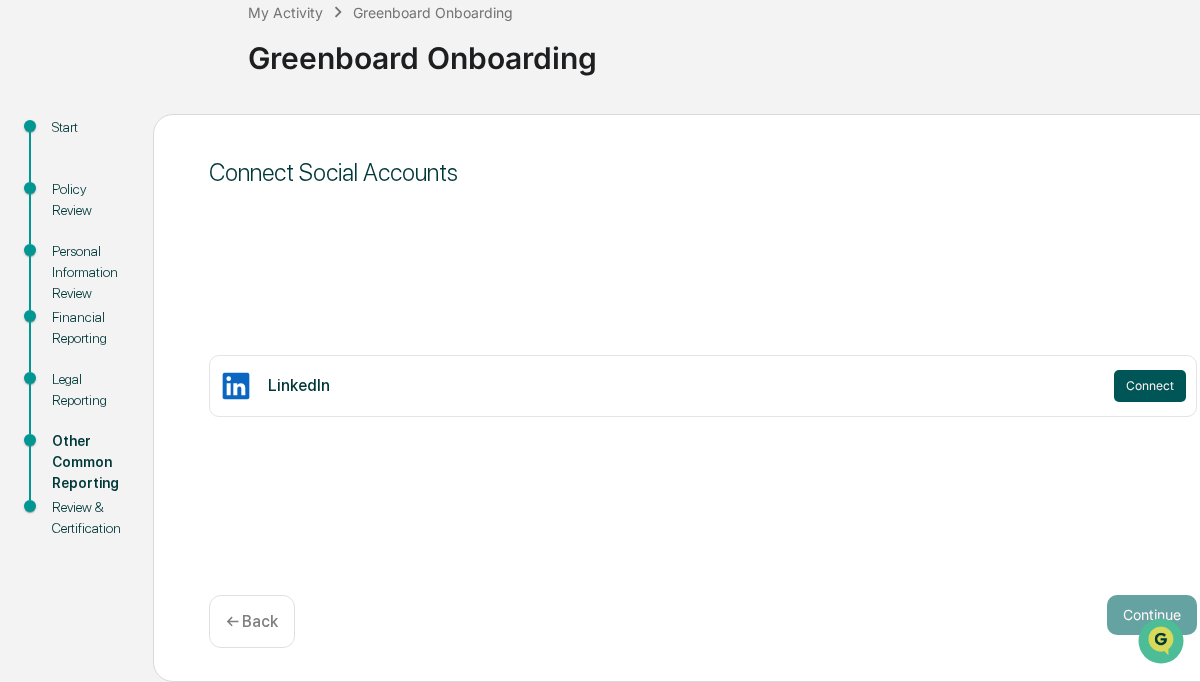 click on "Connect" at bounding box center (1150, 386) 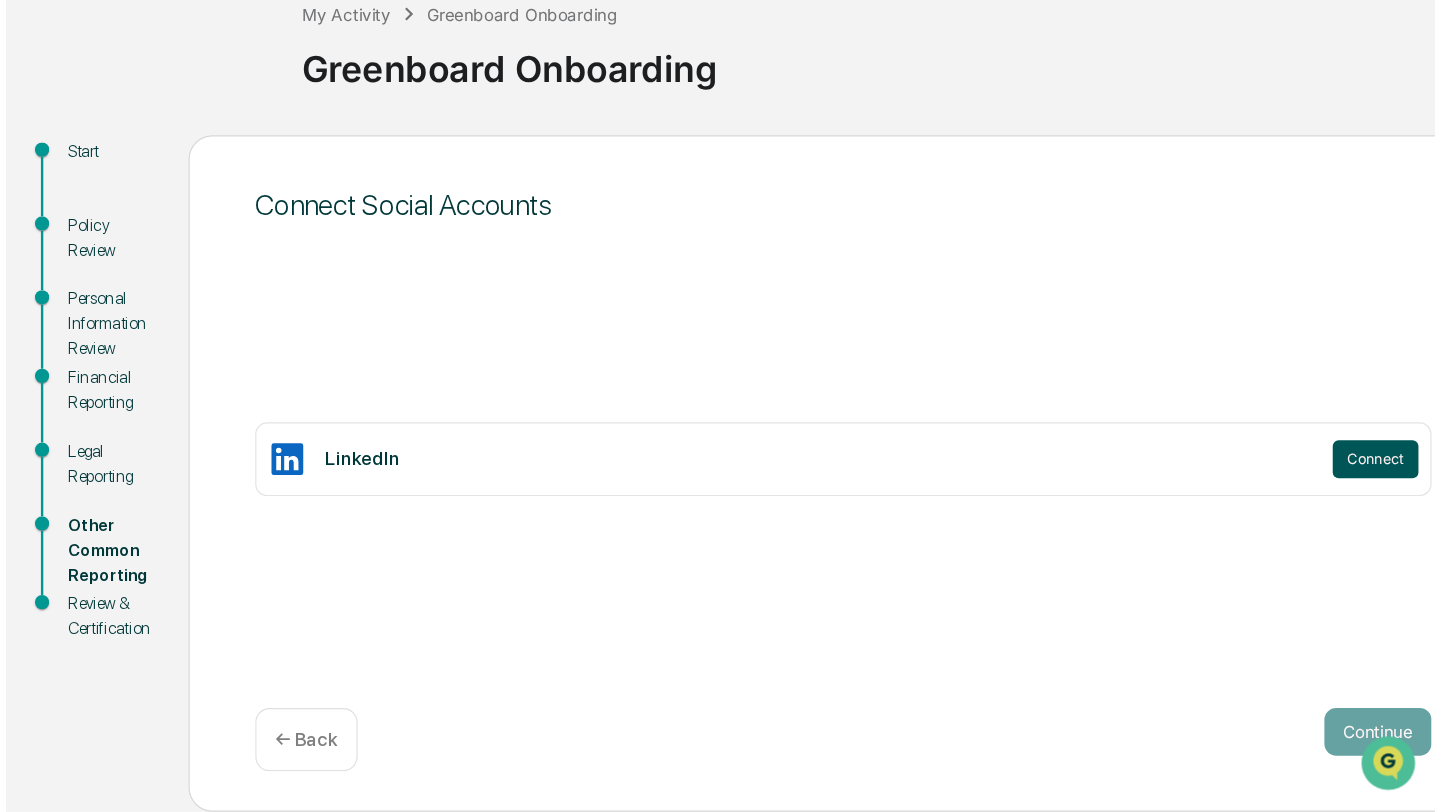 scroll, scrollTop: 0, scrollLeft: 0, axis: both 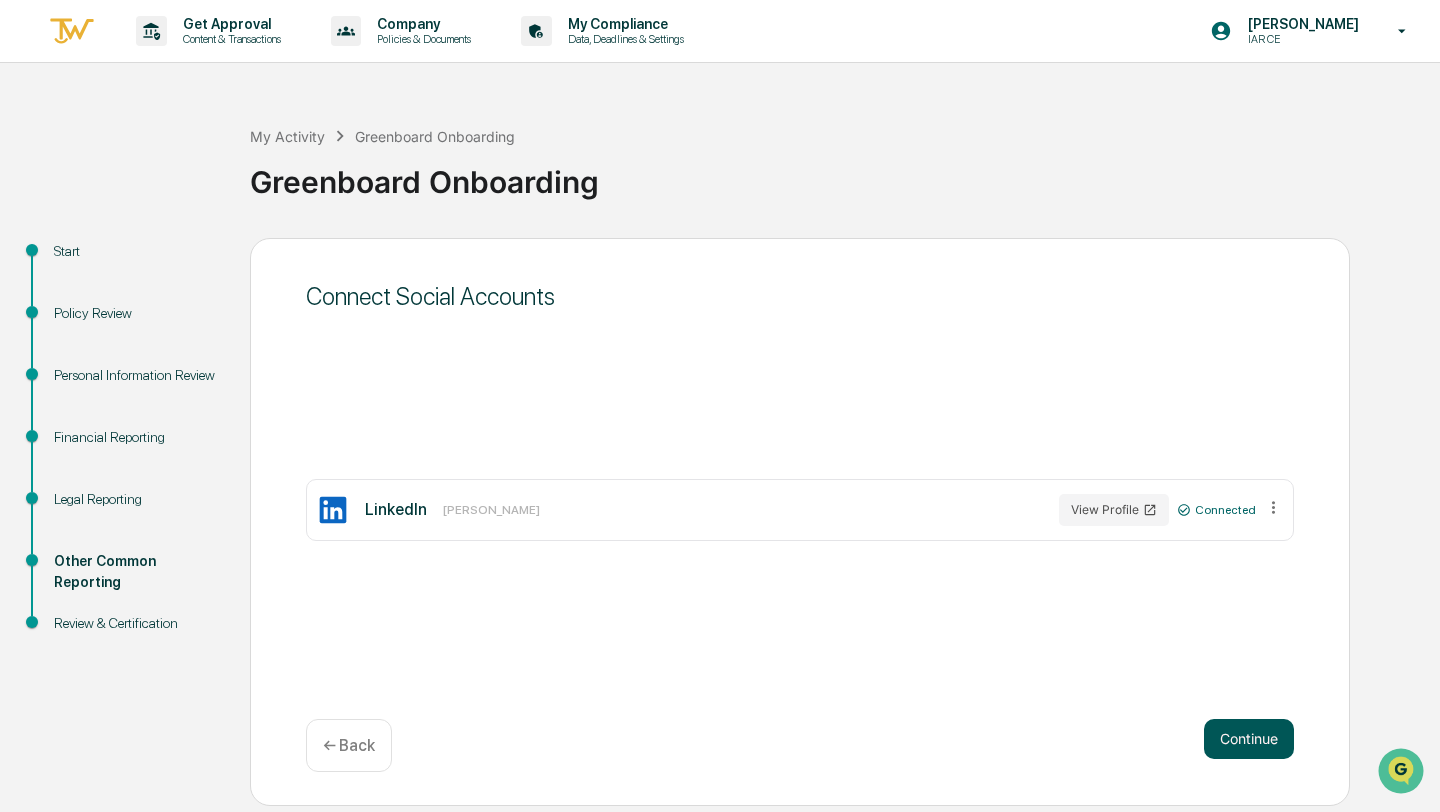 click on "Continue" at bounding box center (1249, 739) 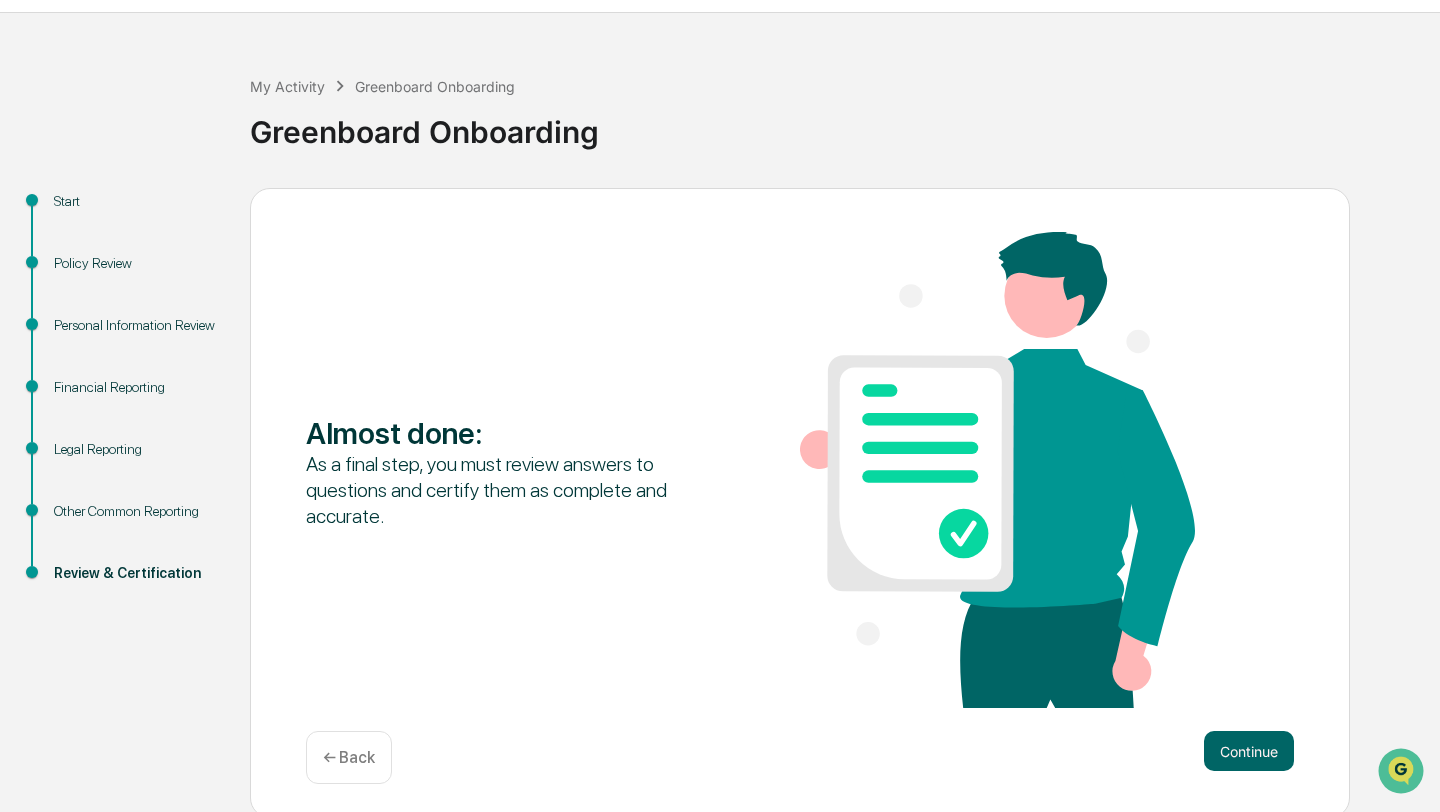 scroll, scrollTop: 57, scrollLeft: 0, axis: vertical 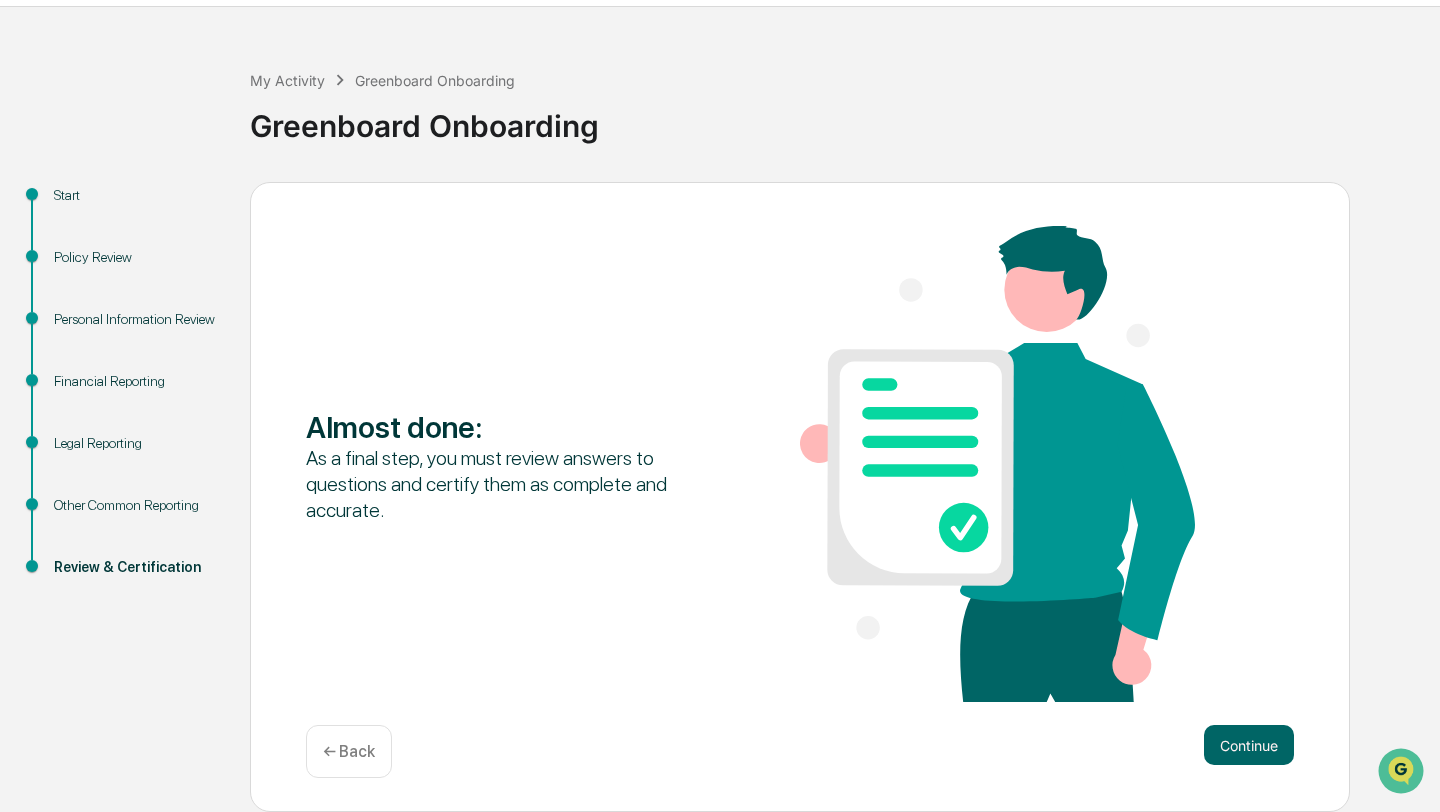 click on "← Back" at bounding box center (349, 751) 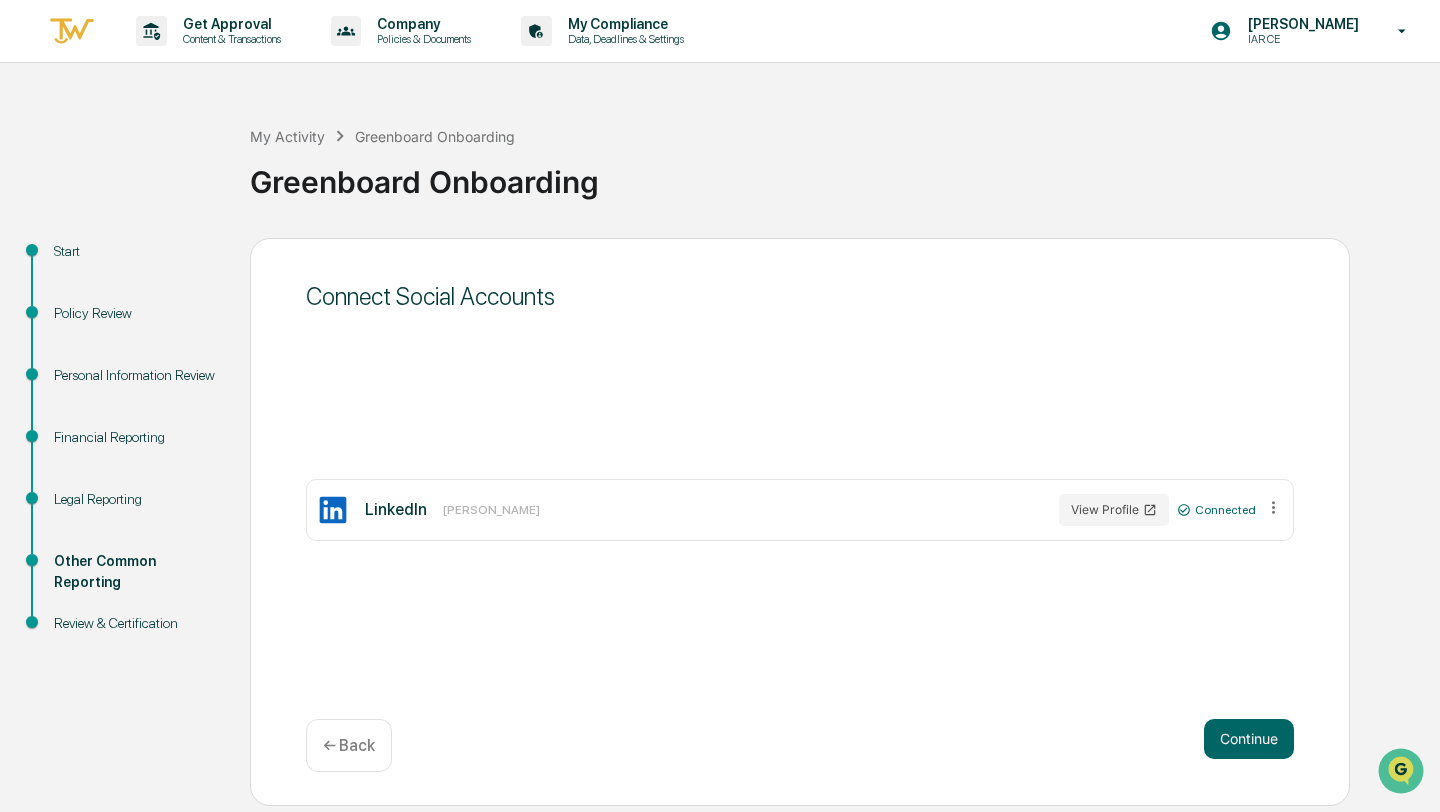 scroll, scrollTop: 0, scrollLeft: 0, axis: both 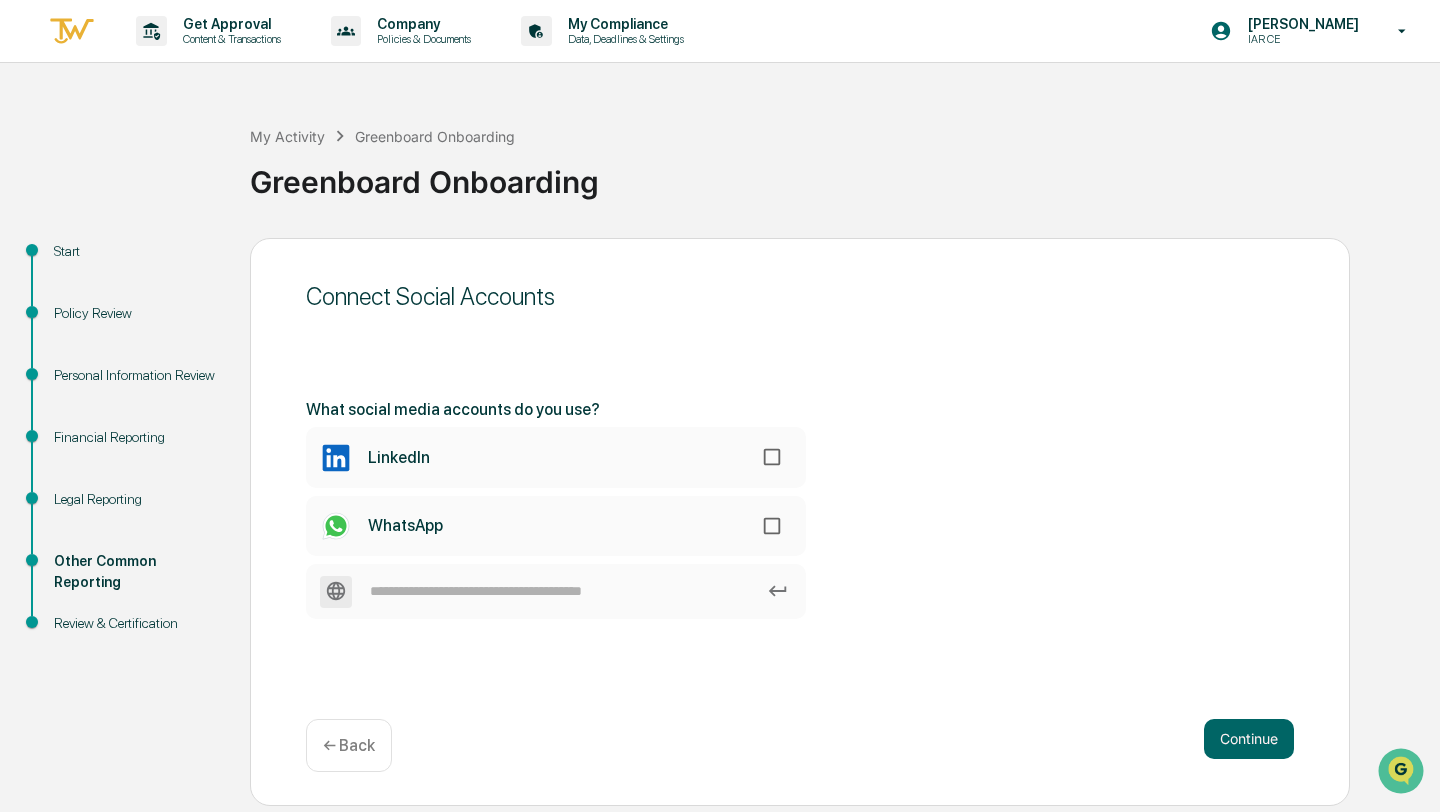 click on "← Back" at bounding box center (349, 745) 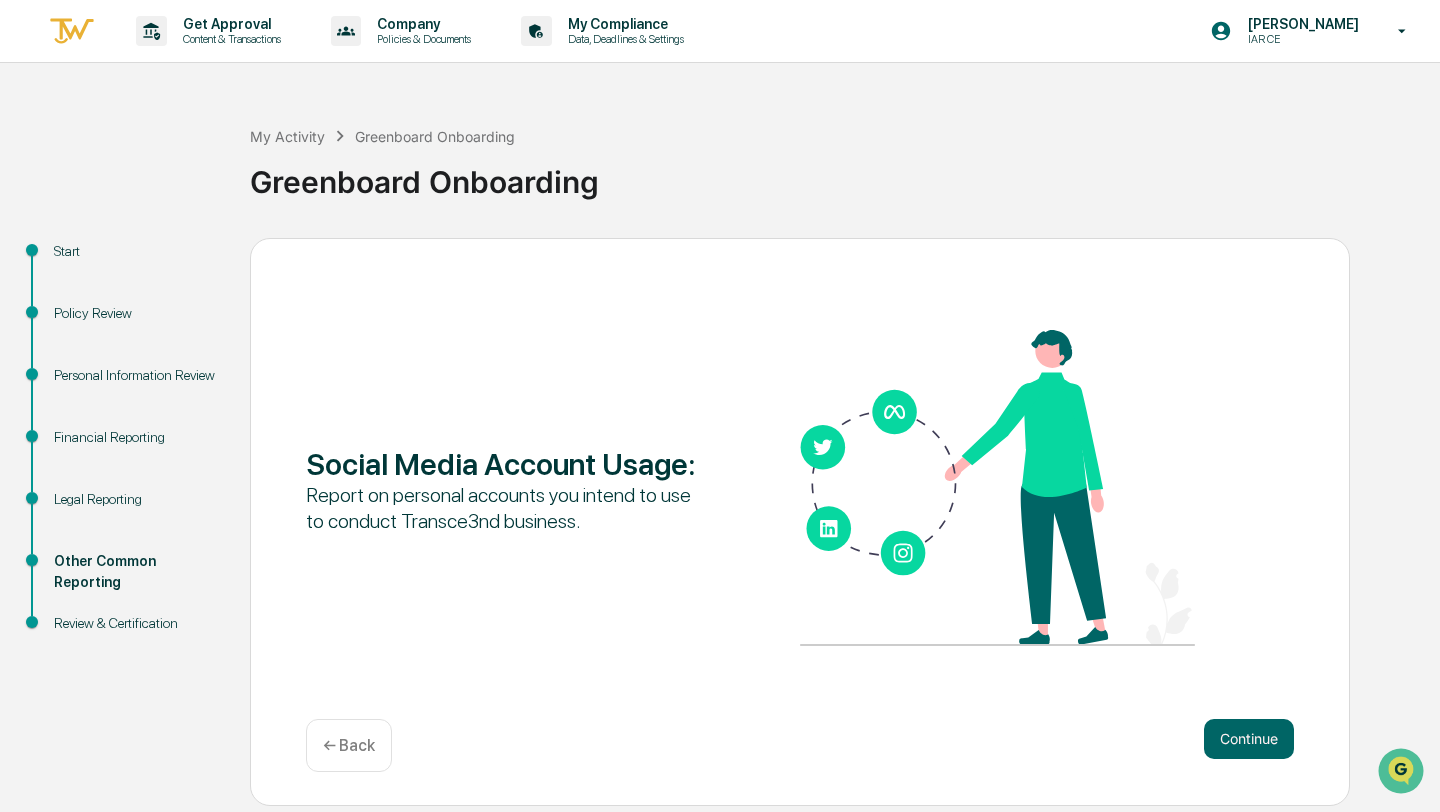 click on "← Back" at bounding box center [349, 745] 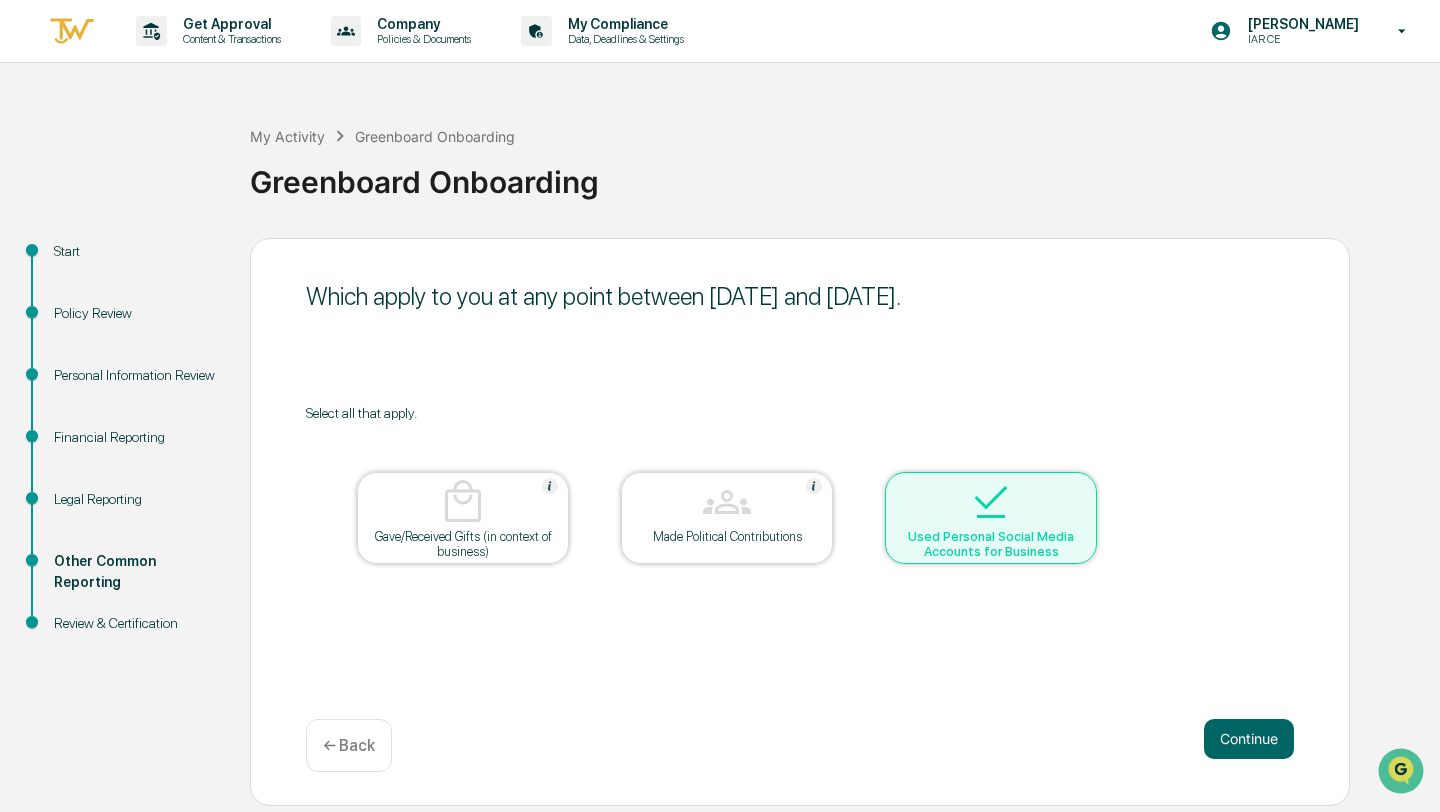 click at bounding box center (463, 502) 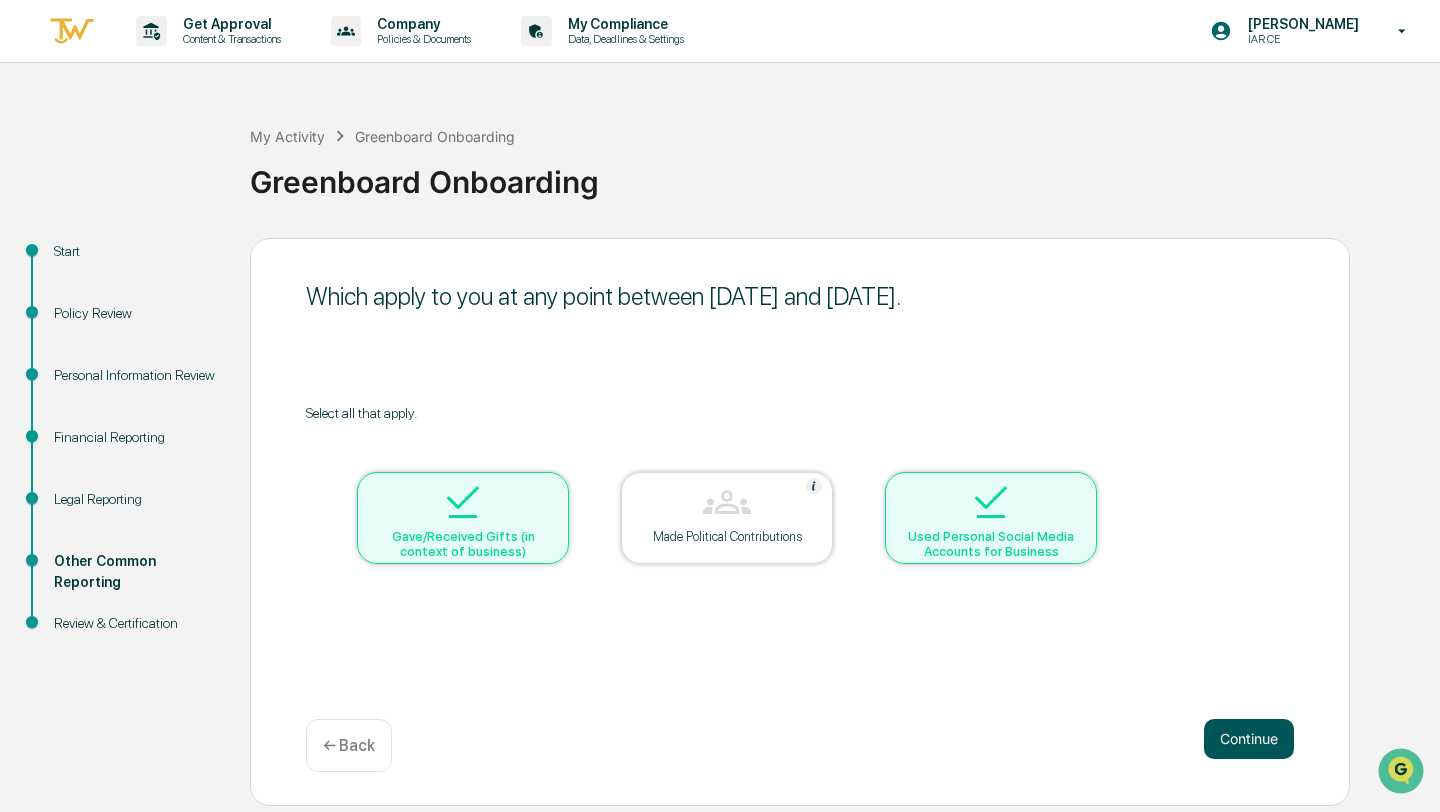 click on "Continue" at bounding box center (1249, 739) 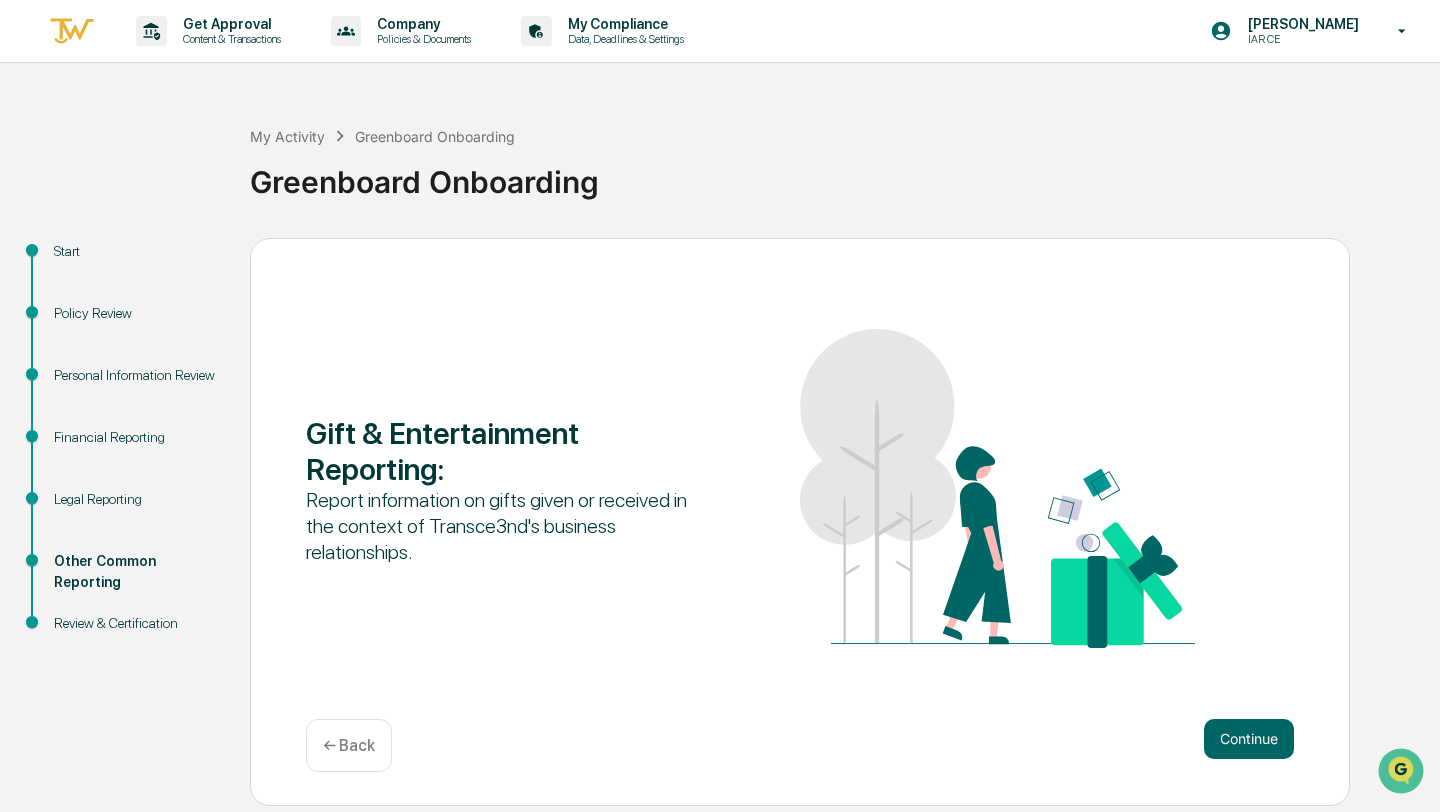 click on "Continue" at bounding box center [1249, 739] 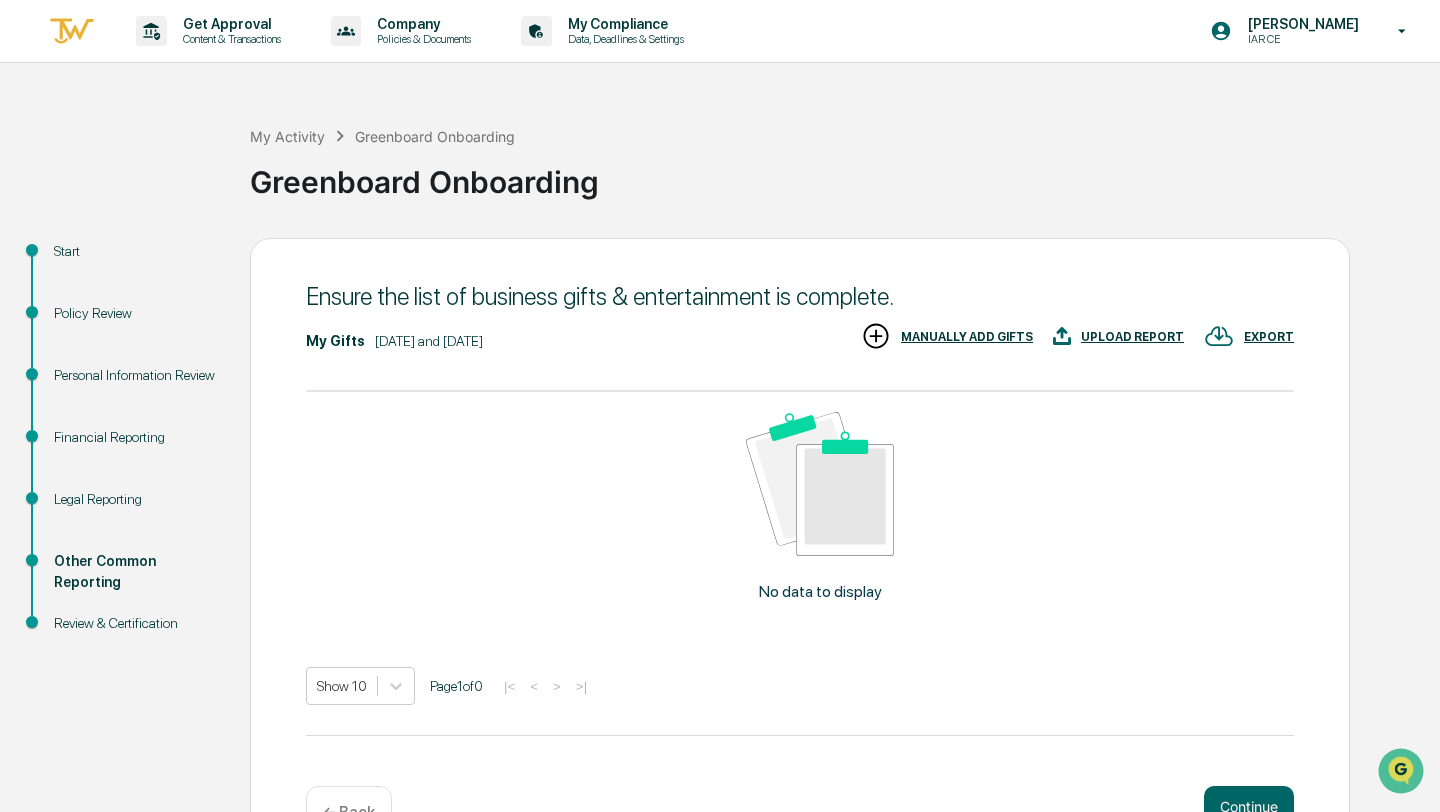 click on "MANUALLY ADD GIFTS" at bounding box center (967, 337) 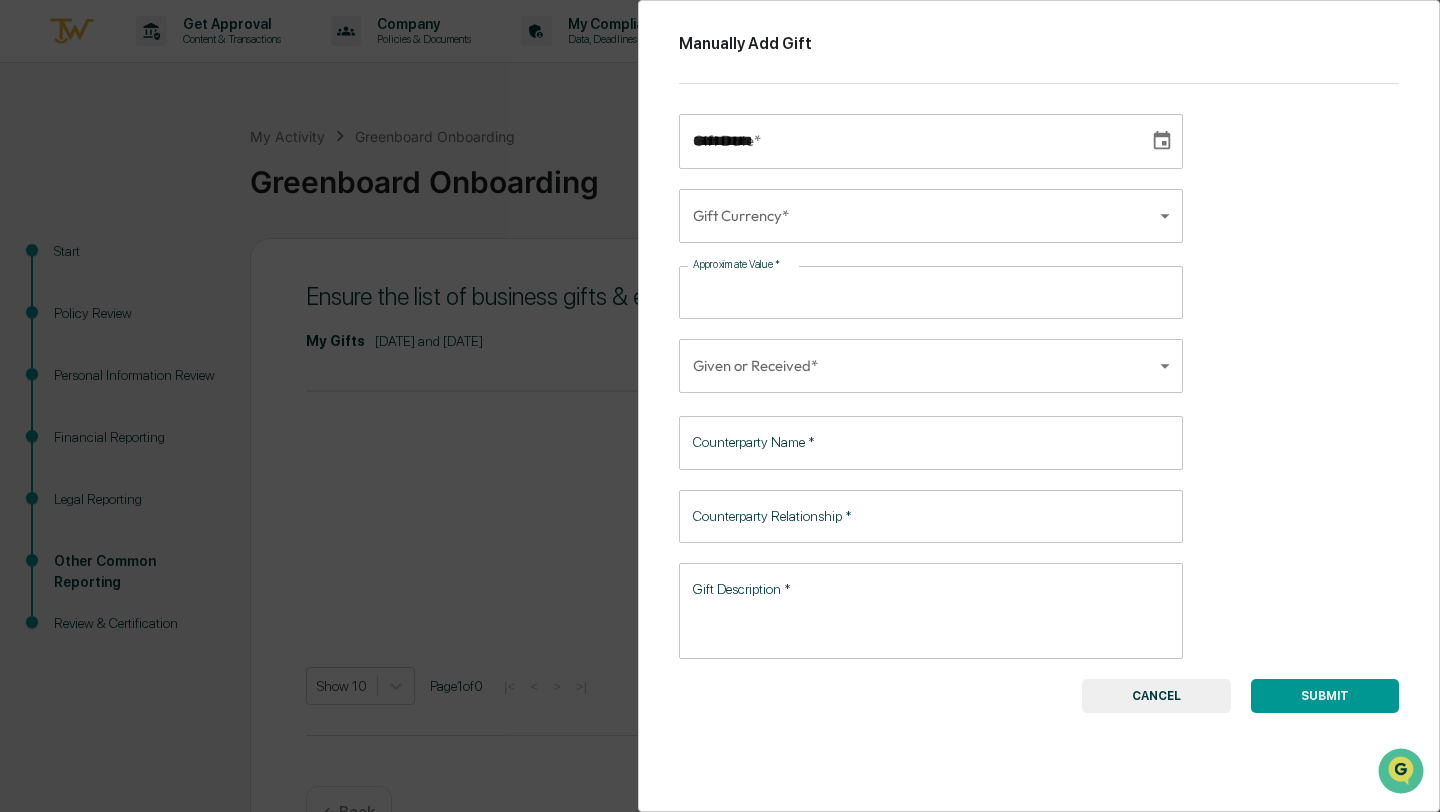 click on "**********" at bounding box center [907, 141] 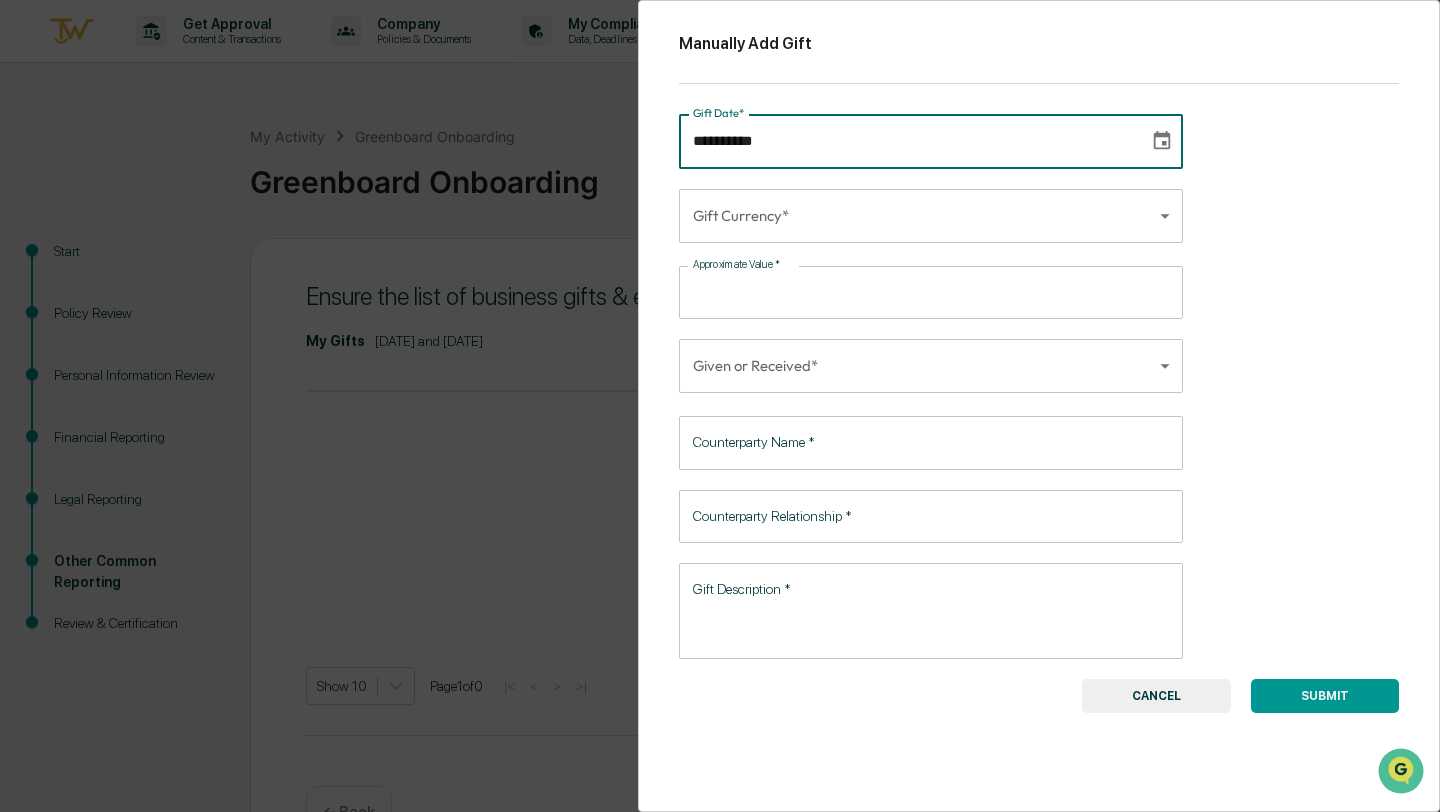 type on "**********" 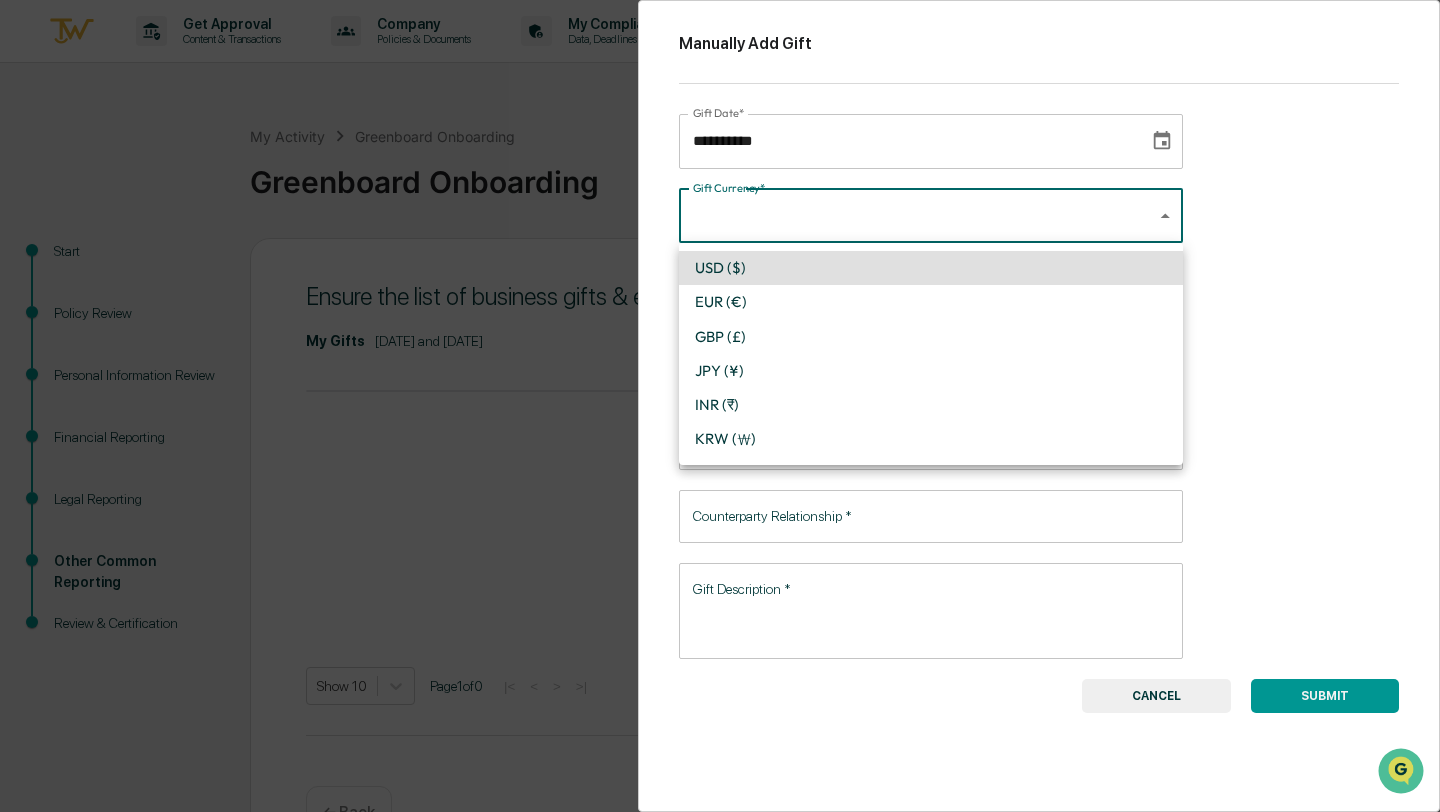 click on "USD ($)" at bounding box center (931, 268) 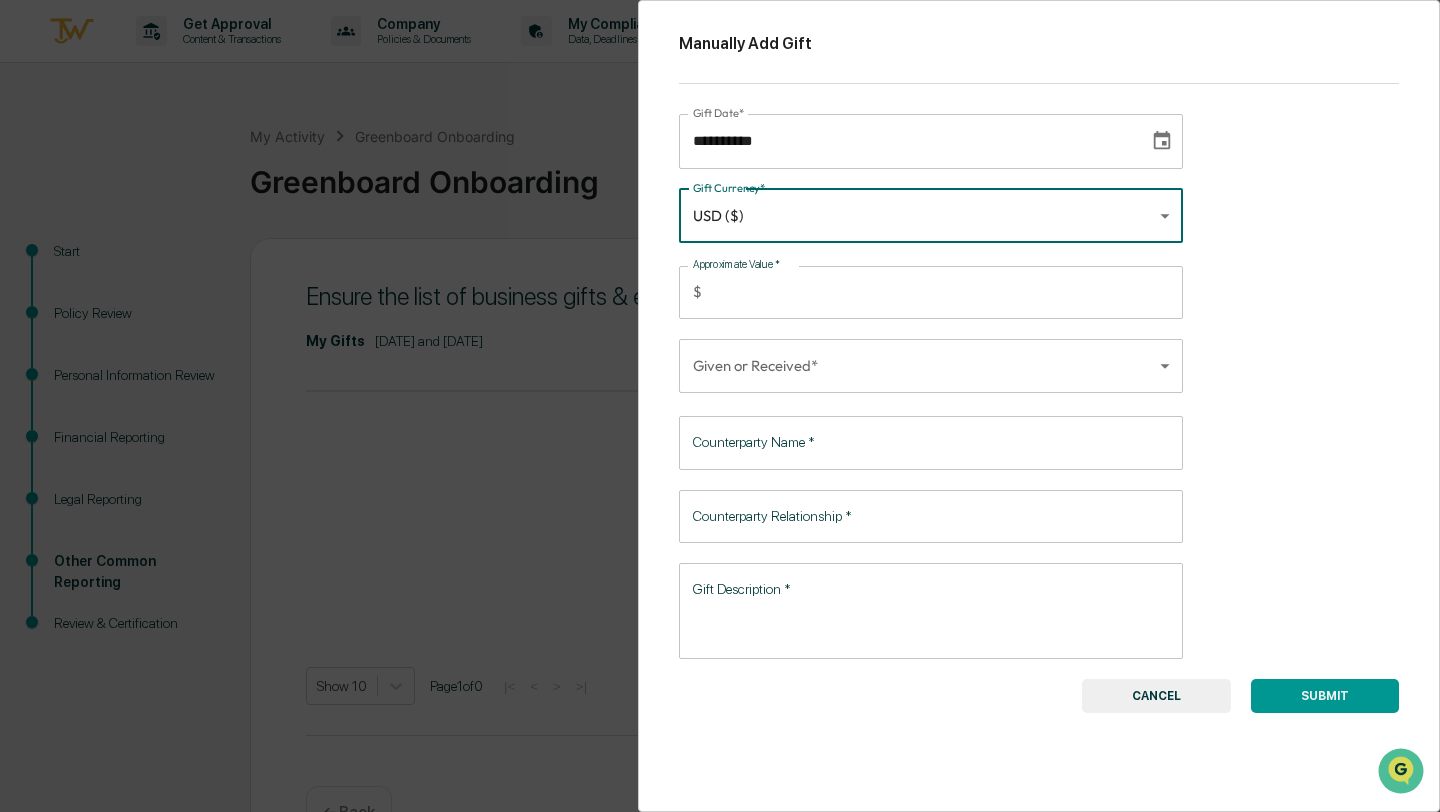 click on "Approximate Value   *" at bounding box center (946, 292) 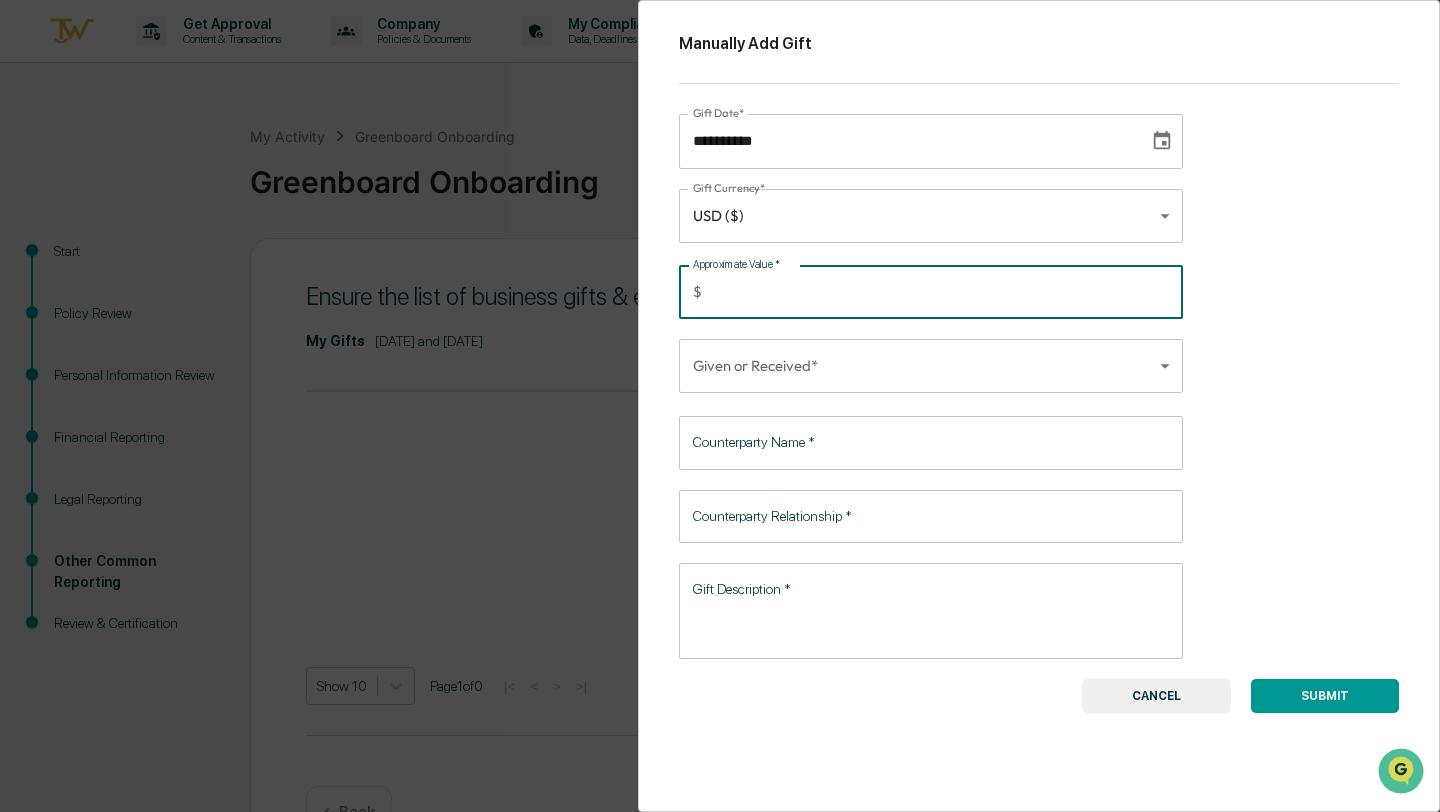 type on "*****" 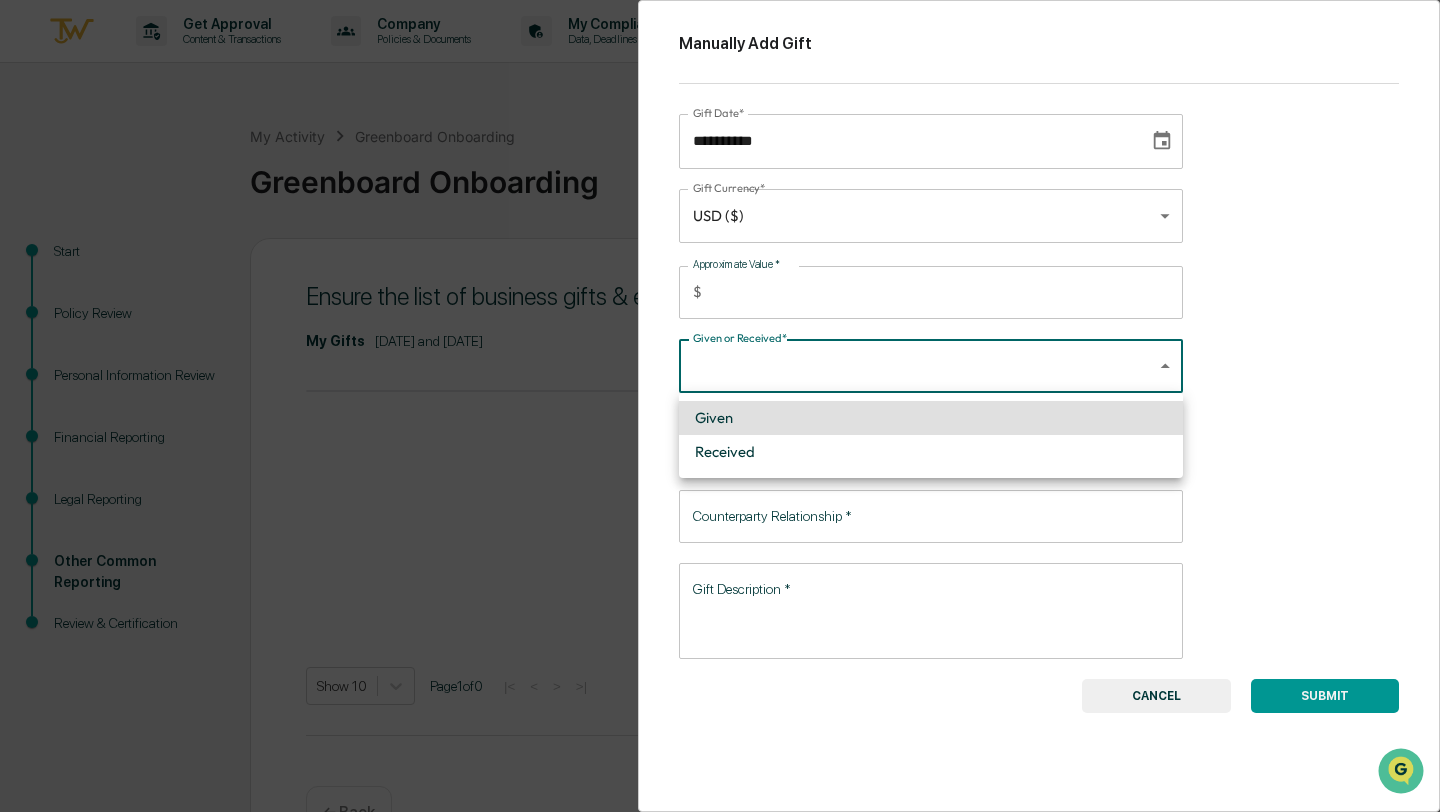 click on "**********" at bounding box center [720, 436] 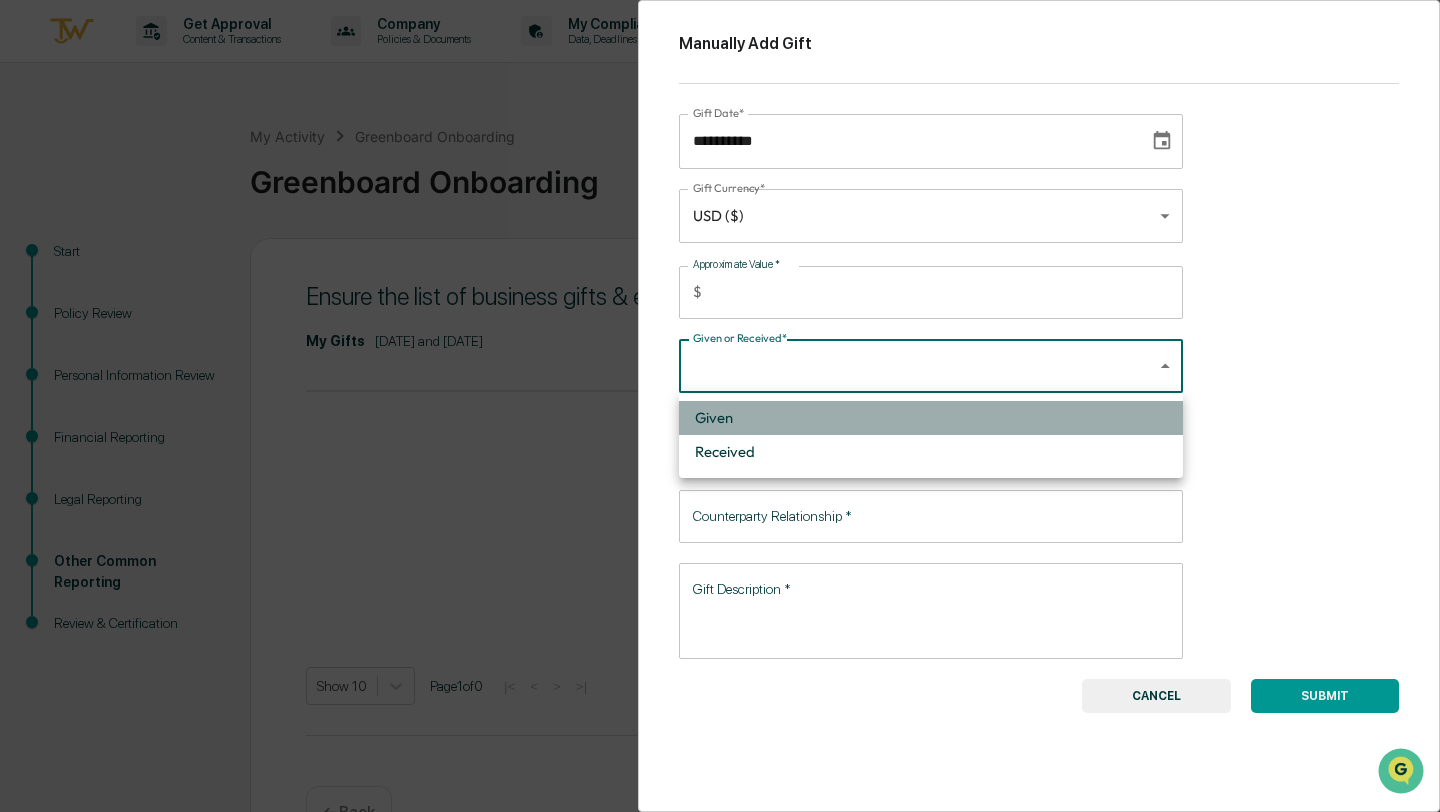 click on "Given" at bounding box center (931, 418) 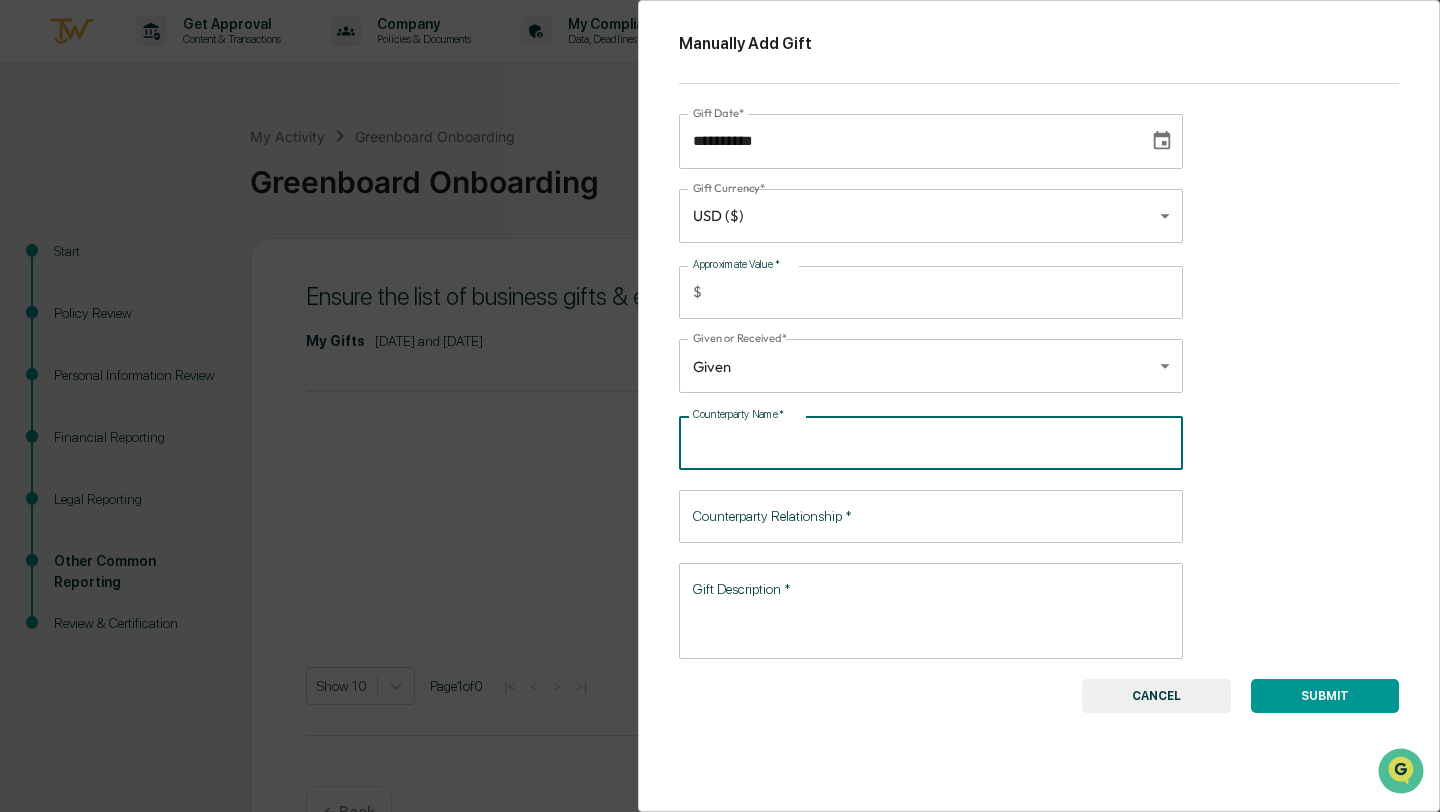 click on "Counterparty Name   *" at bounding box center (931, 442) 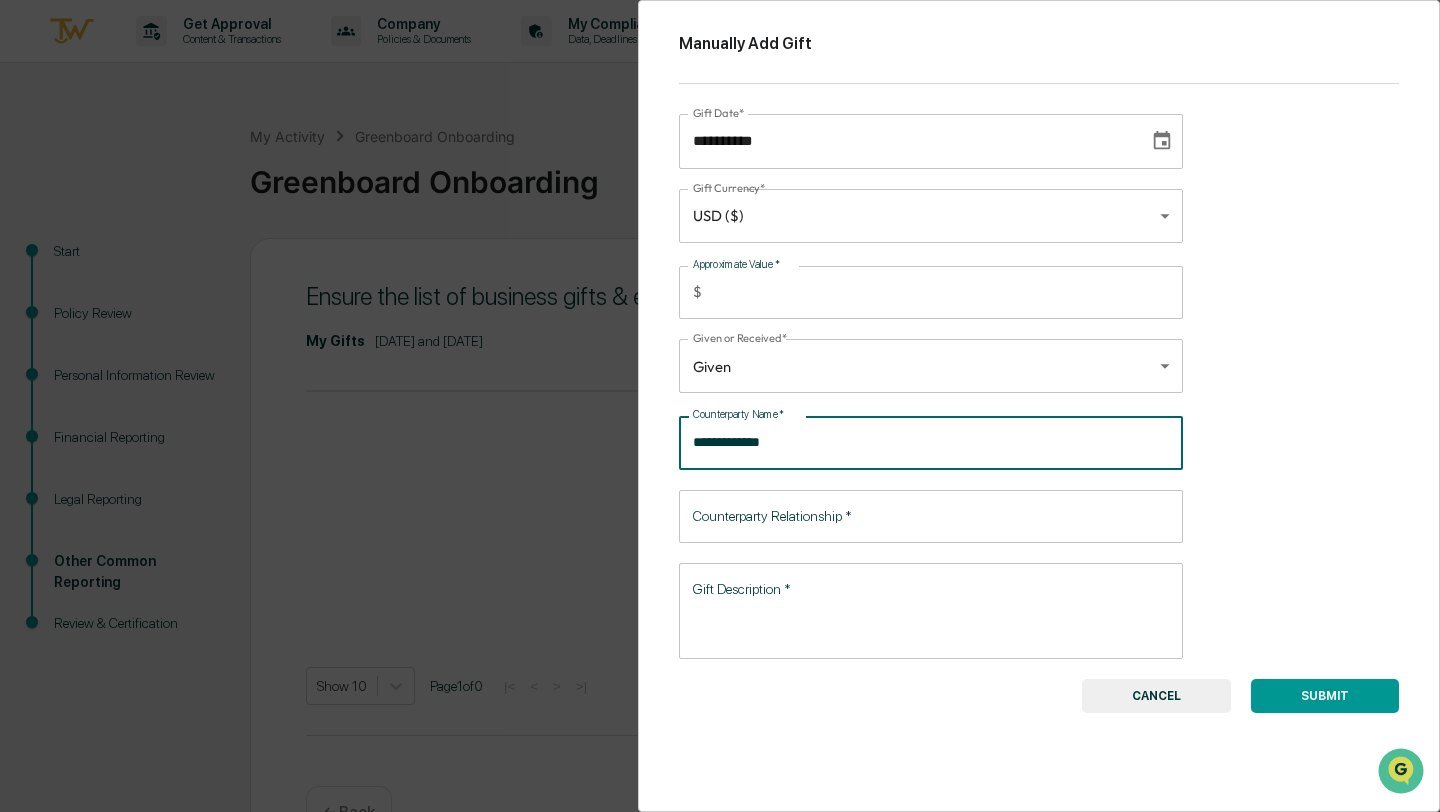 type on "**********" 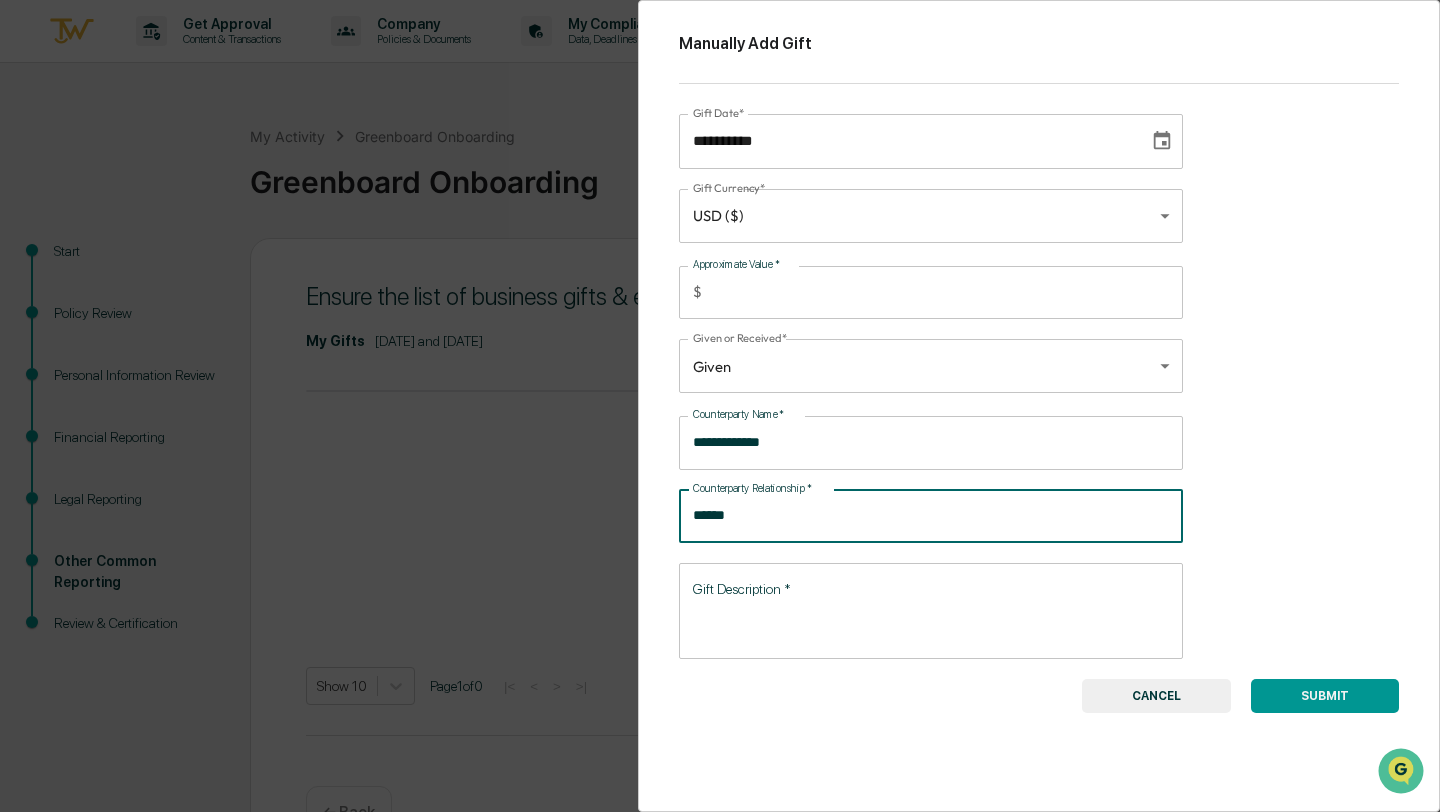 type on "******" 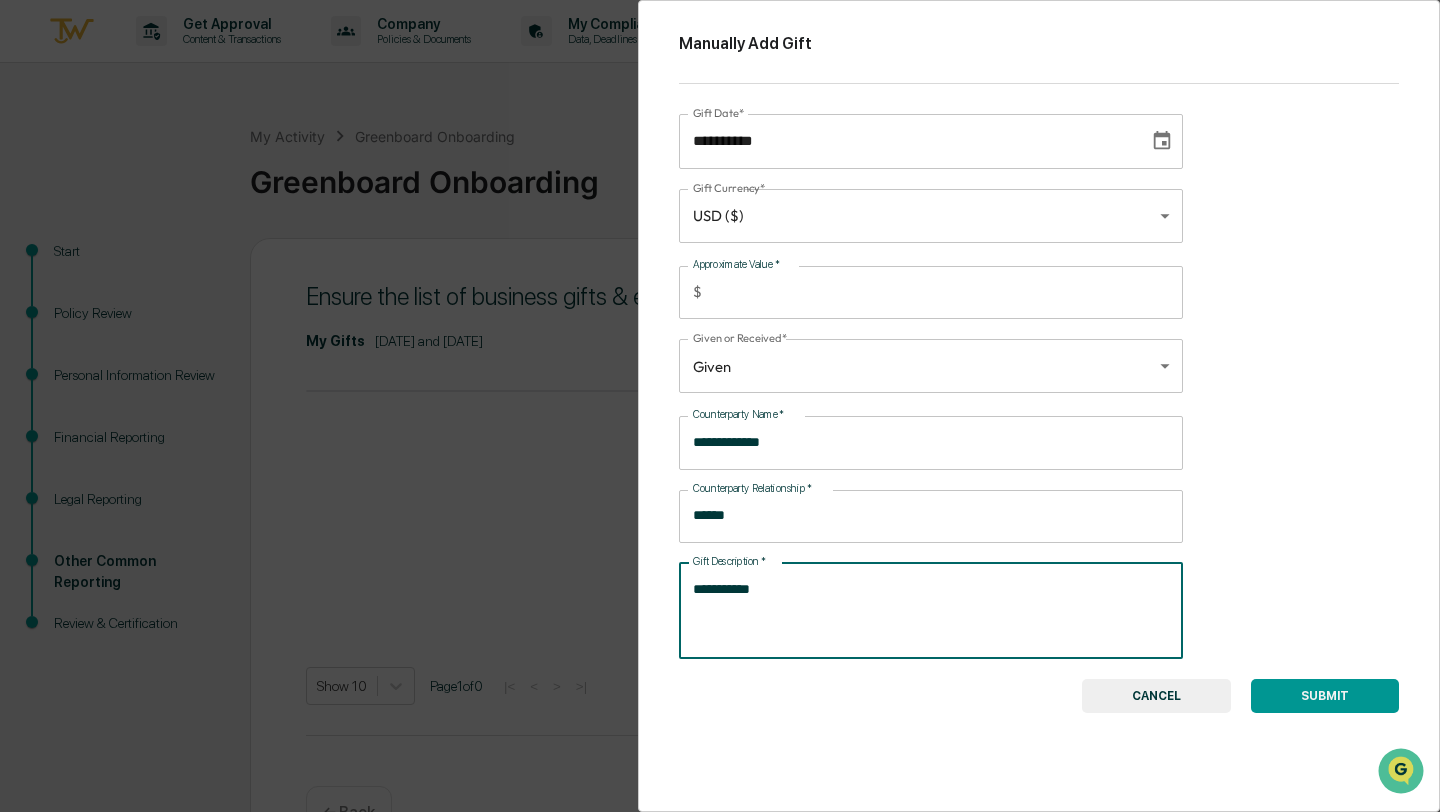 type on "**********" 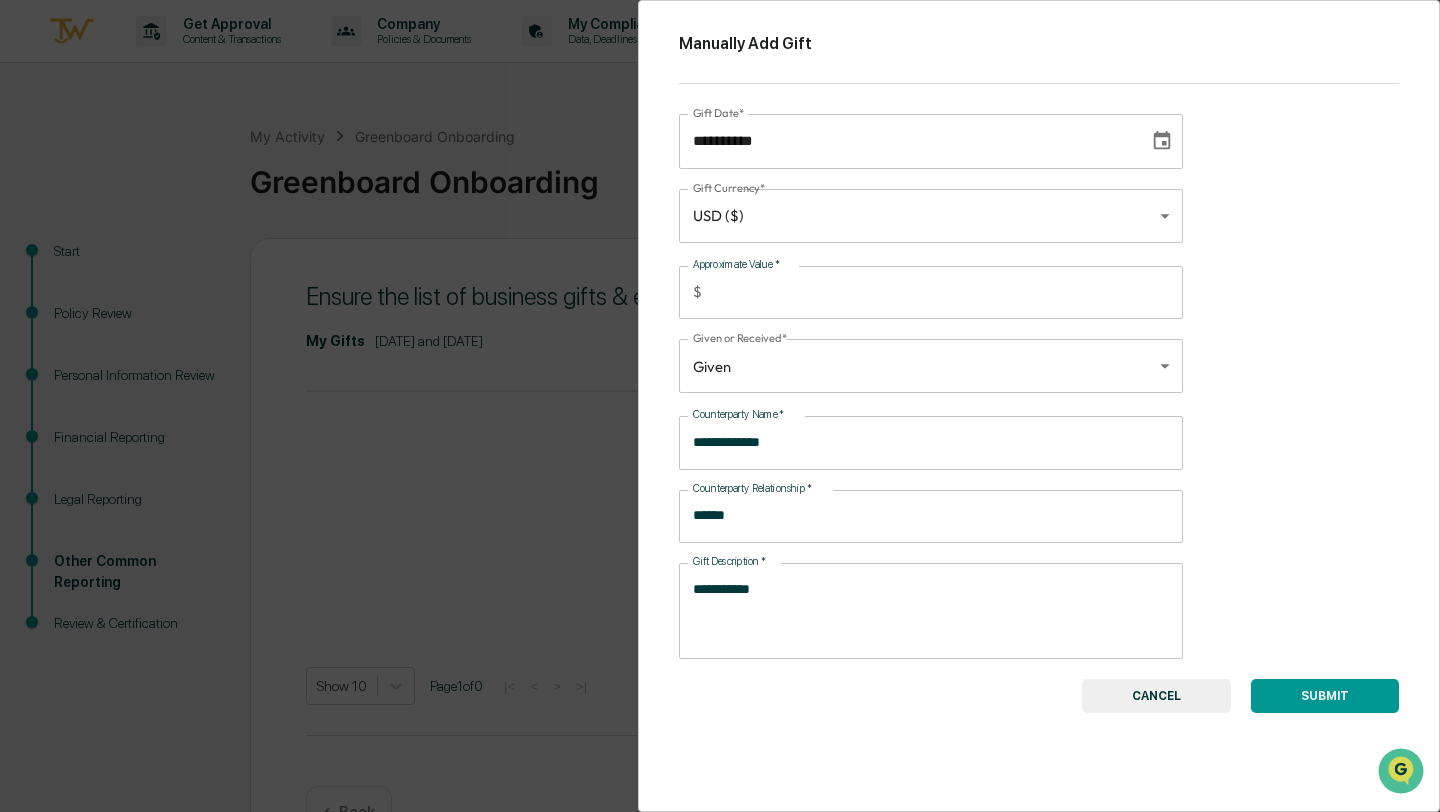 click on "SUBMIT" at bounding box center (1325, 696) 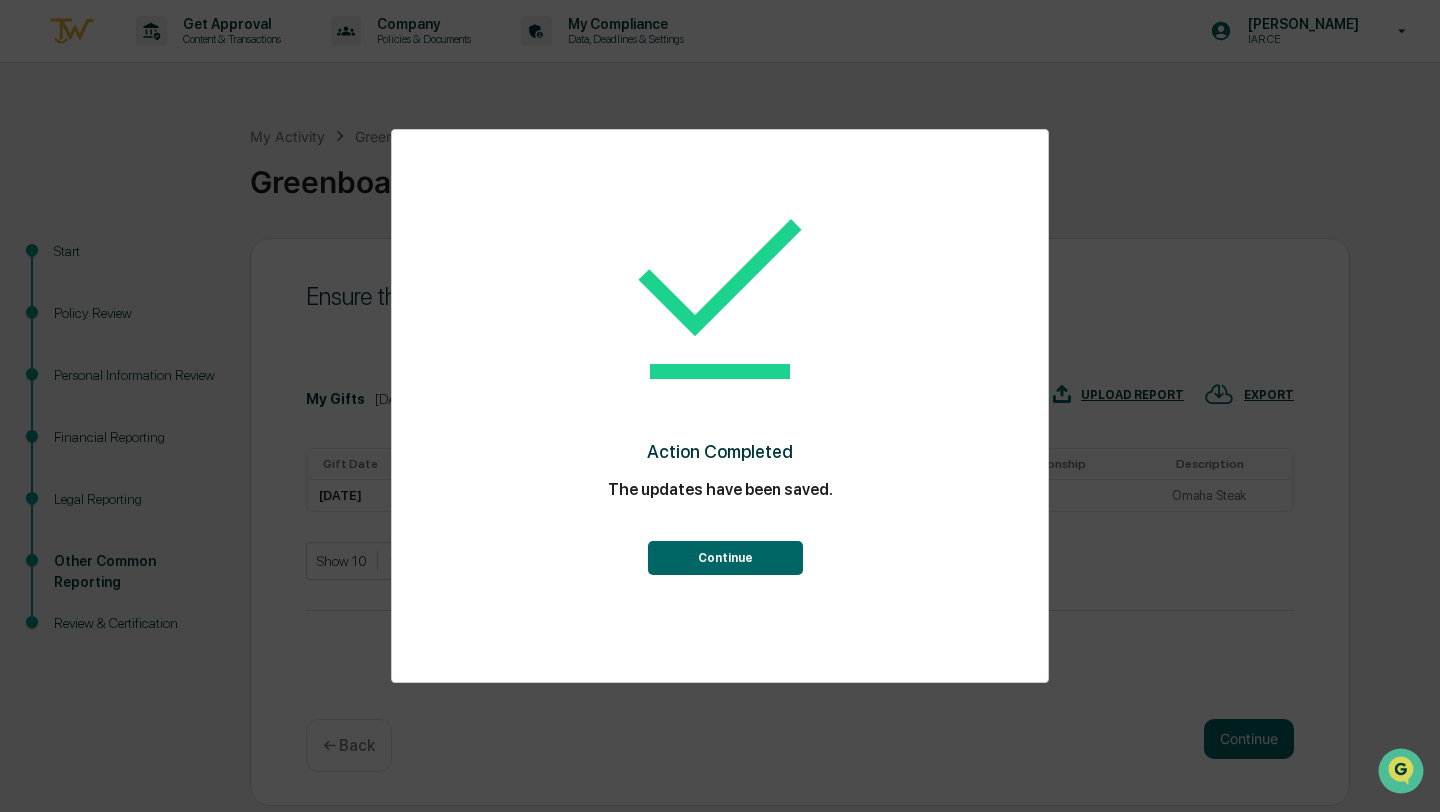 click on "Continue" at bounding box center [725, 558] 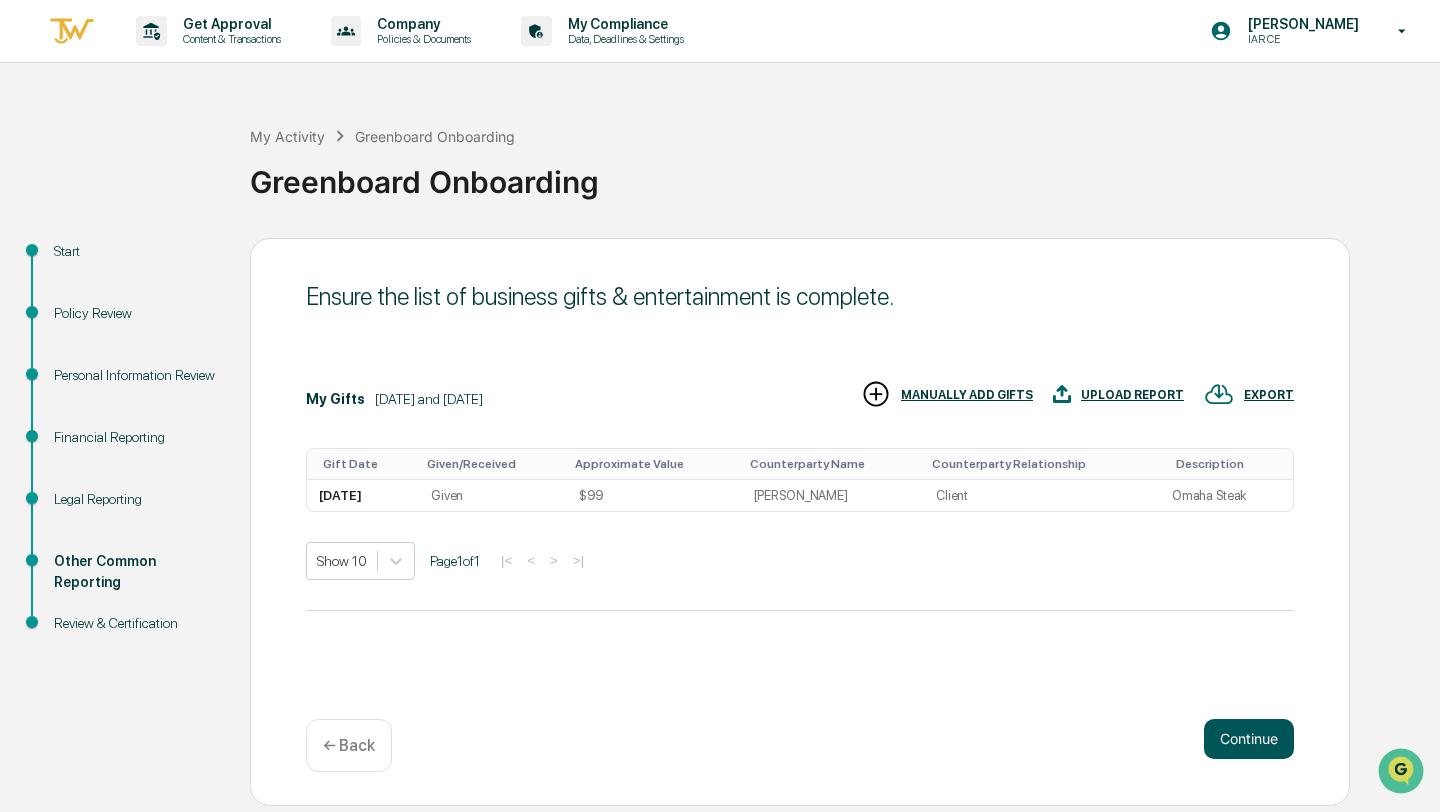 click on "Continue" at bounding box center [1249, 739] 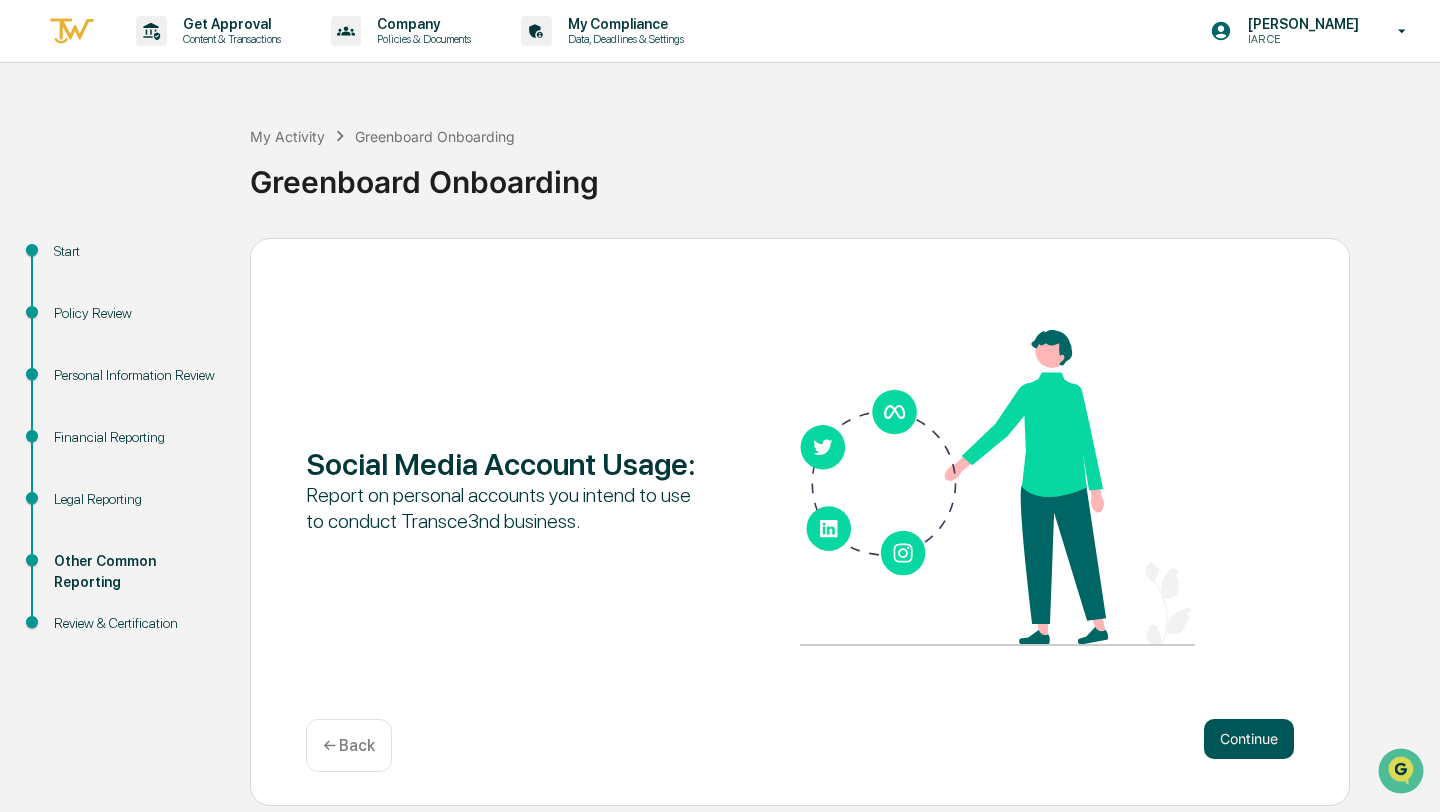 click on "Continue" at bounding box center (1249, 739) 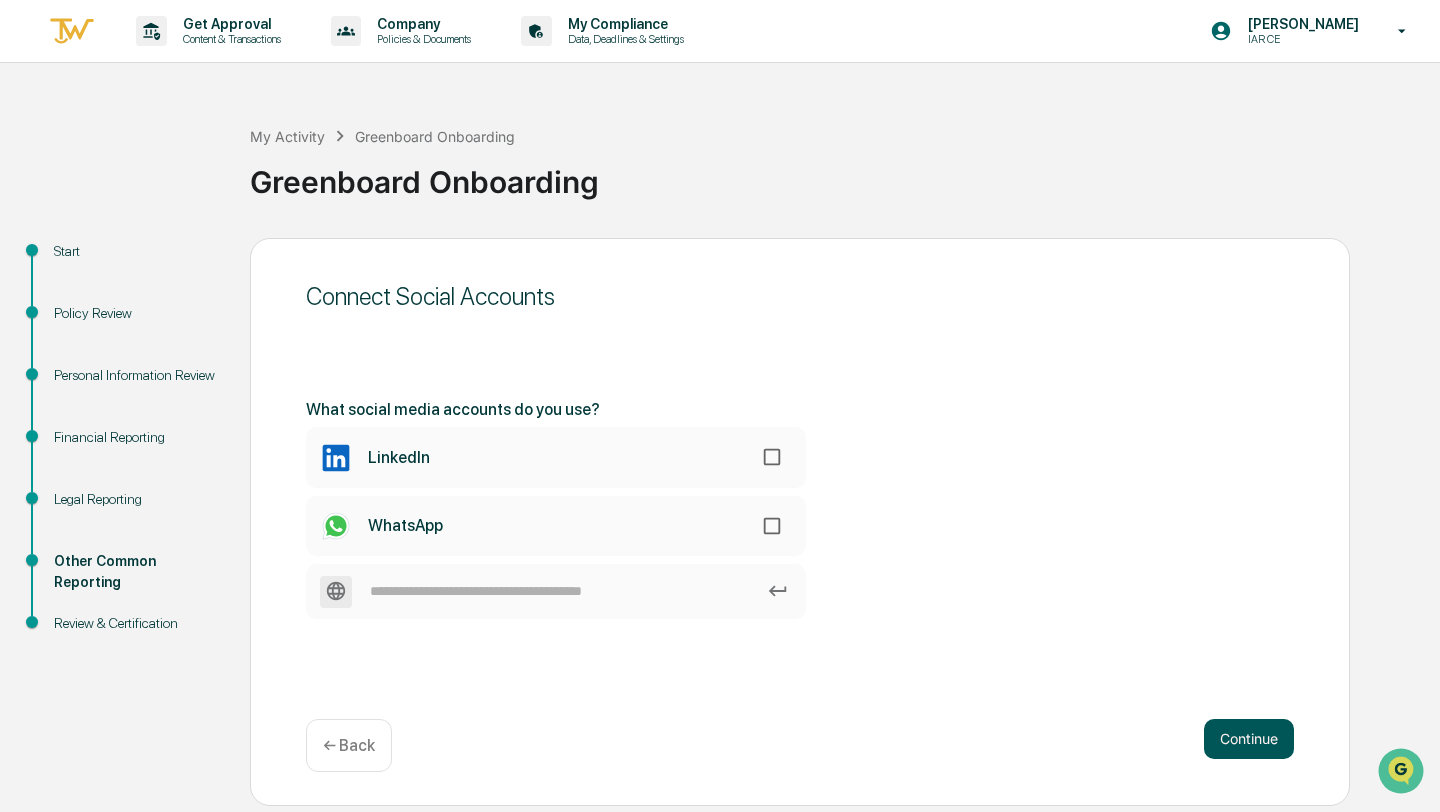 click on "Continue" at bounding box center (1249, 739) 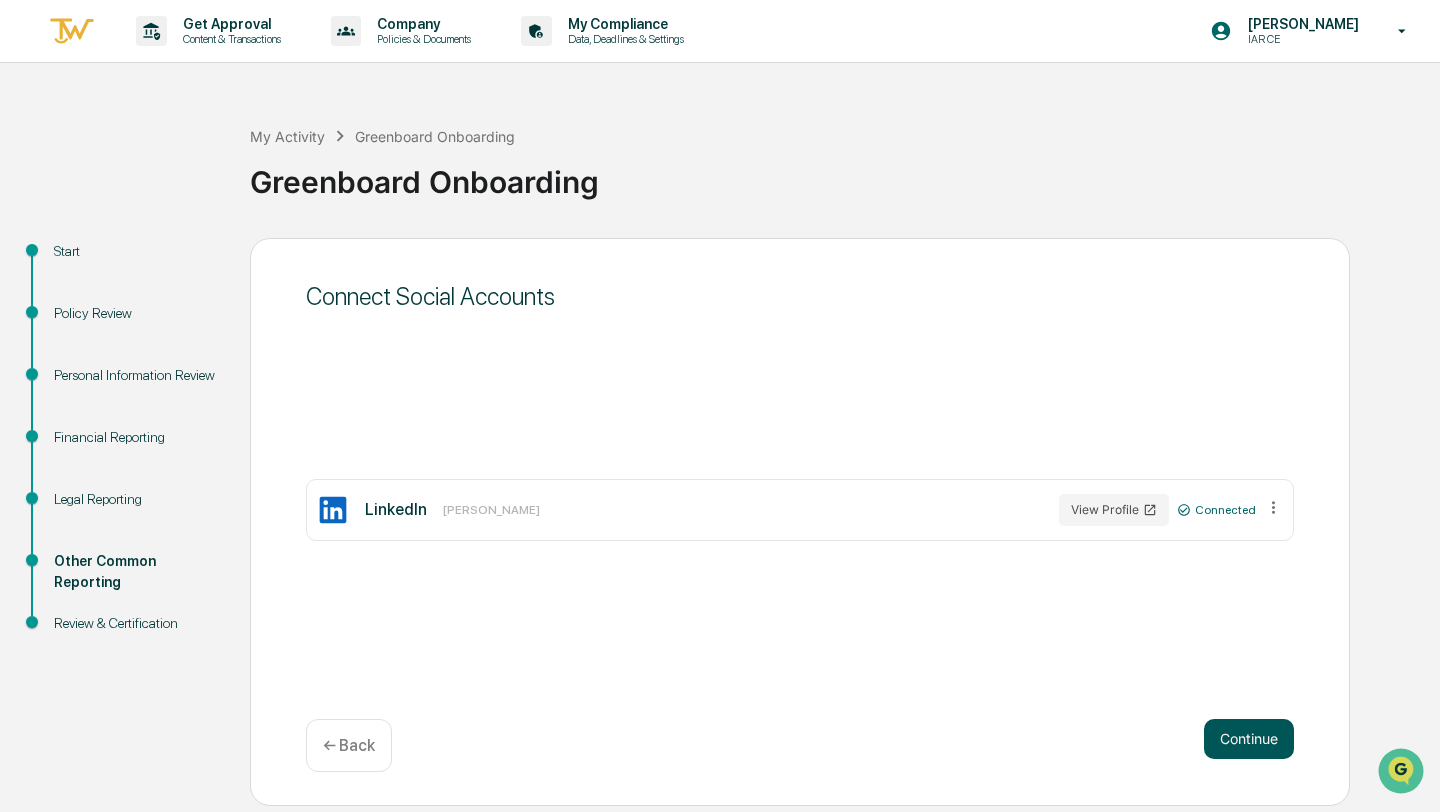 click on "Continue" at bounding box center (1249, 739) 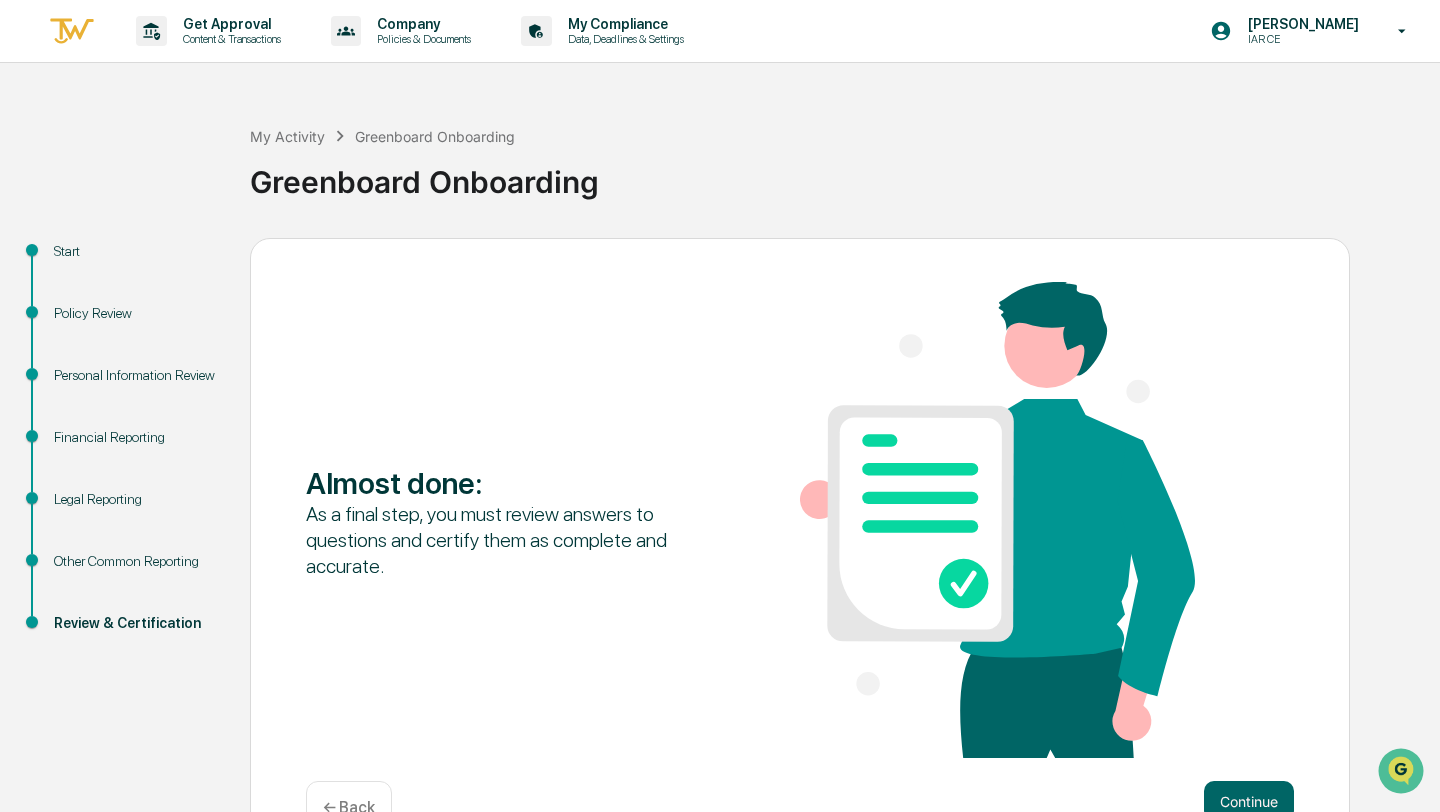 click on "Almost done : As a final step, you must review answers to questions and certify them as complete and accurate." at bounding box center [800, 522] 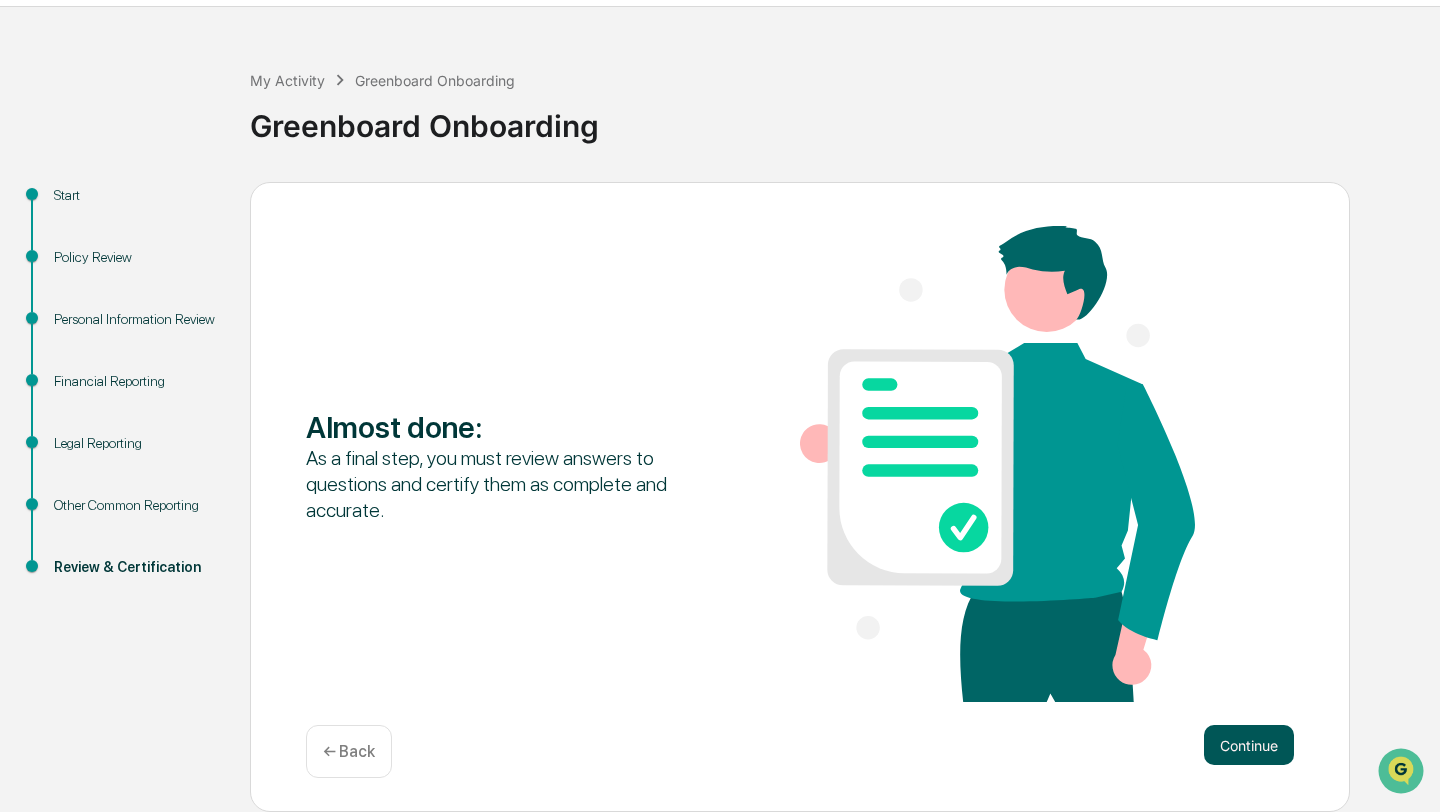 click on "Continue" at bounding box center [1249, 745] 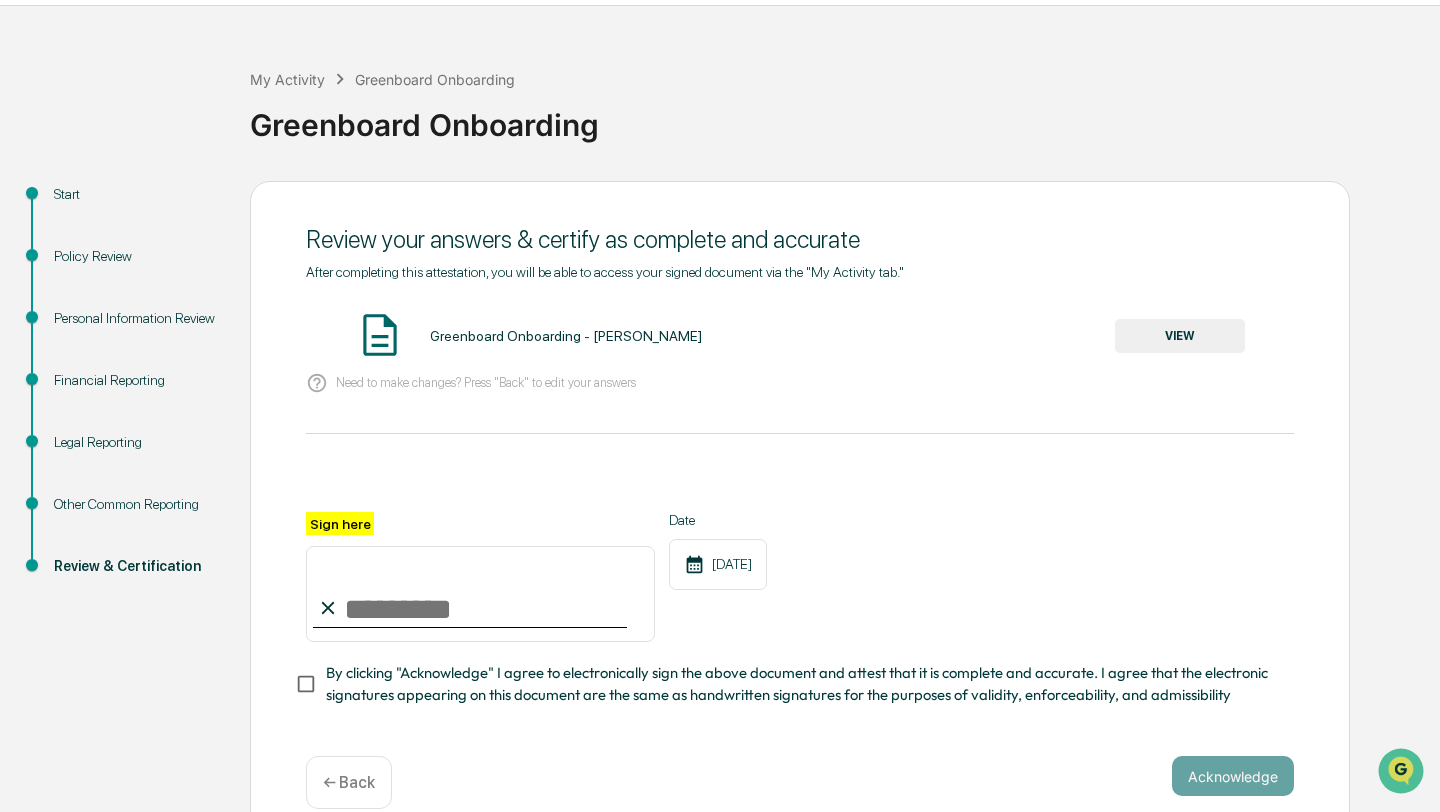click on "Sign here" at bounding box center (480, 594) 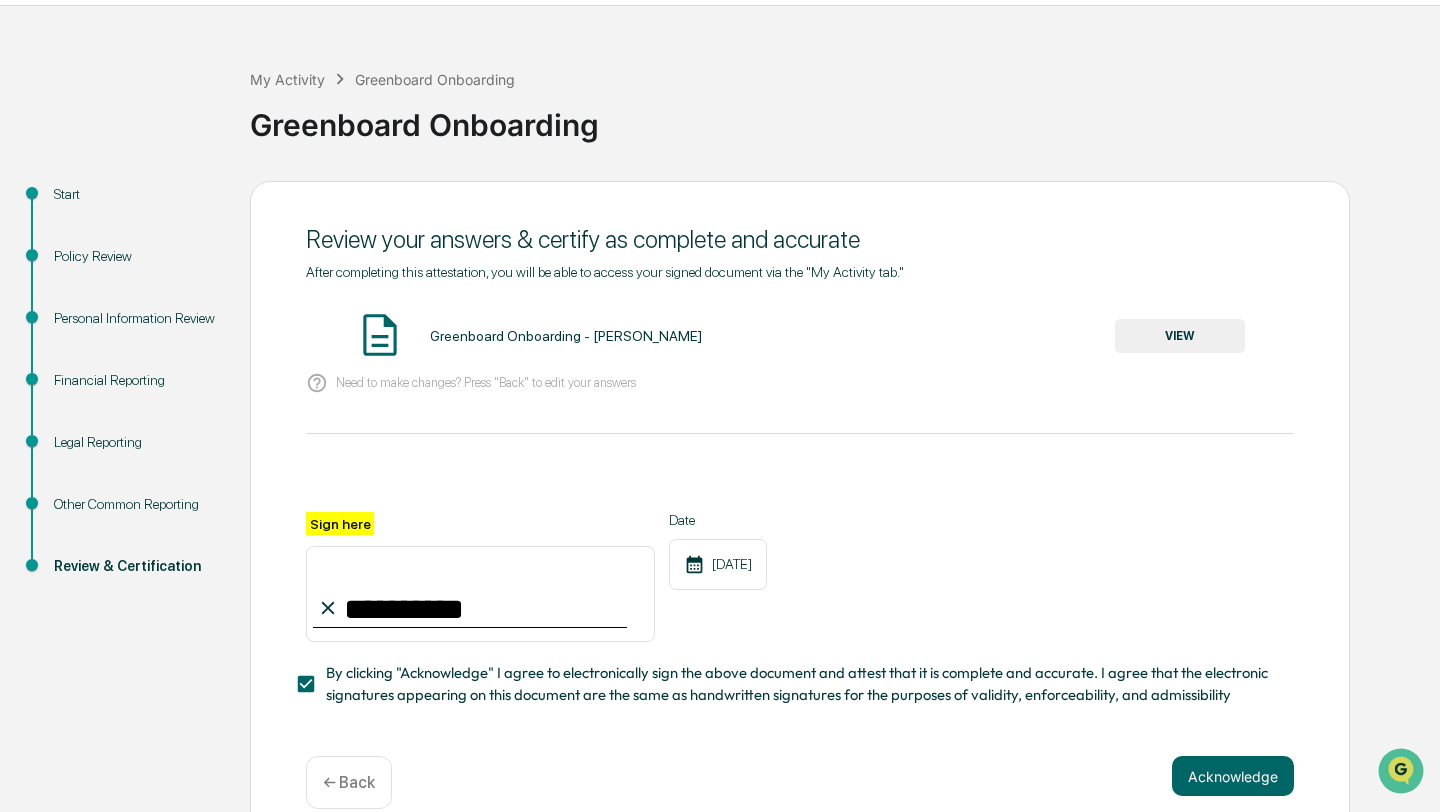 scroll, scrollTop: 87, scrollLeft: 0, axis: vertical 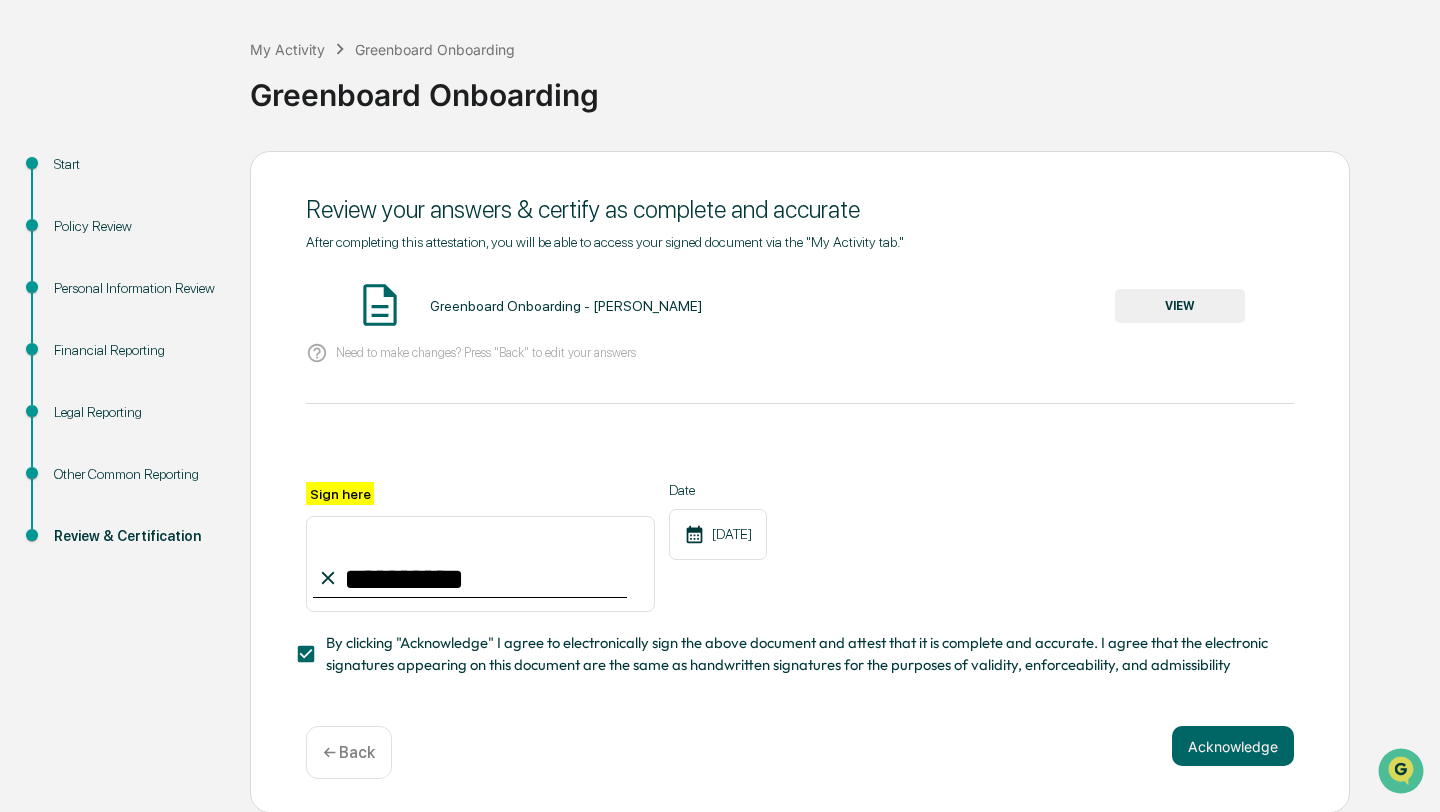 click on "VIEW" at bounding box center [1180, 306] 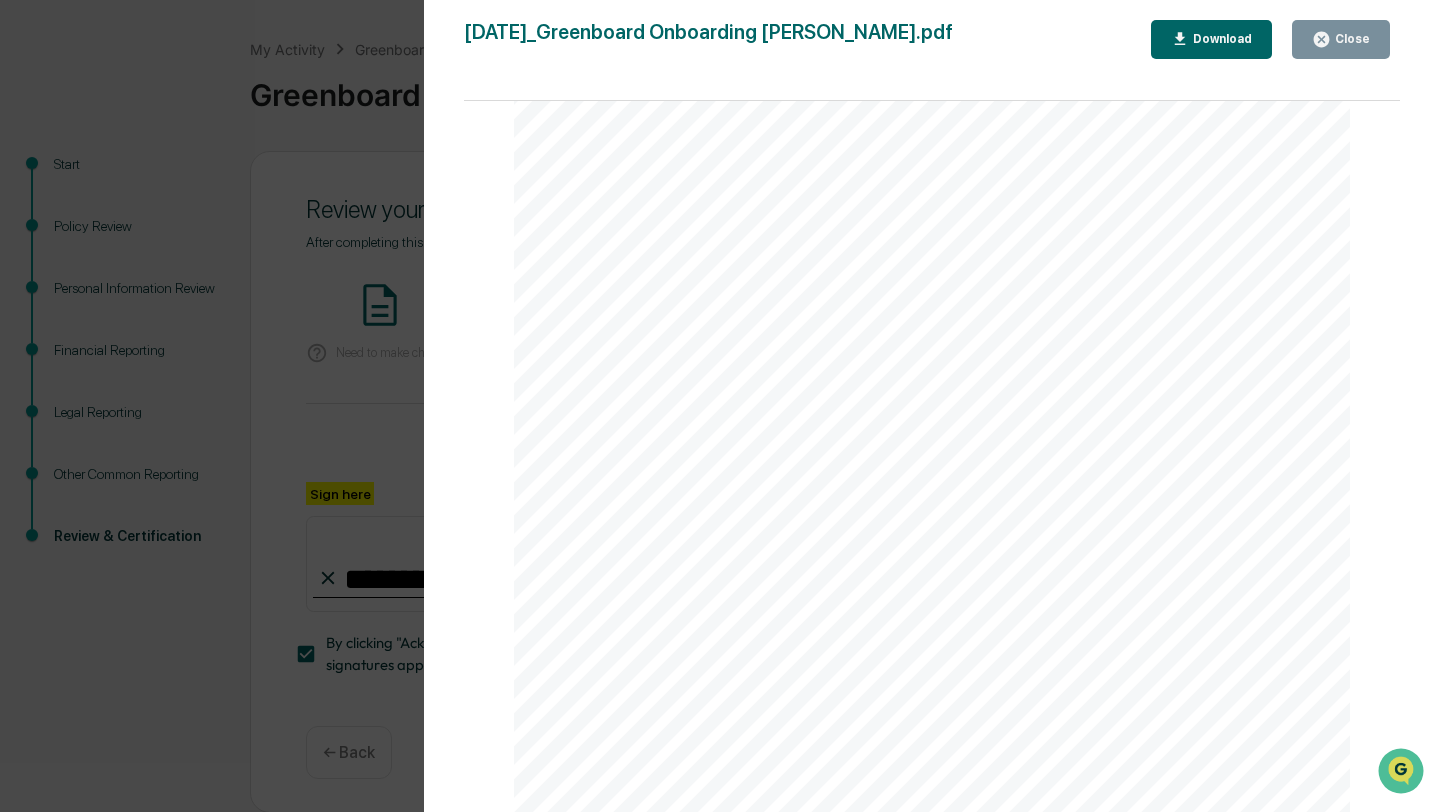 scroll, scrollTop: 10505, scrollLeft: 0, axis: vertical 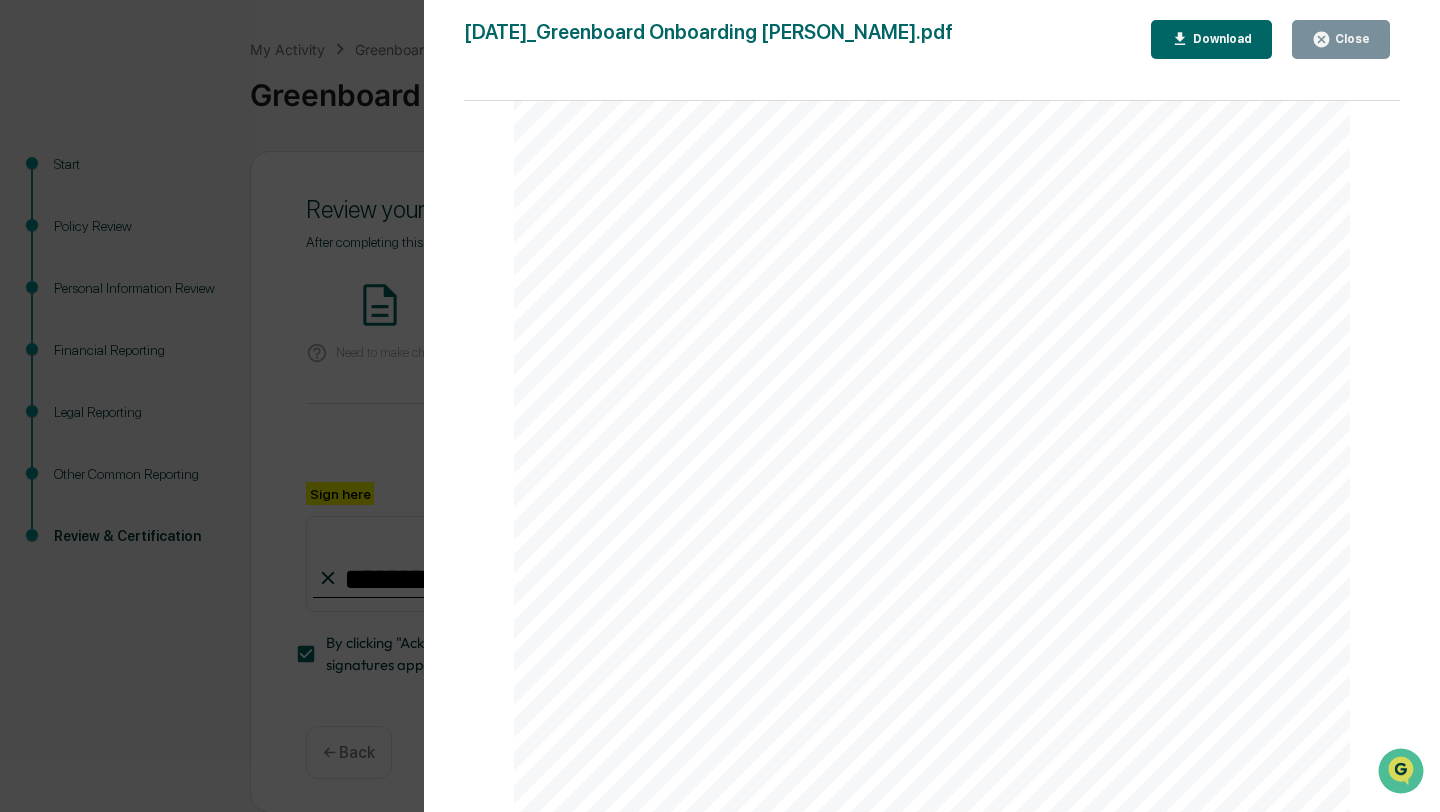 click on "Download" at bounding box center (1212, 39) 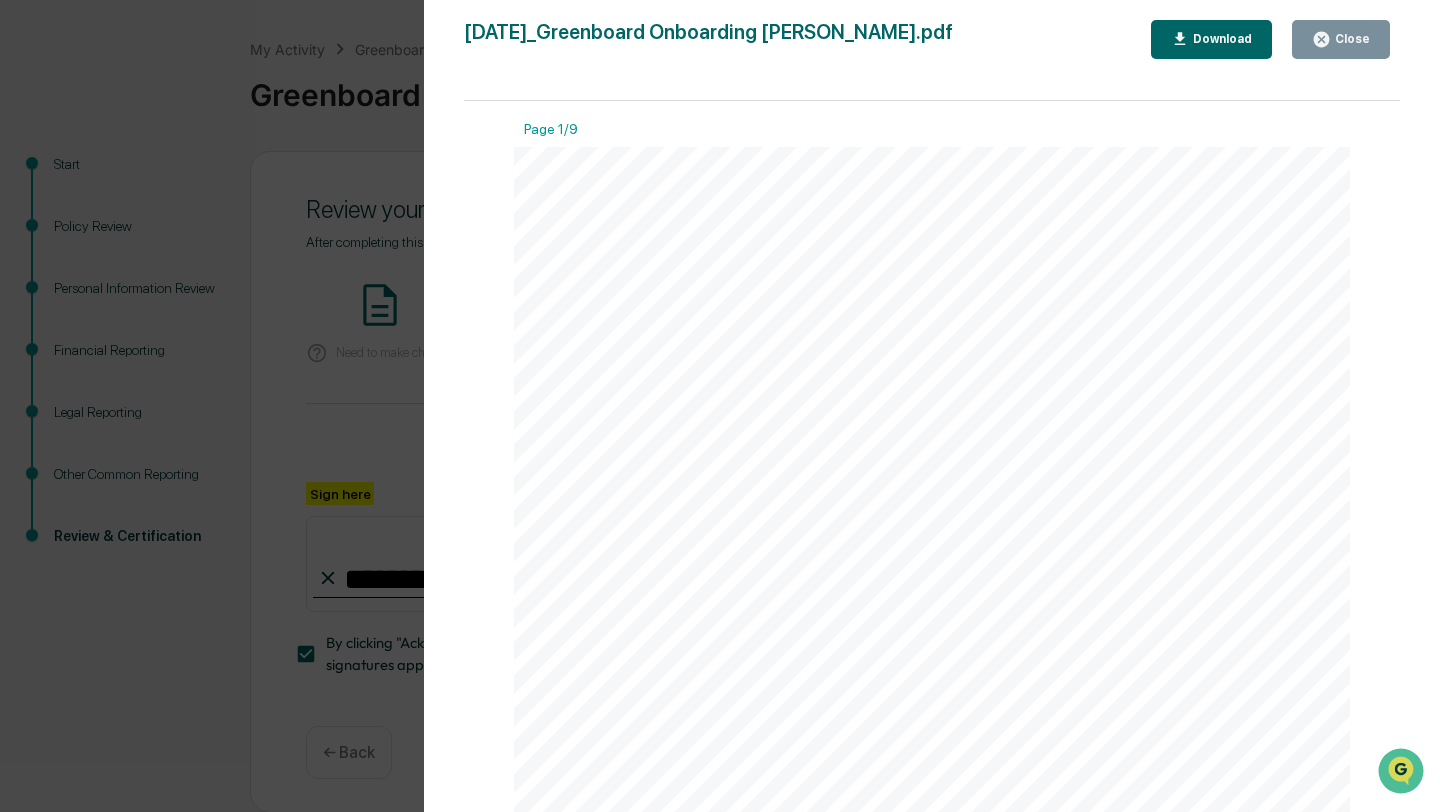 click on "Page 1/9" at bounding box center [932, 134] 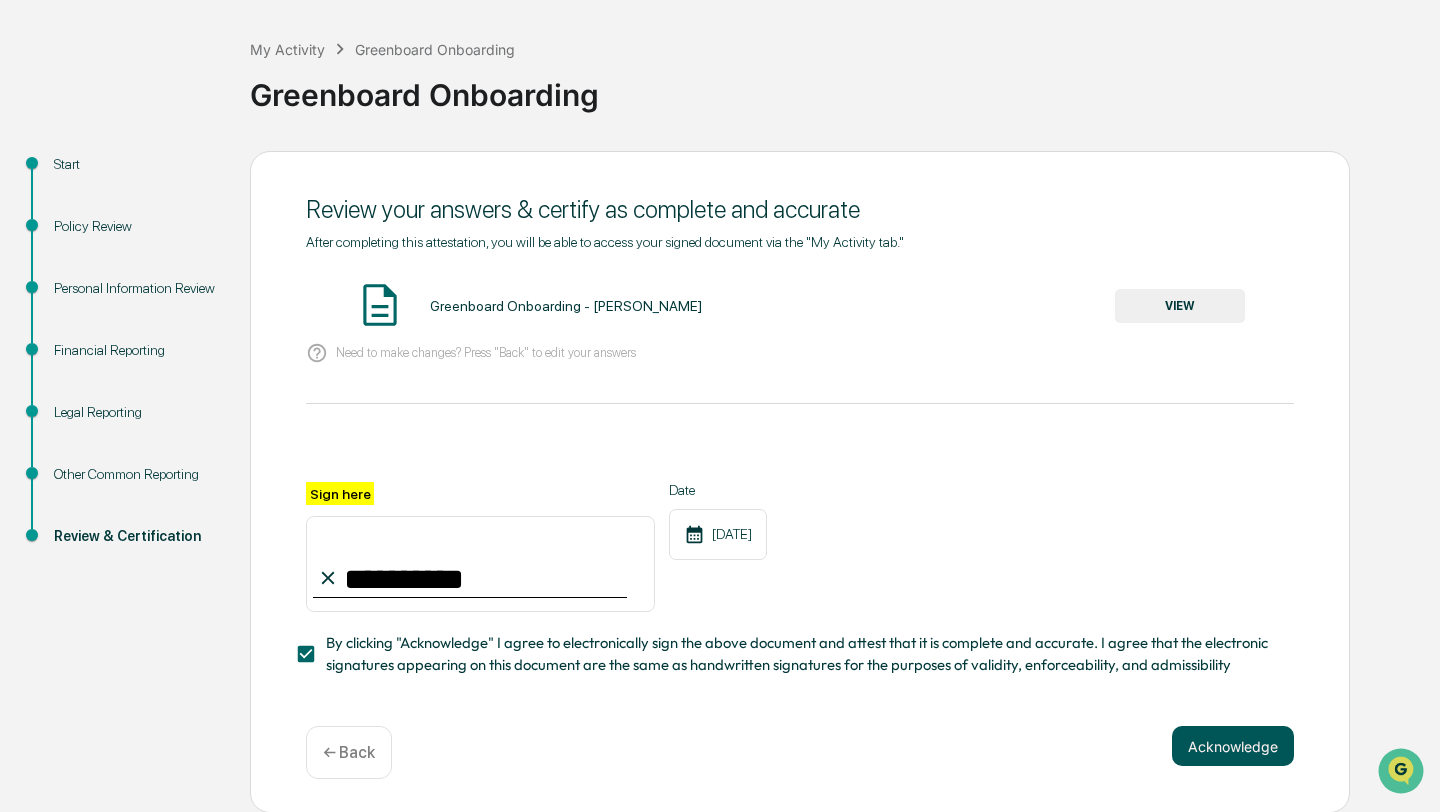 click on "Acknowledge" at bounding box center (1233, 746) 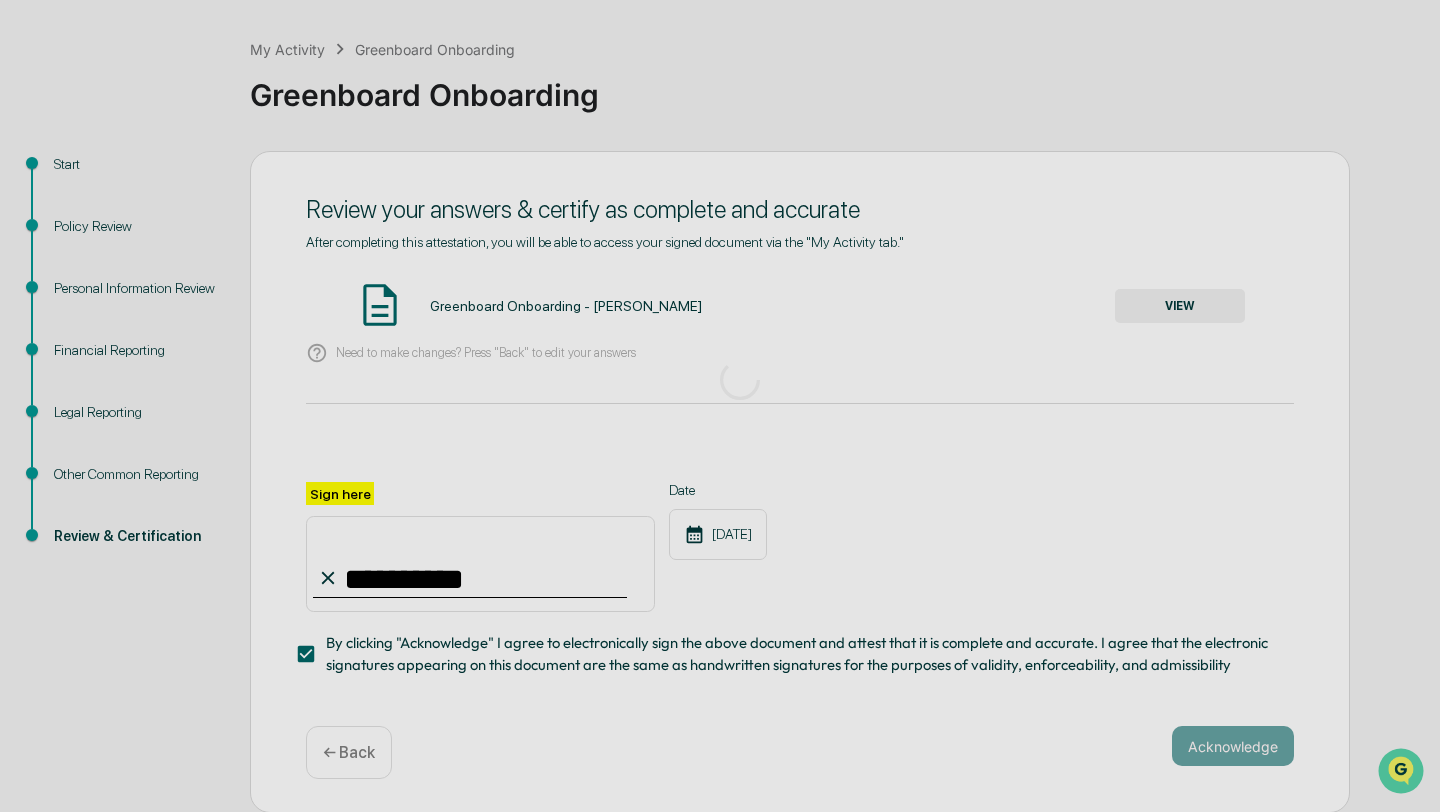 scroll, scrollTop: 0, scrollLeft: 0, axis: both 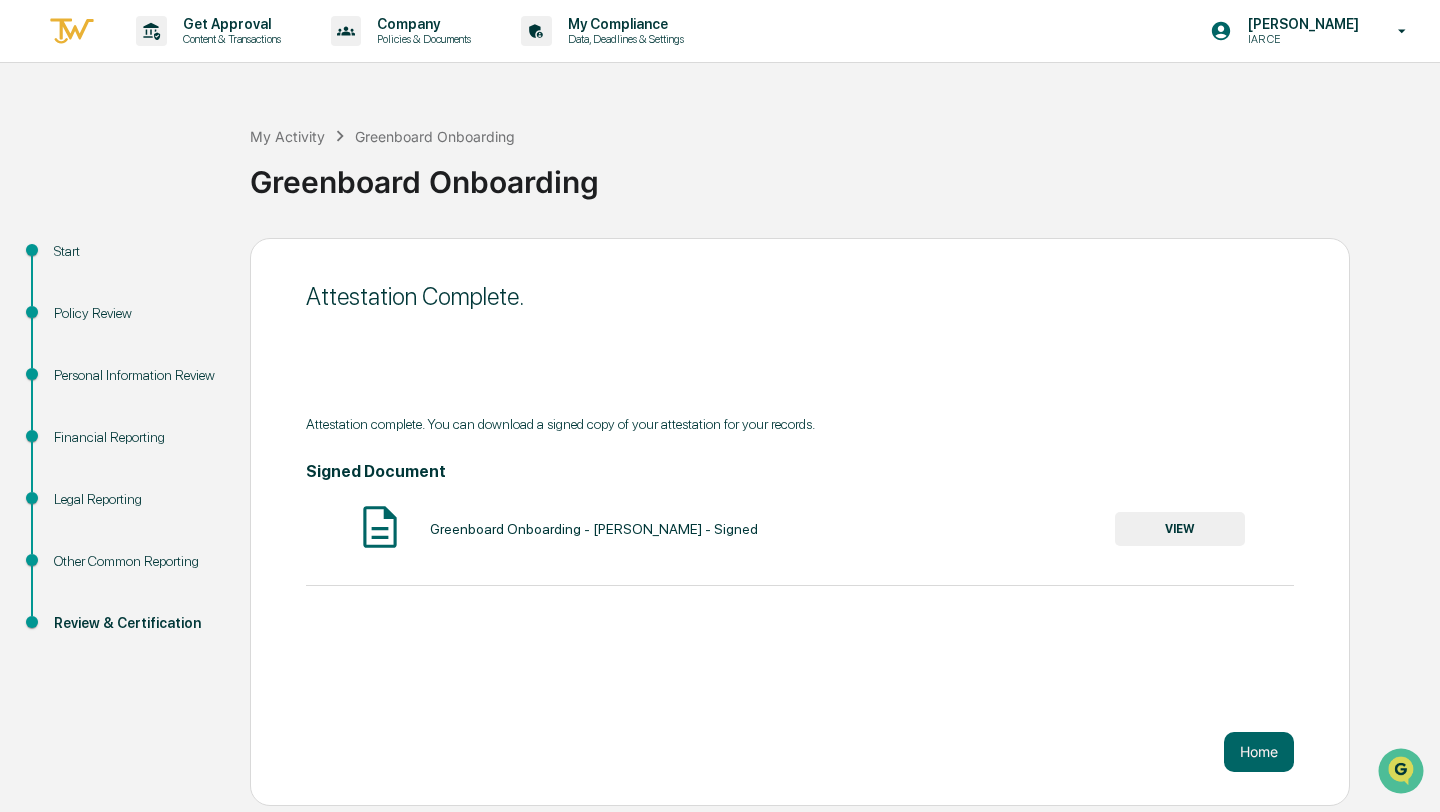 click on "VIEW" at bounding box center (1180, 529) 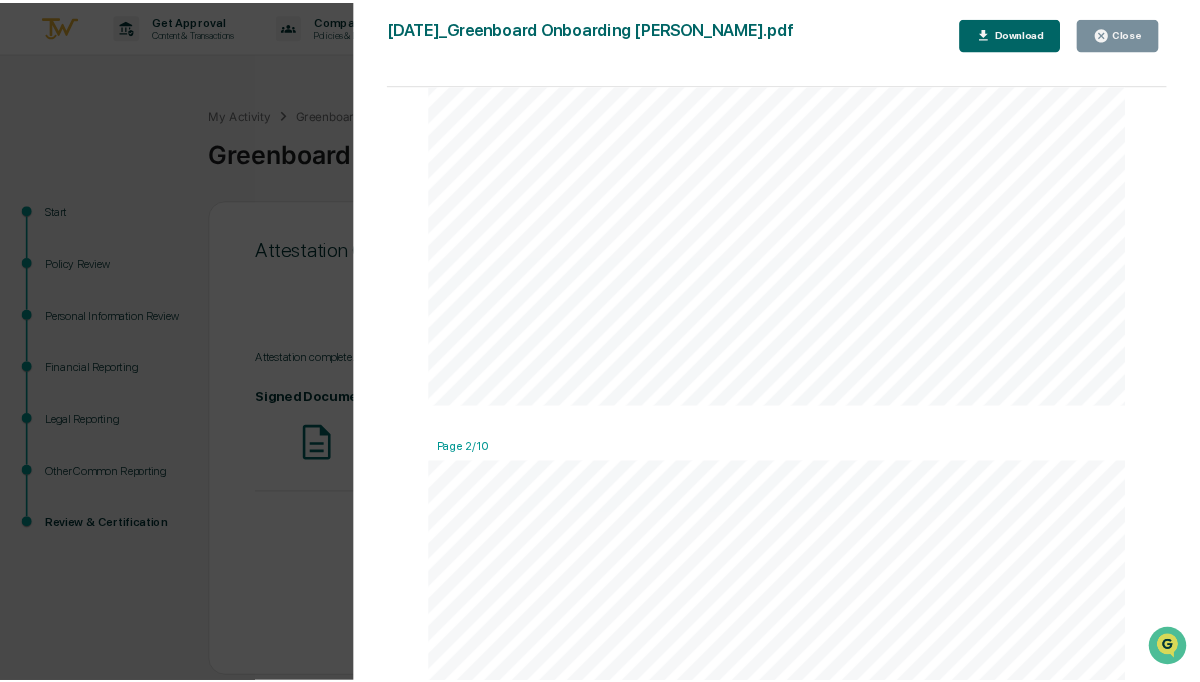 scroll, scrollTop: 0, scrollLeft: 0, axis: both 